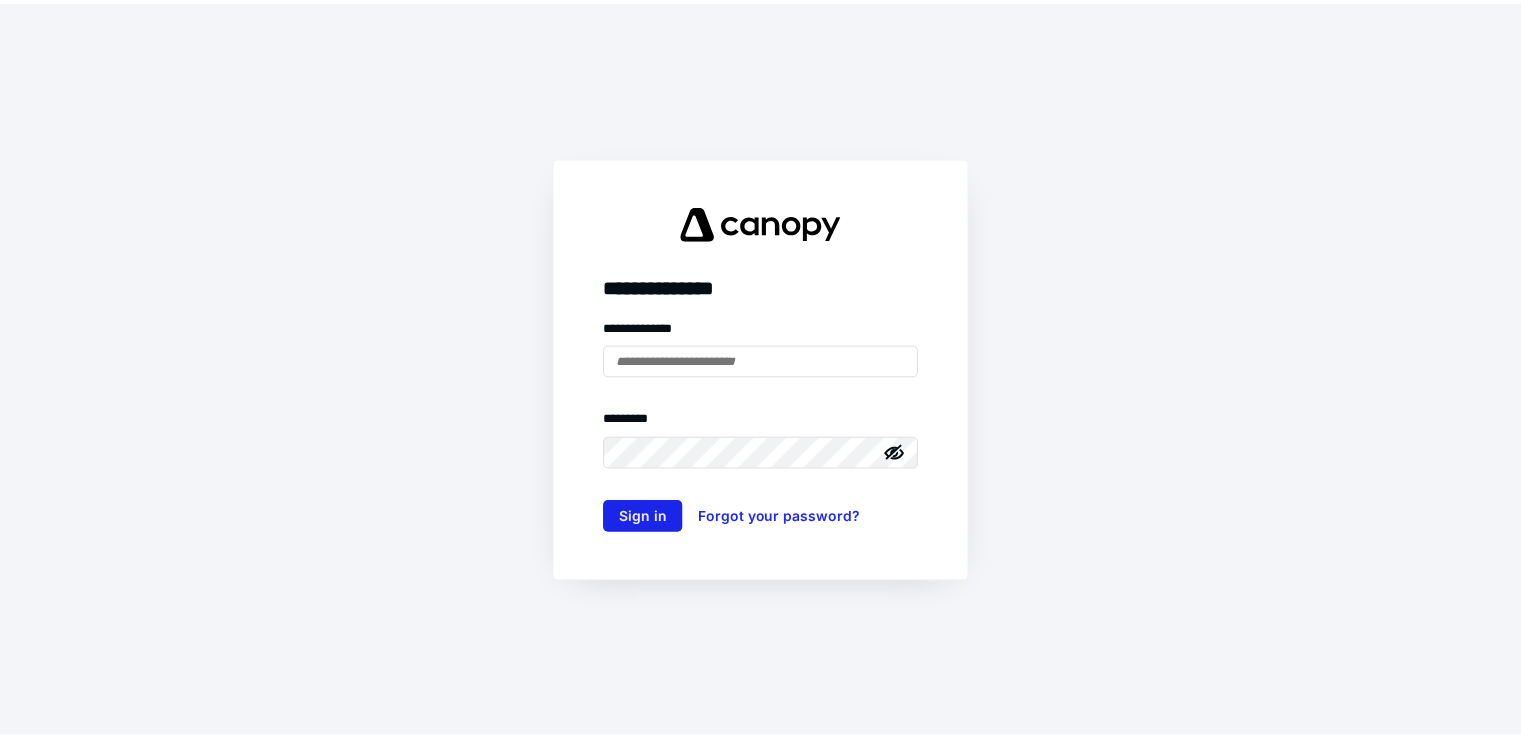 scroll, scrollTop: 0, scrollLeft: 0, axis: both 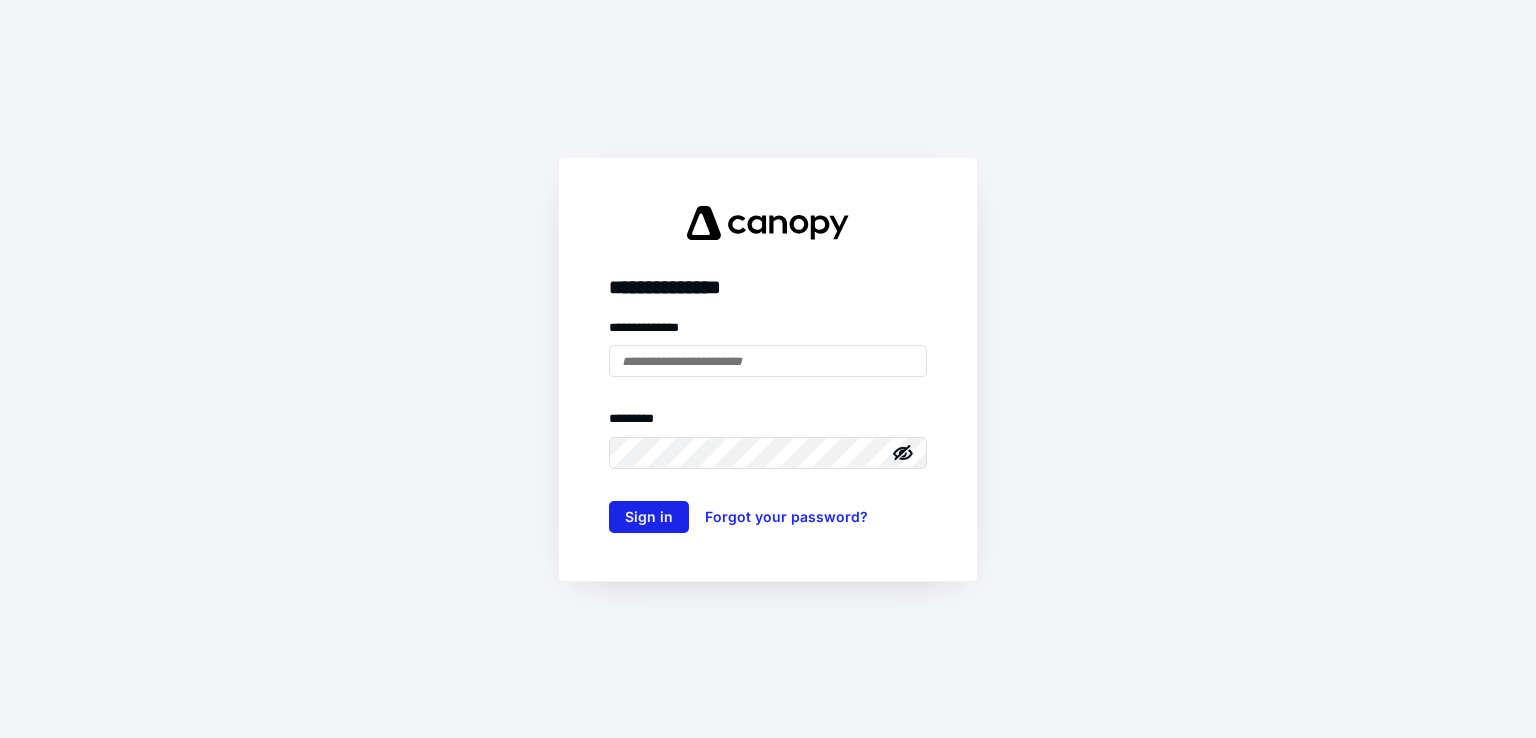 type on "**********" 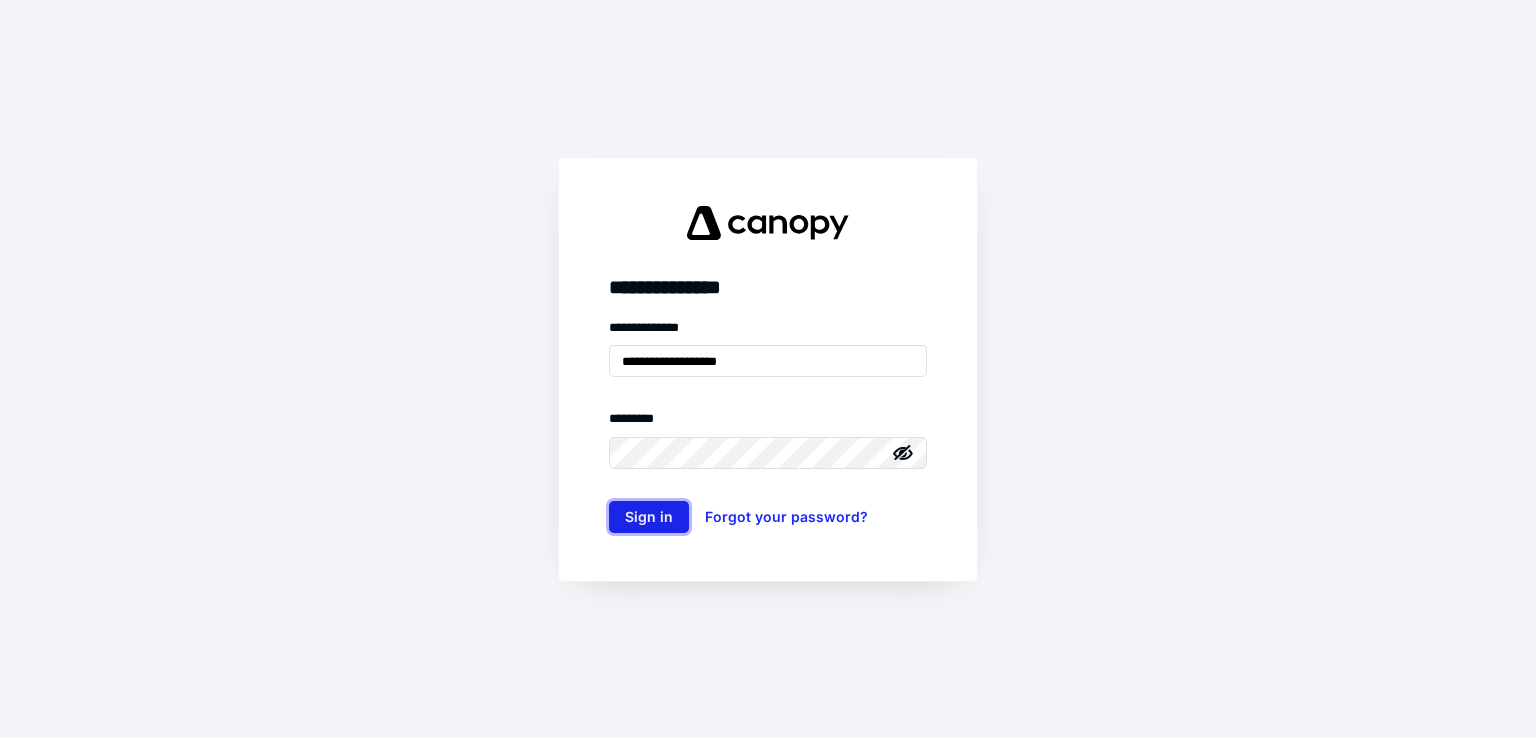 click on "Sign in" at bounding box center (649, 517) 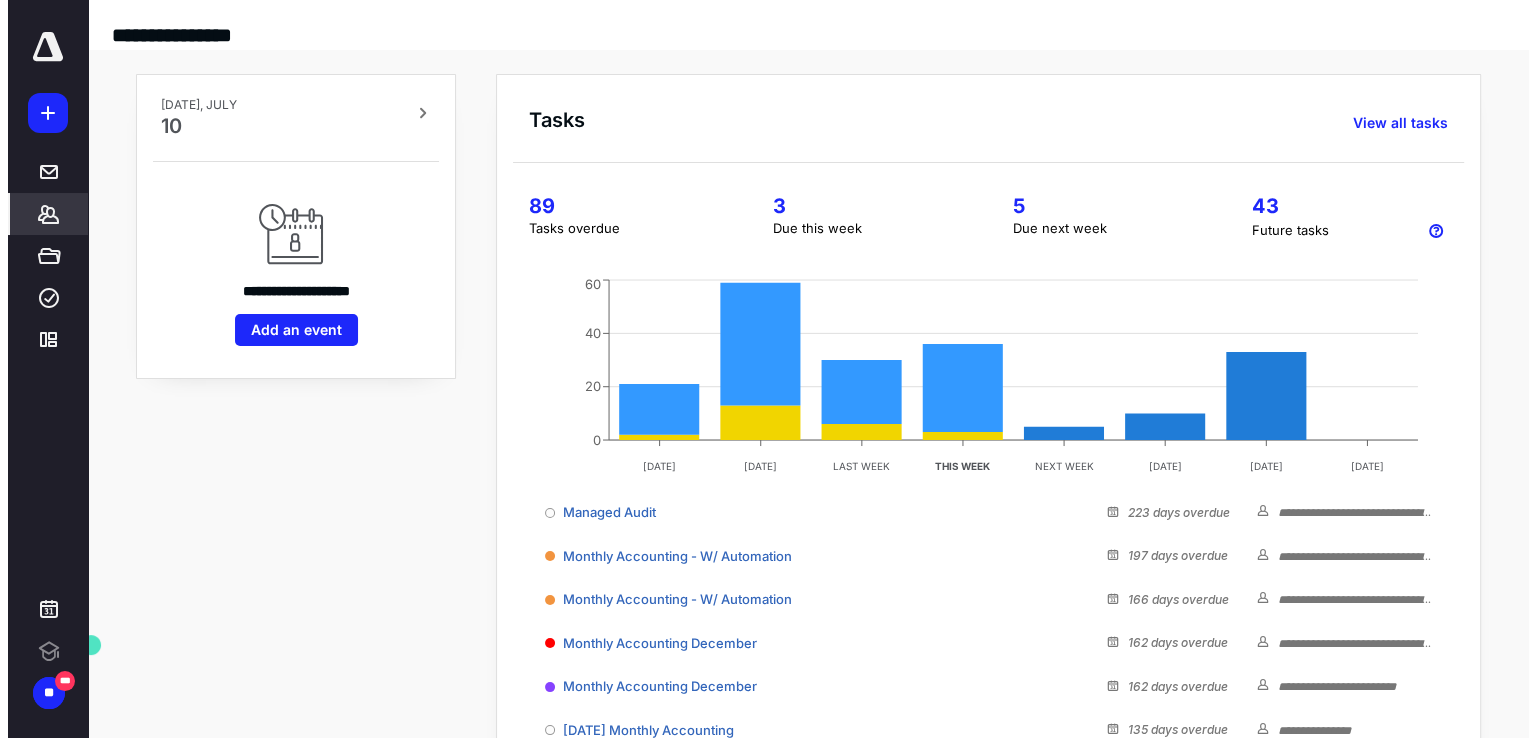 scroll, scrollTop: 0, scrollLeft: 0, axis: both 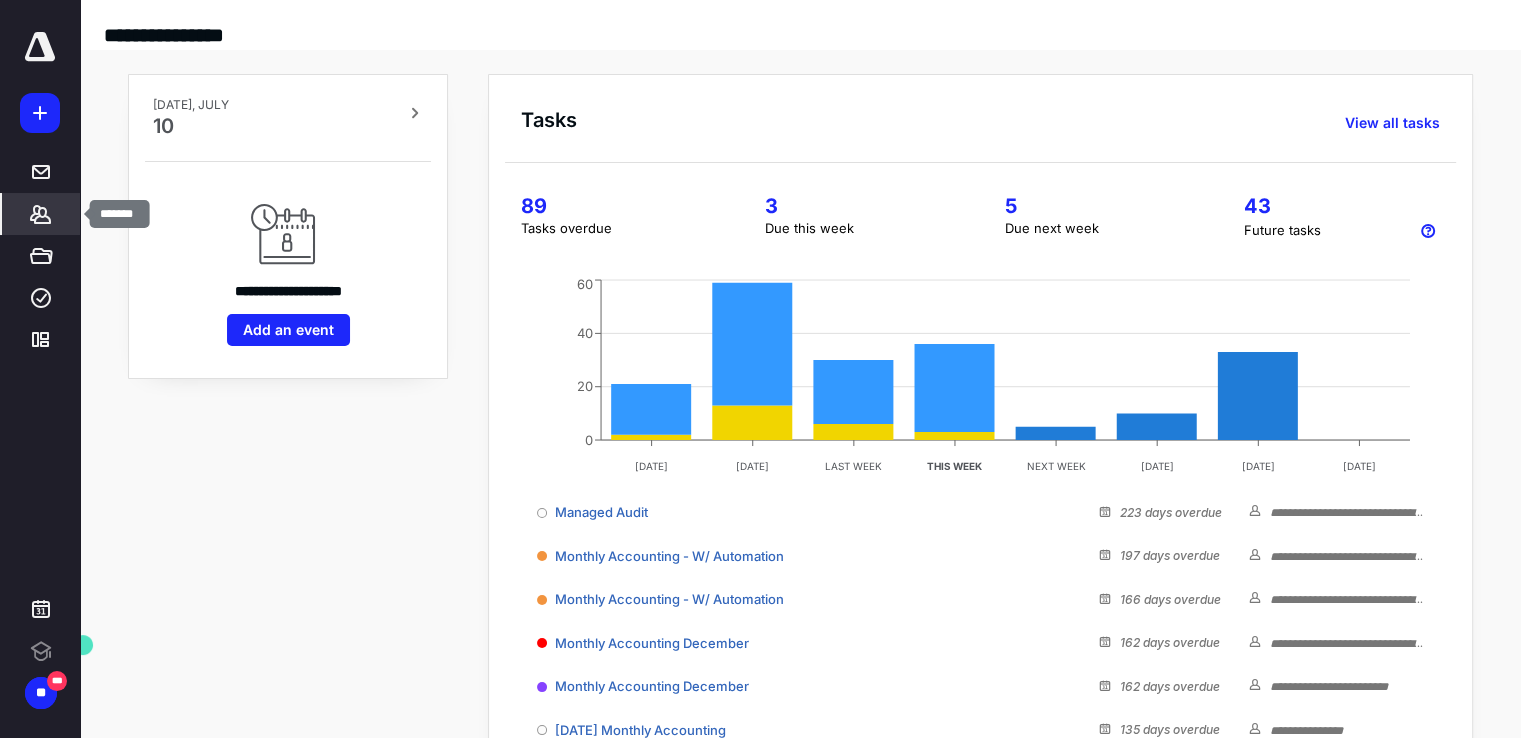 click on "*******" at bounding box center [41, 214] 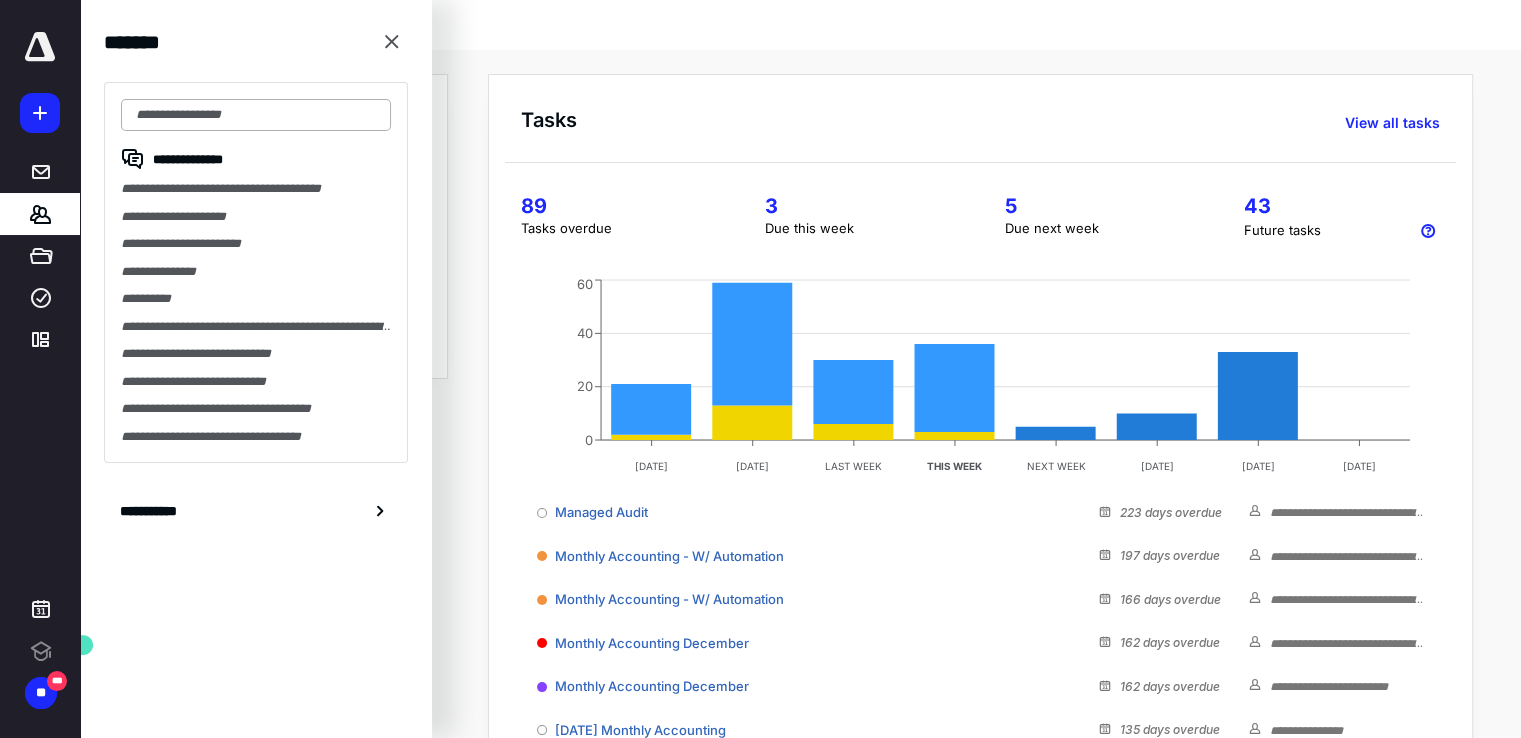 click at bounding box center (256, 115) 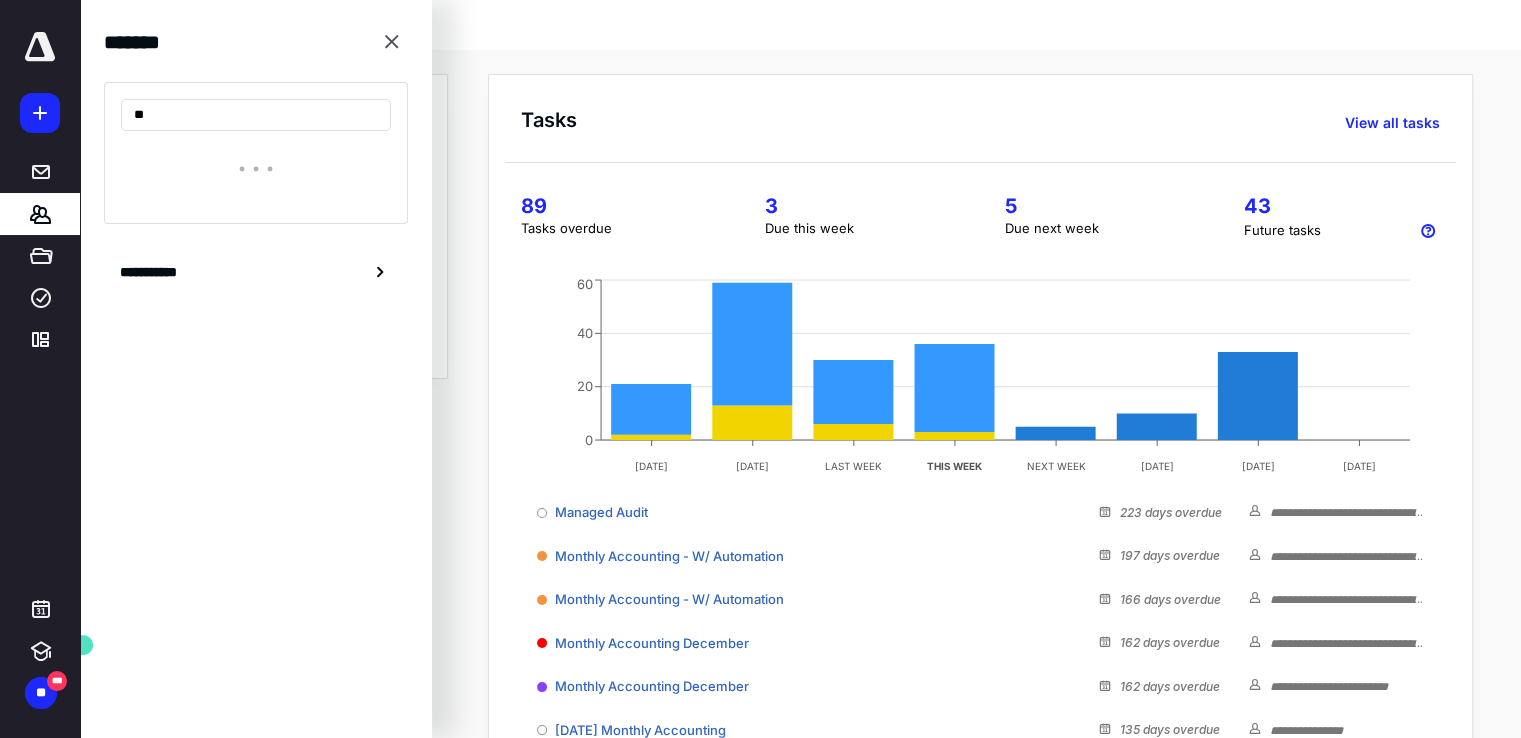 type on "*" 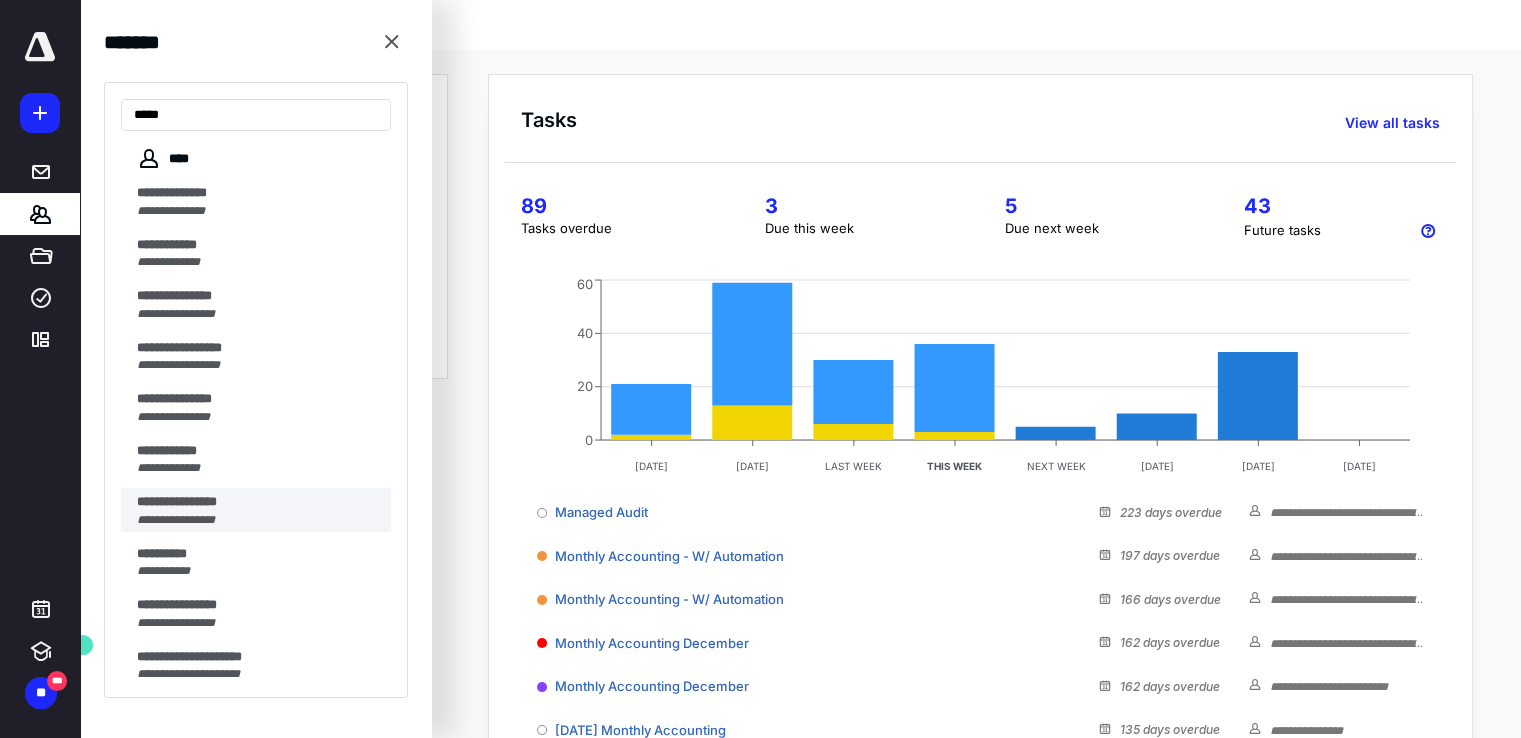 type on "****" 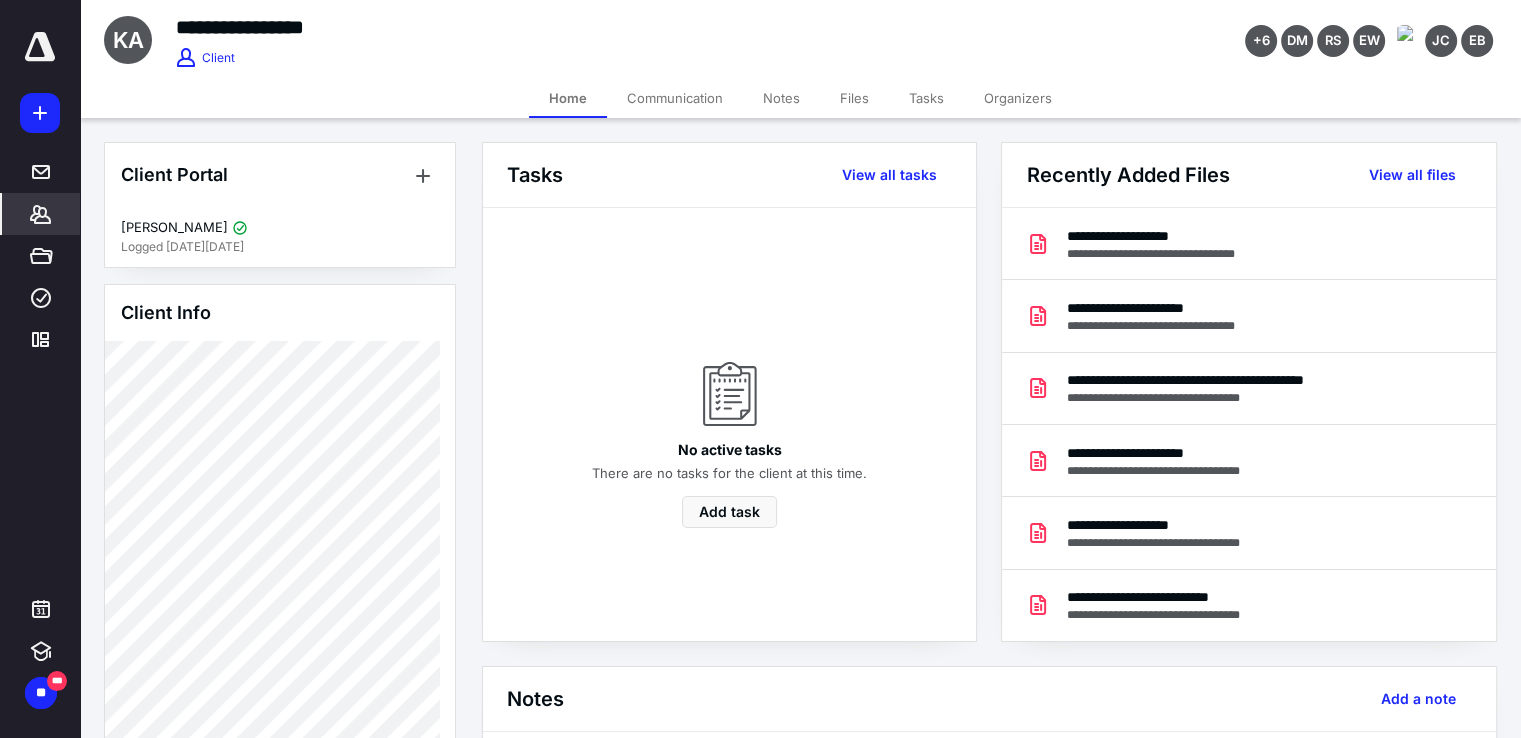 click on "Files" at bounding box center (854, 98) 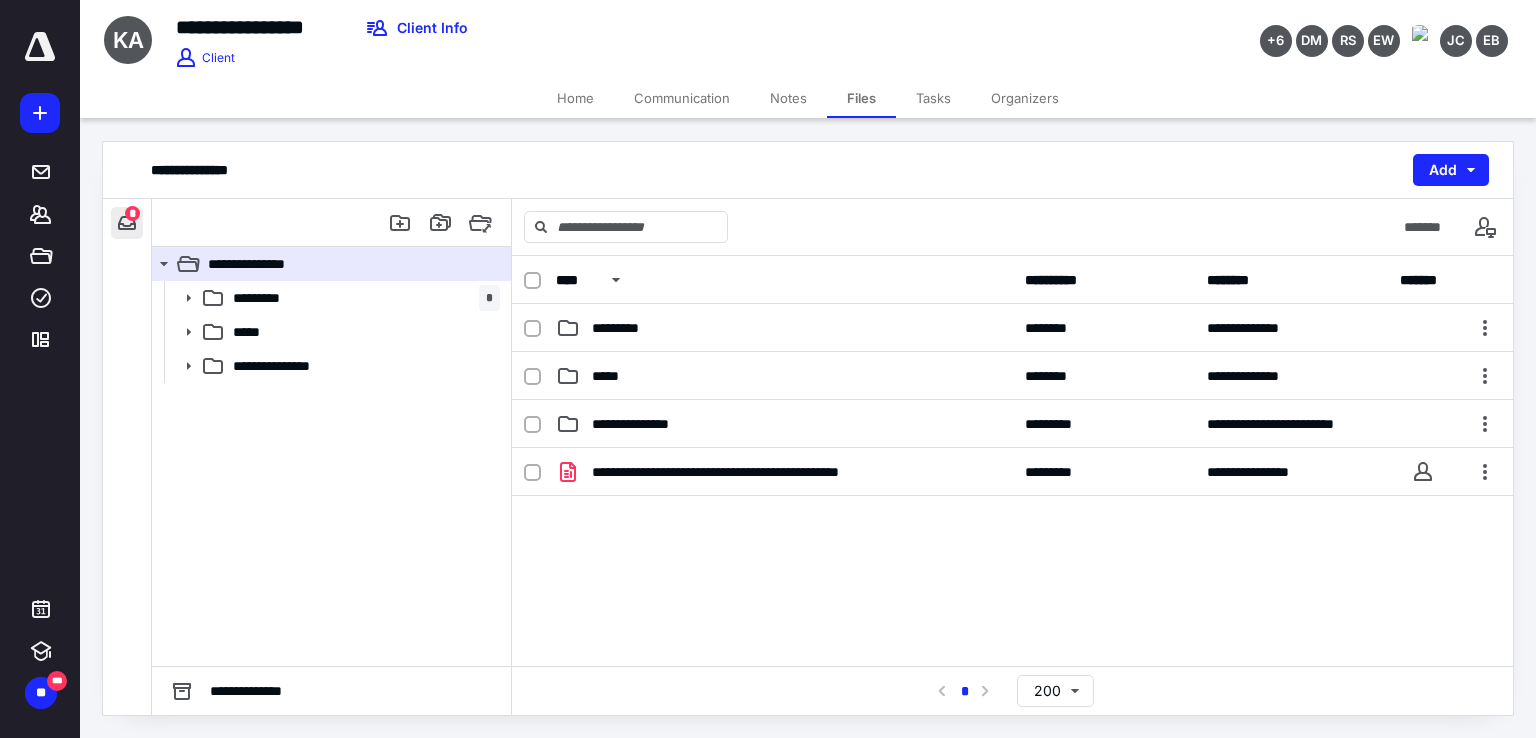 click at bounding box center [127, 223] 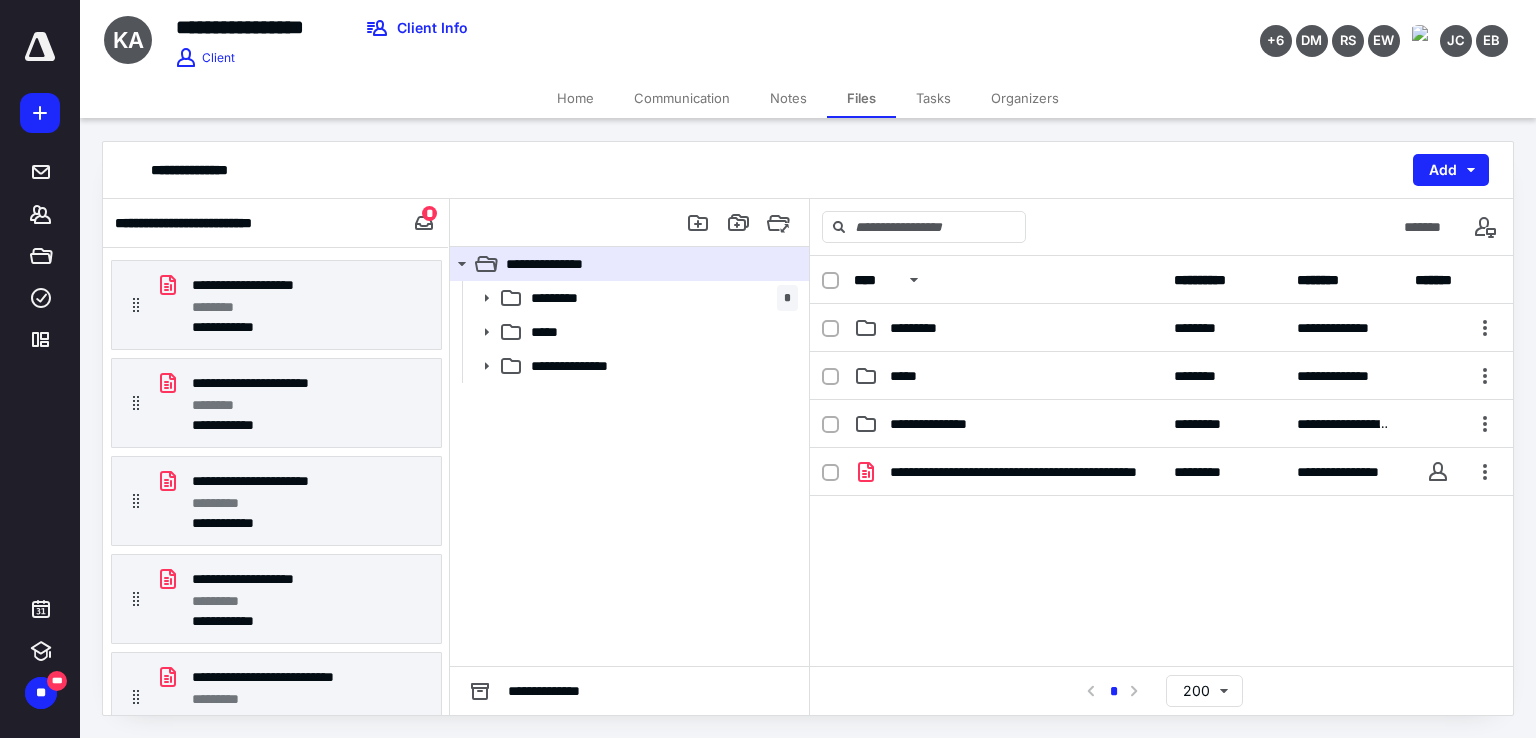 scroll, scrollTop: 92, scrollLeft: 0, axis: vertical 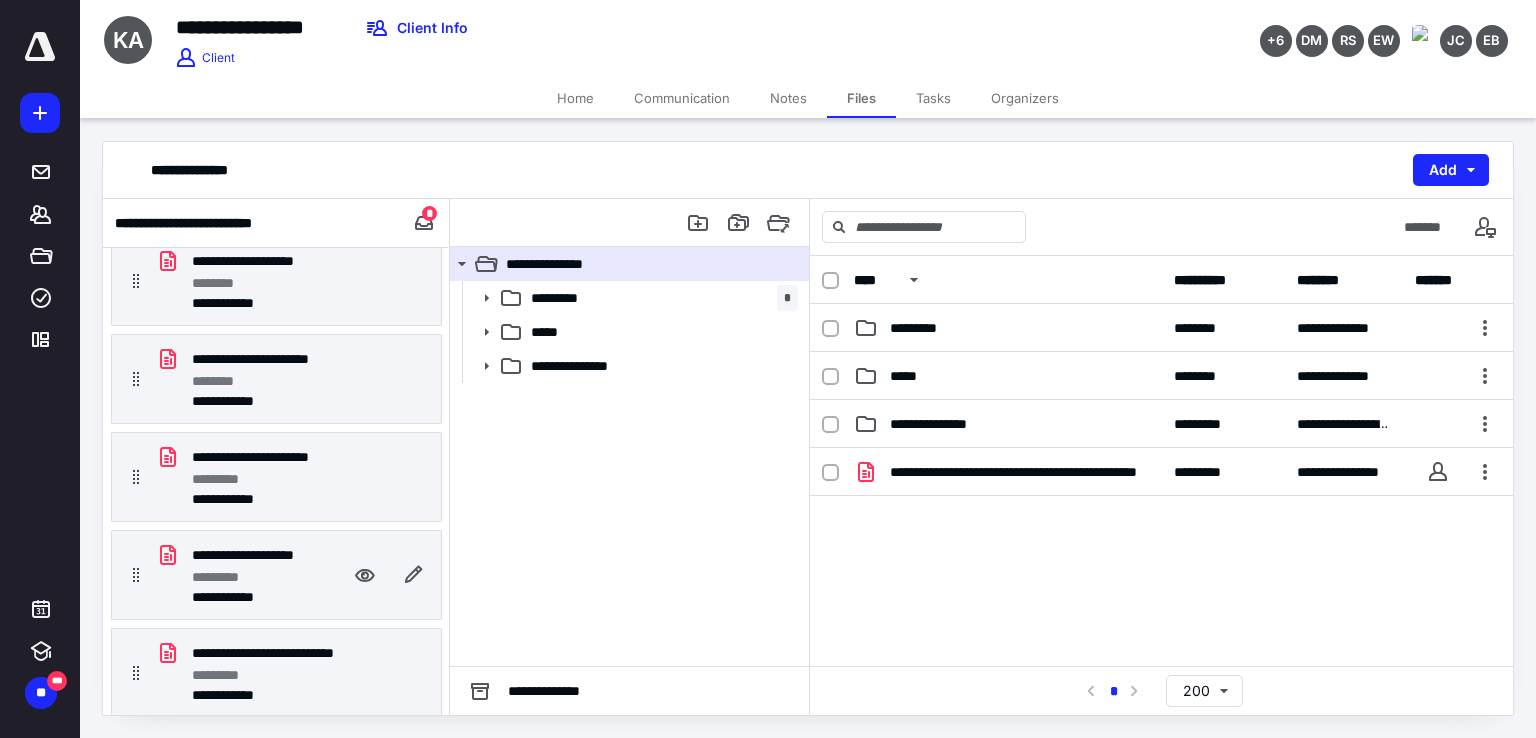 click on "*********" at bounding box center [248, 577] 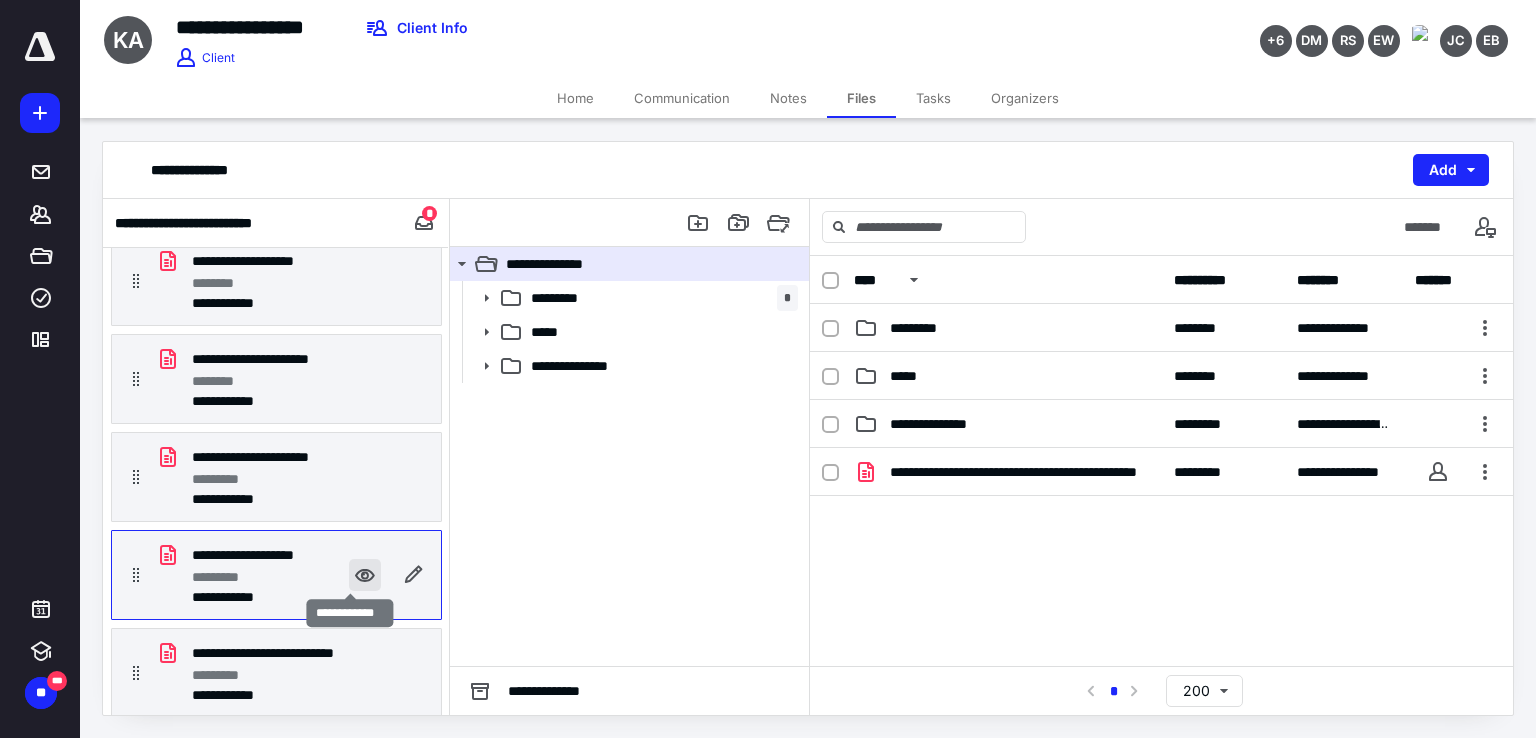 click at bounding box center (365, 575) 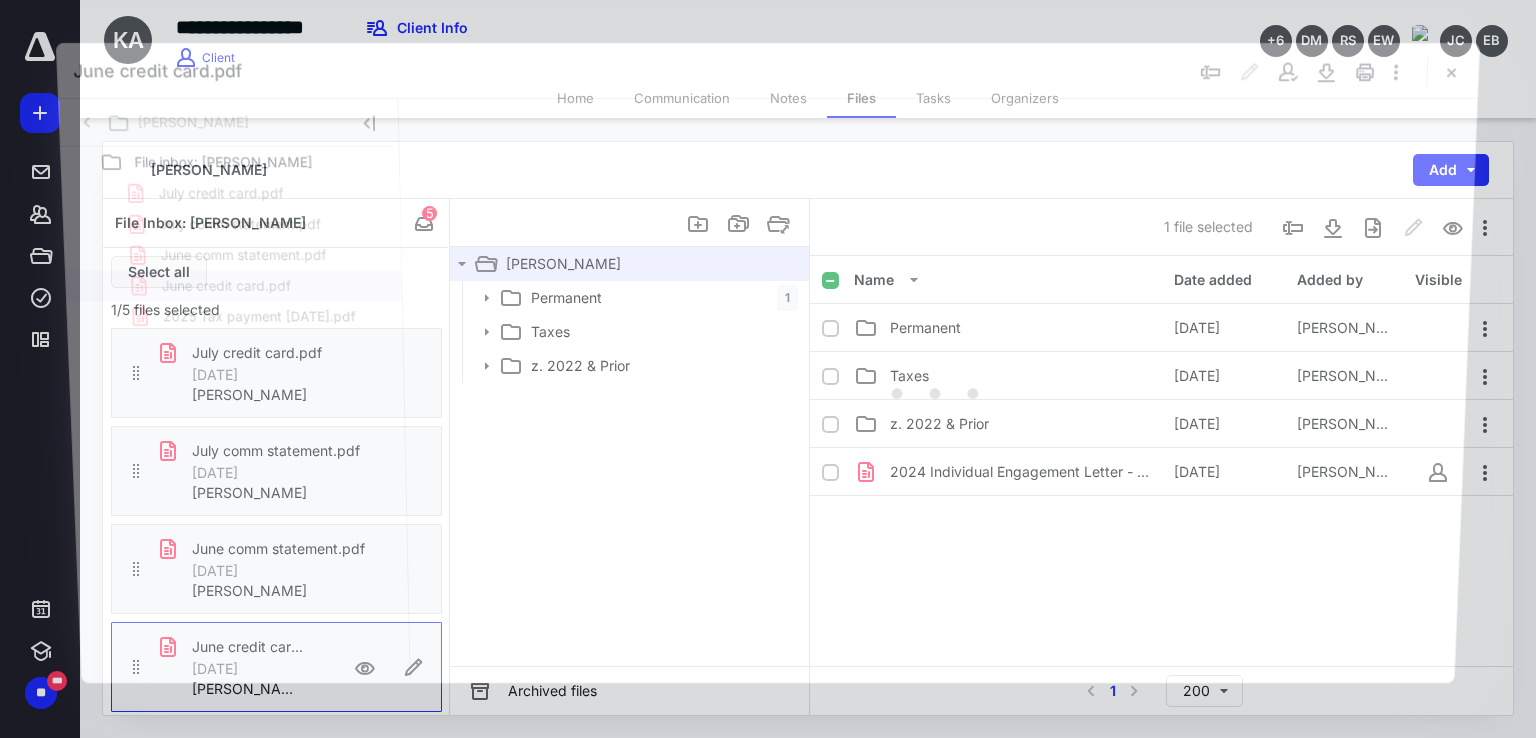 scroll, scrollTop: 92, scrollLeft: 0, axis: vertical 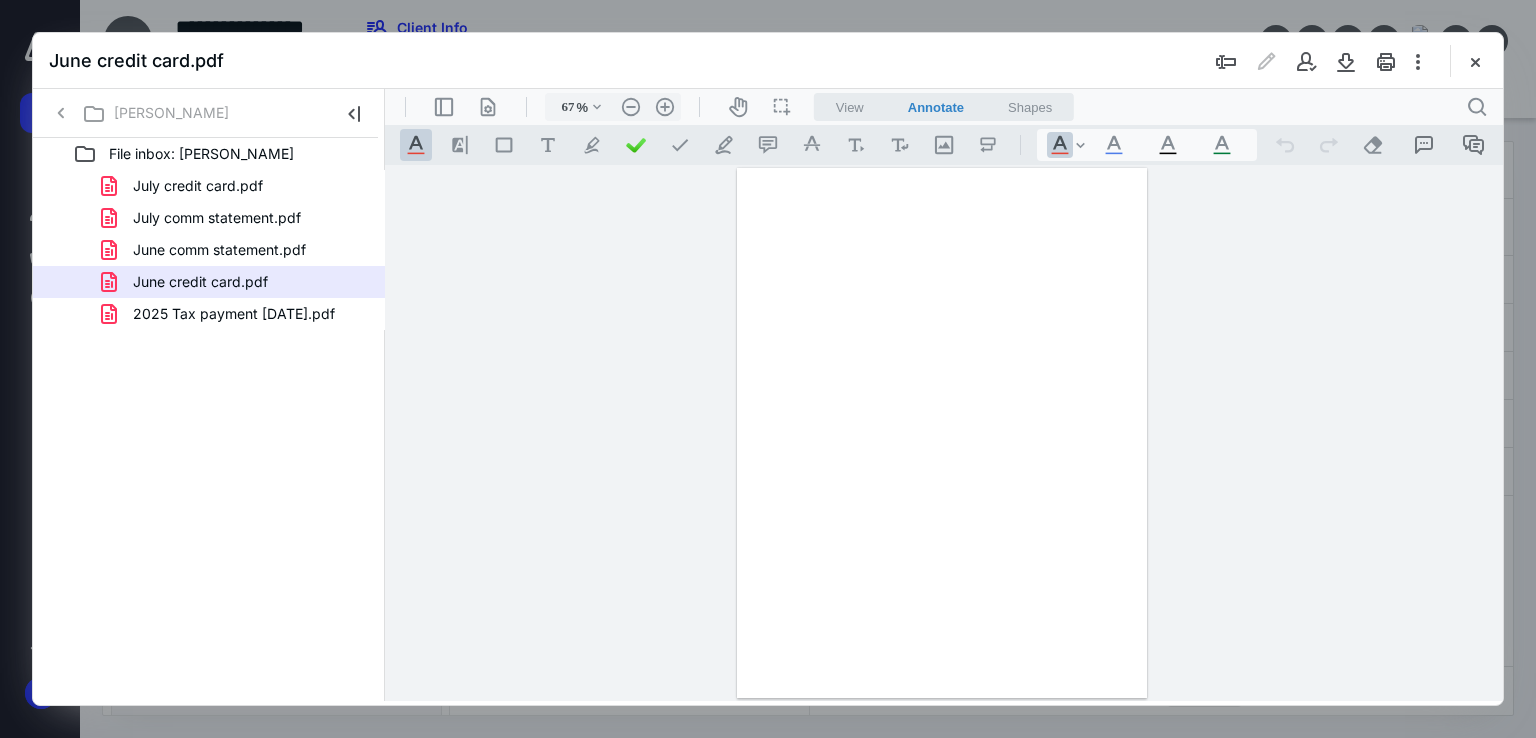 type on "179" 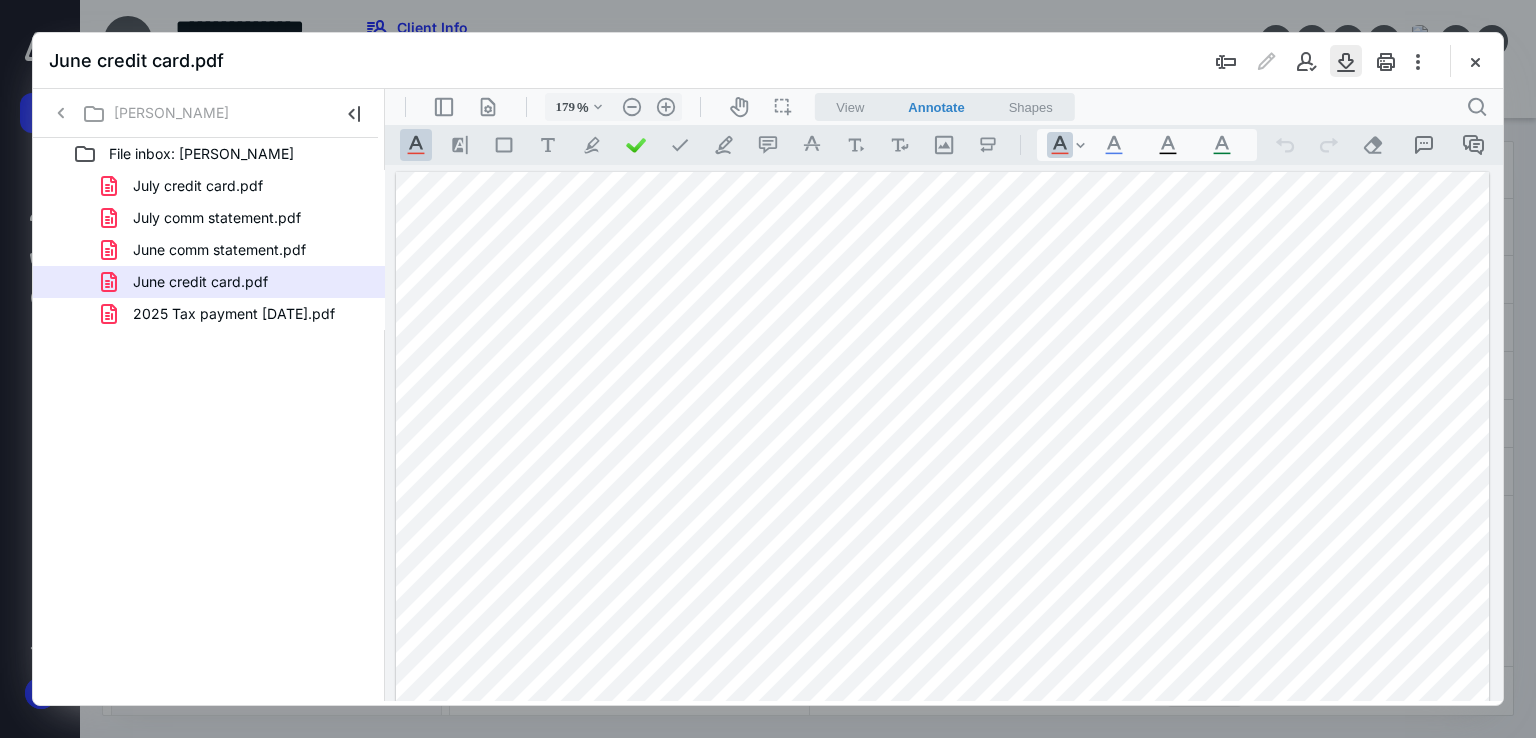 click at bounding box center [1346, 61] 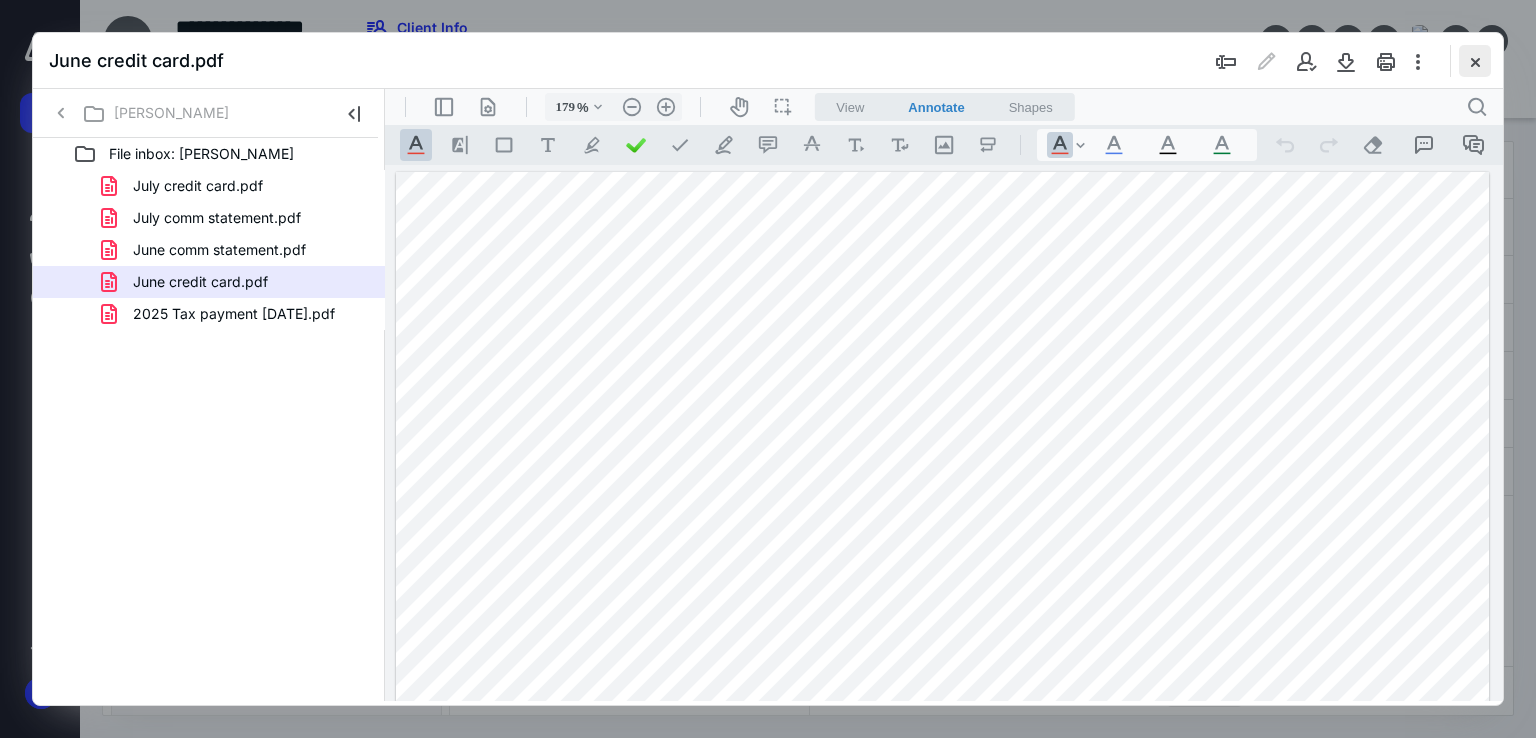 click at bounding box center [1475, 61] 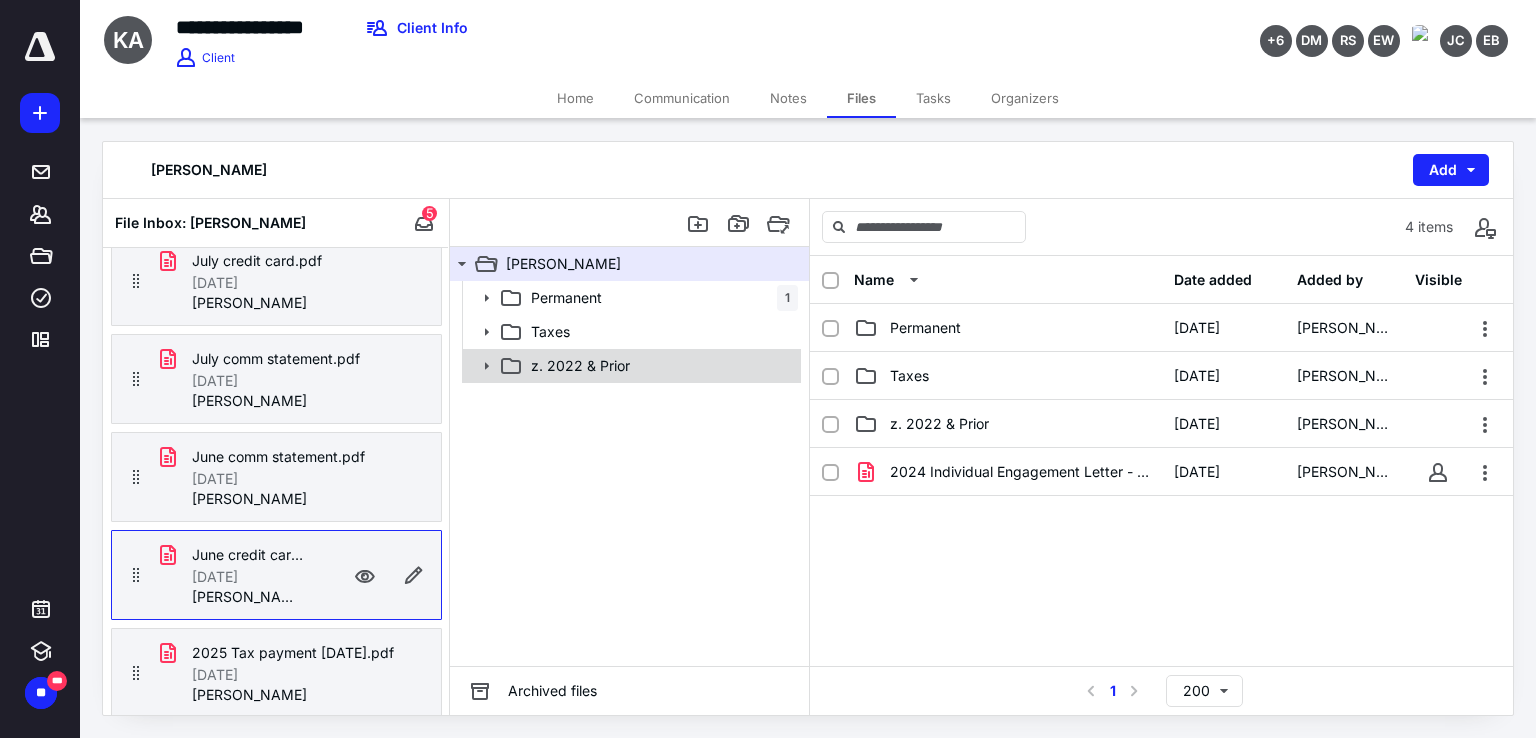 click 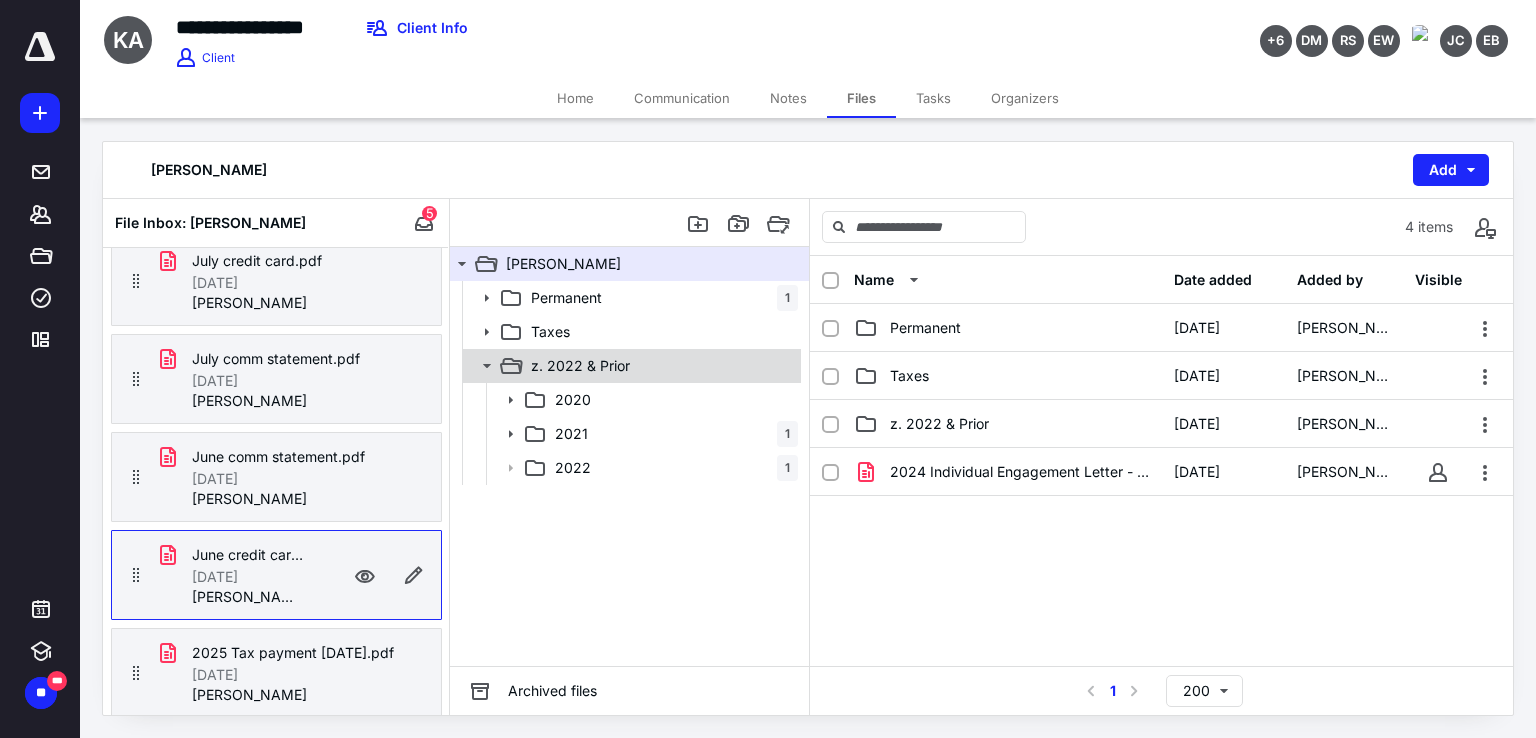 click 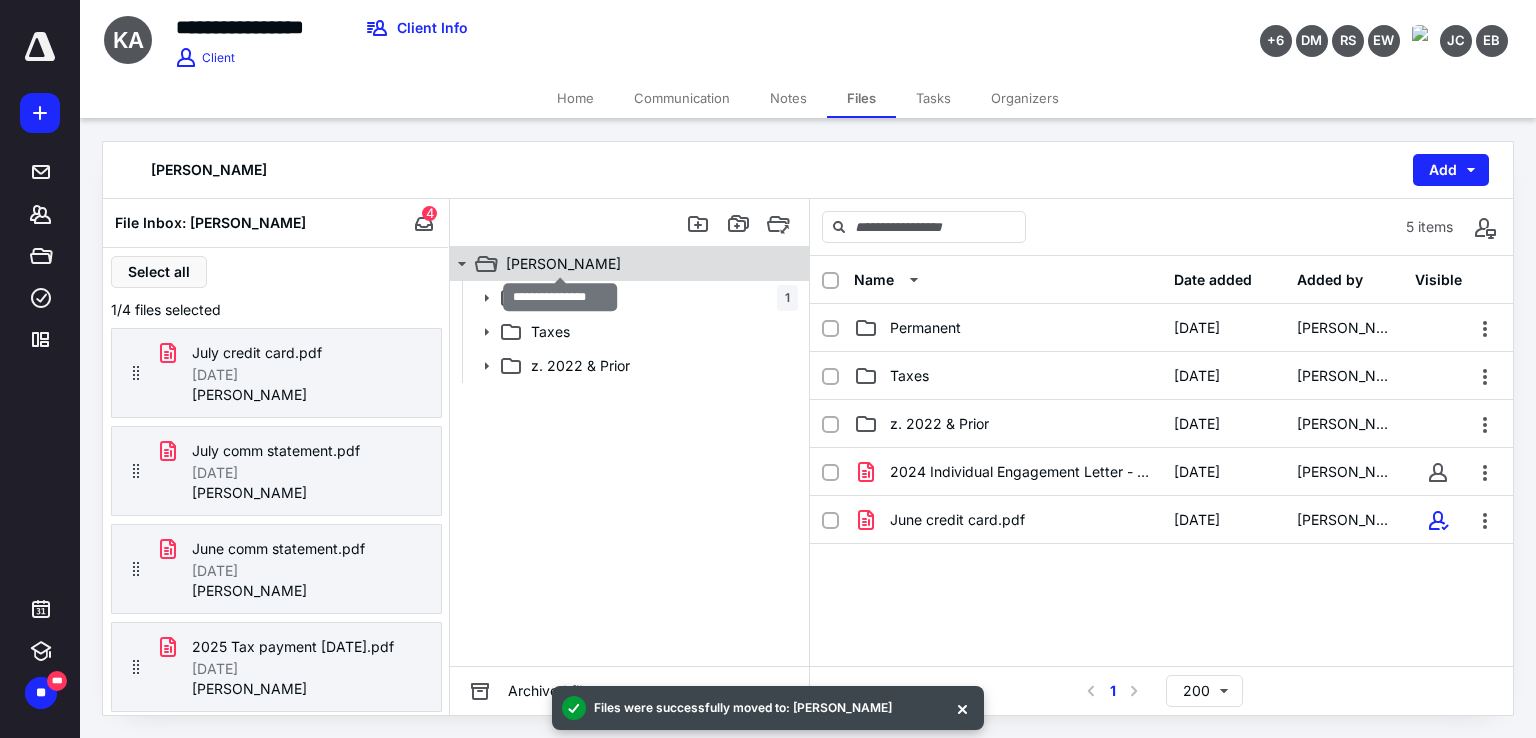 scroll, scrollTop: 0, scrollLeft: 0, axis: both 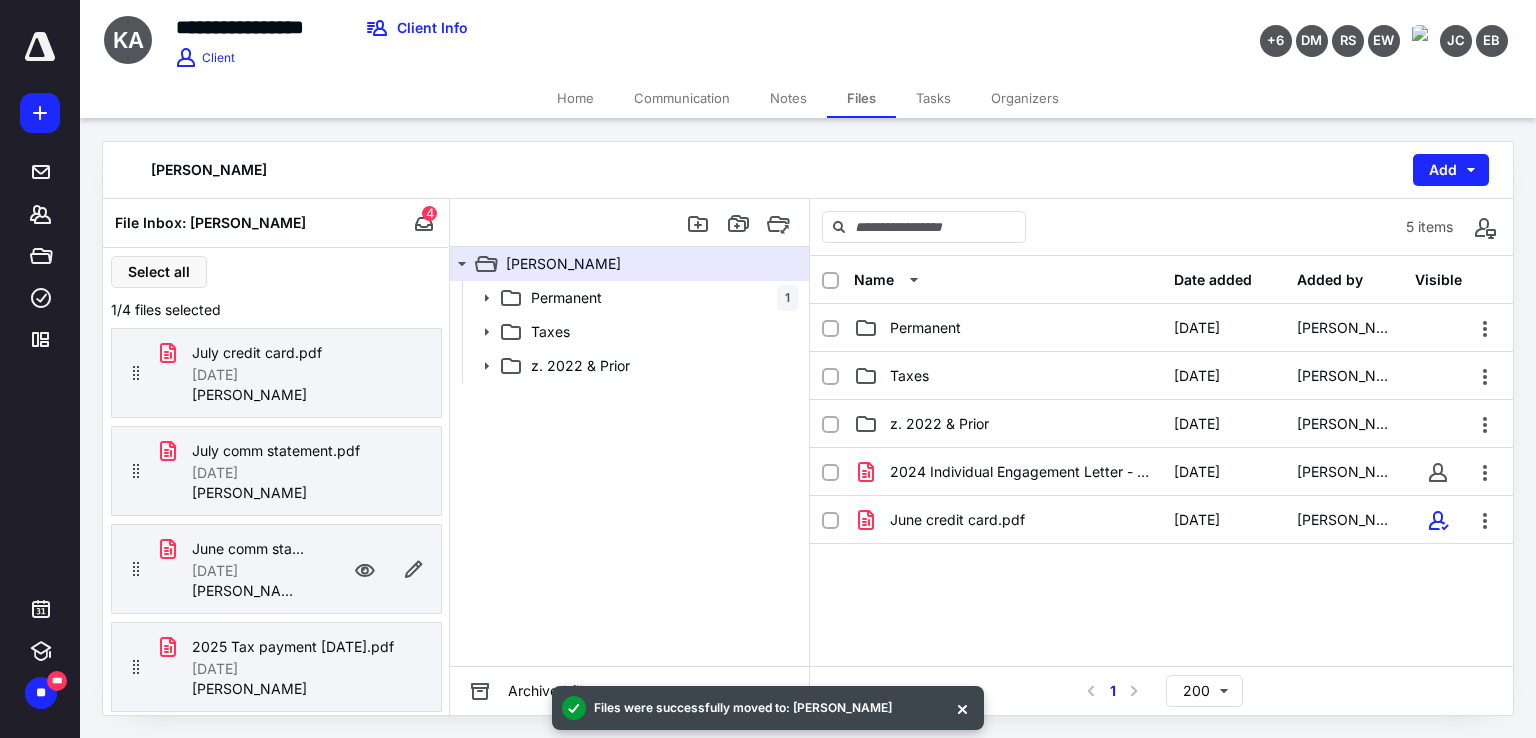 click on "[PERSON_NAME]" at bounding box center [248, 591] 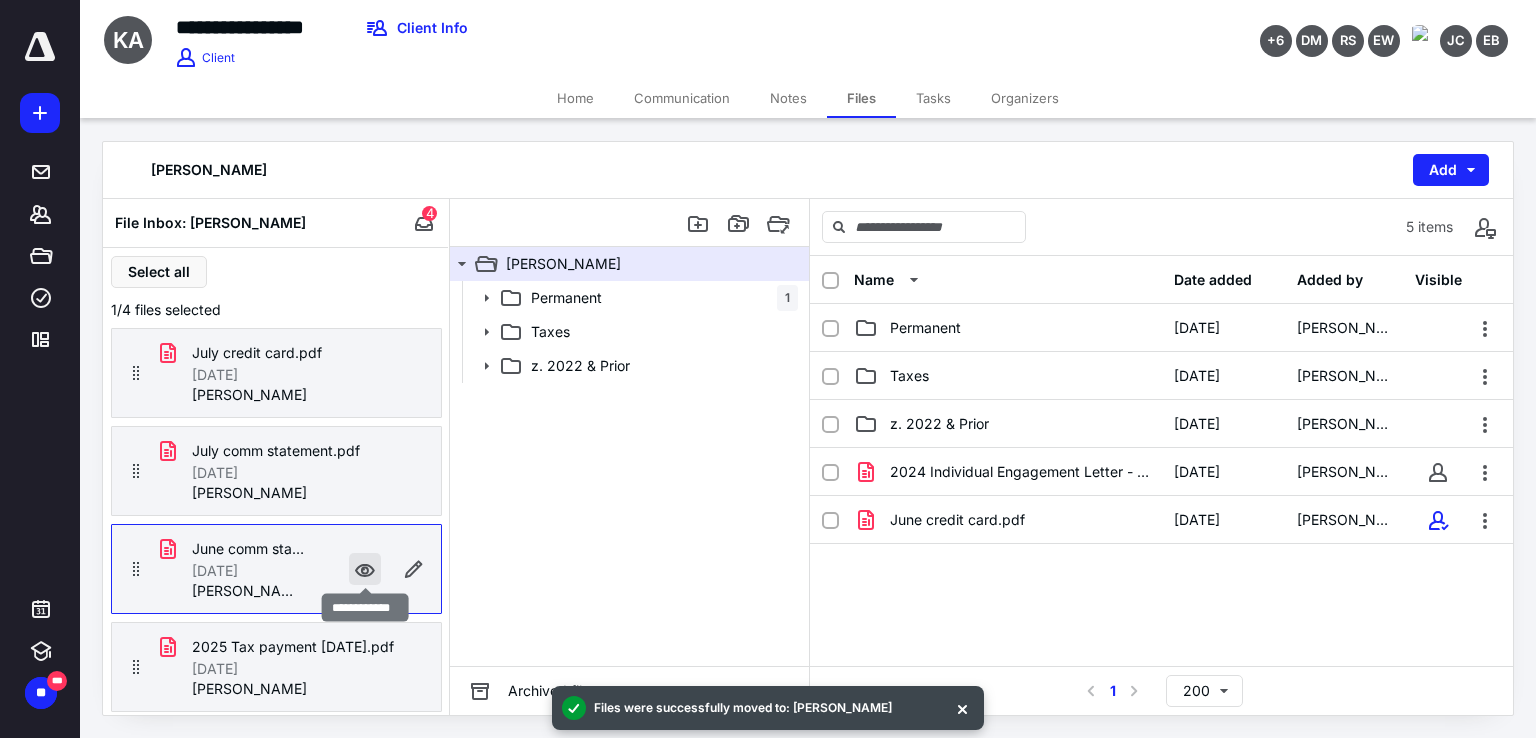click at bounding box center (365, 569) 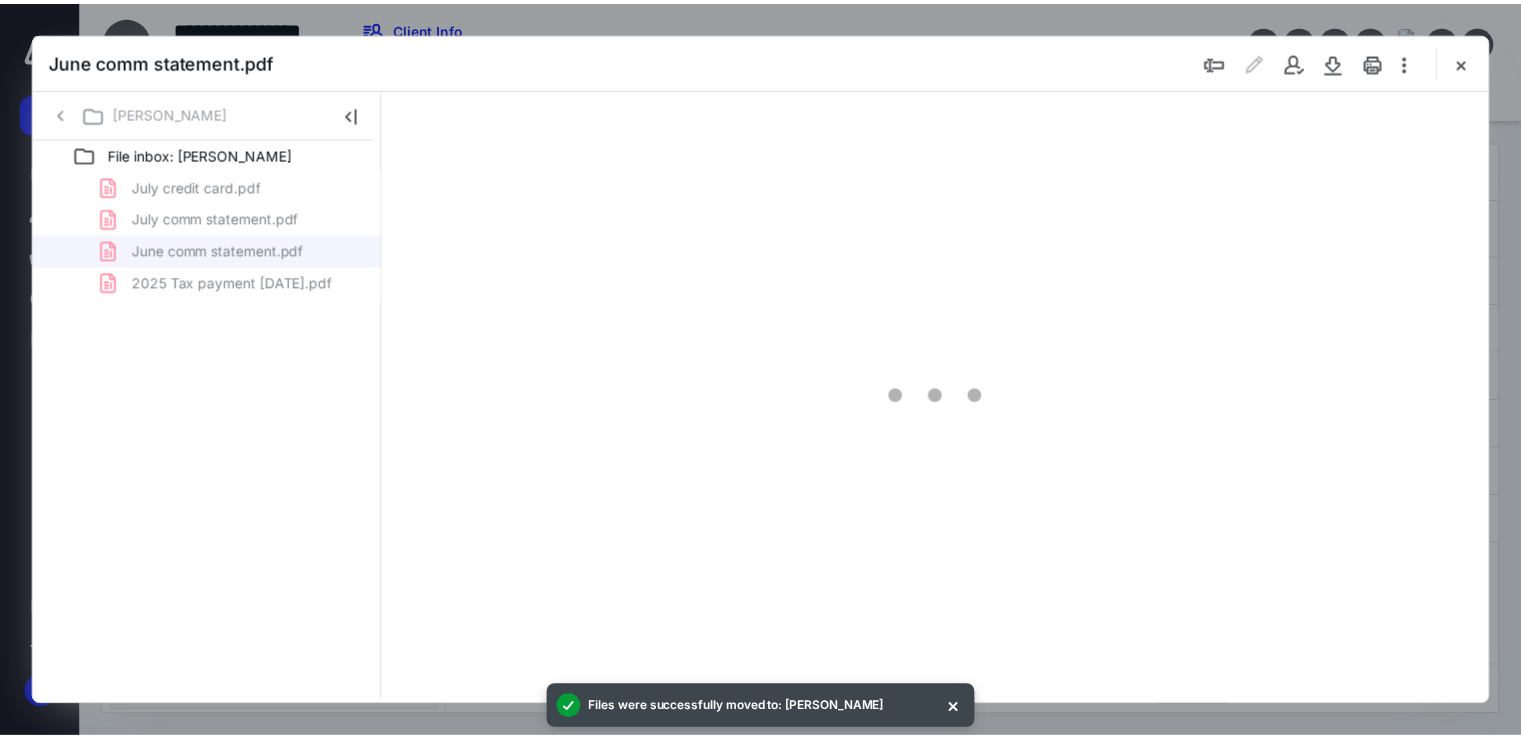 scroll, scrollTop: 0, scrollLeft: 0, axis: both 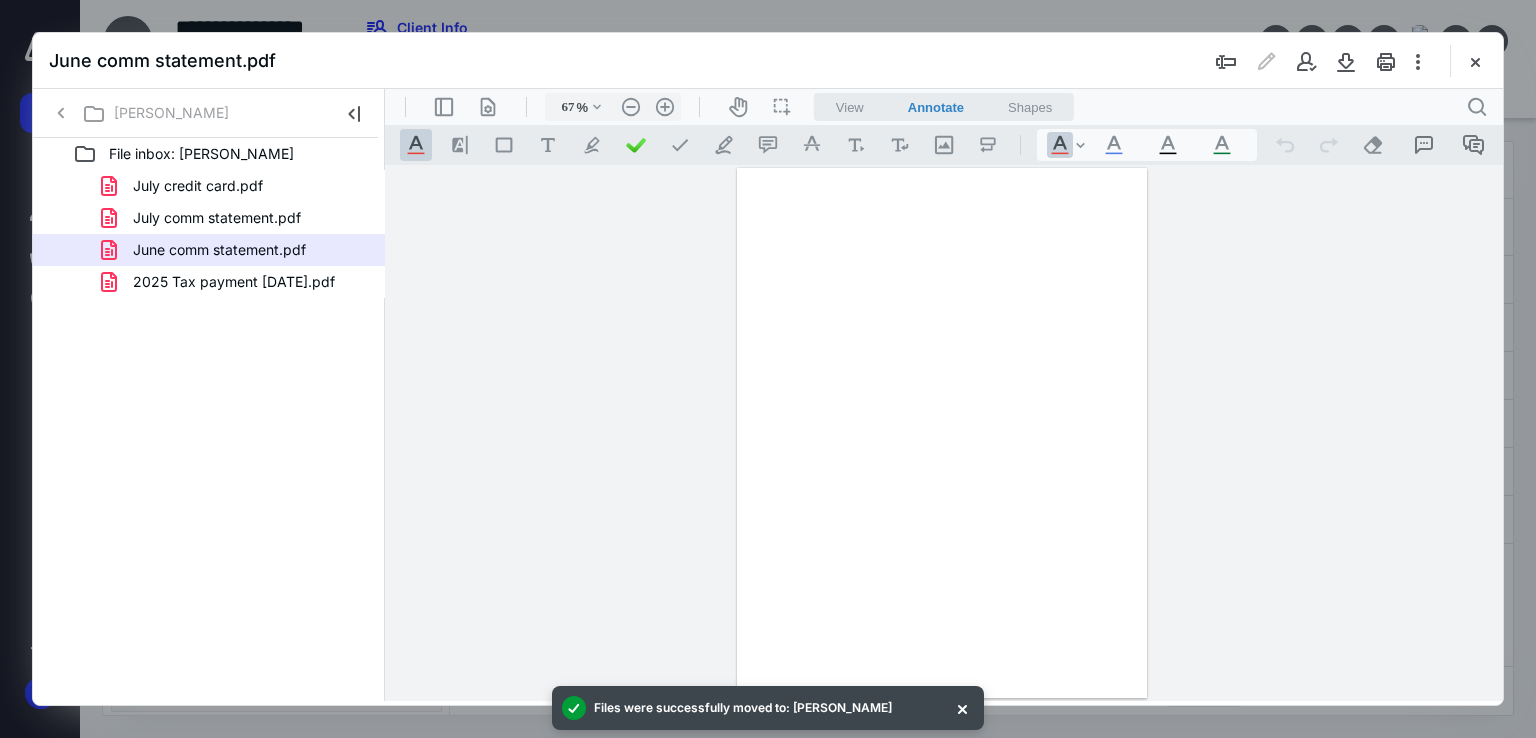 type on "179" 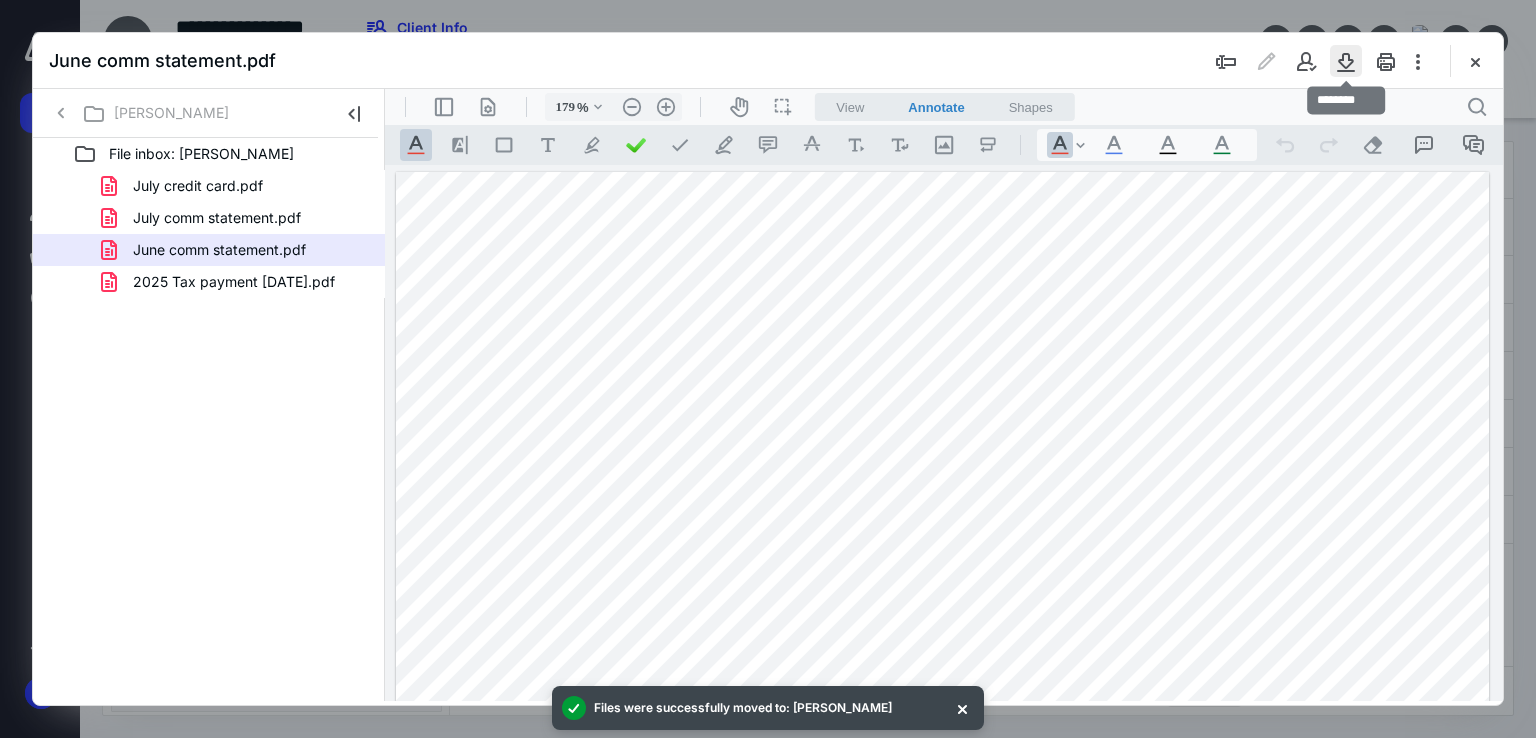 click at bounding box center (1346, 61) 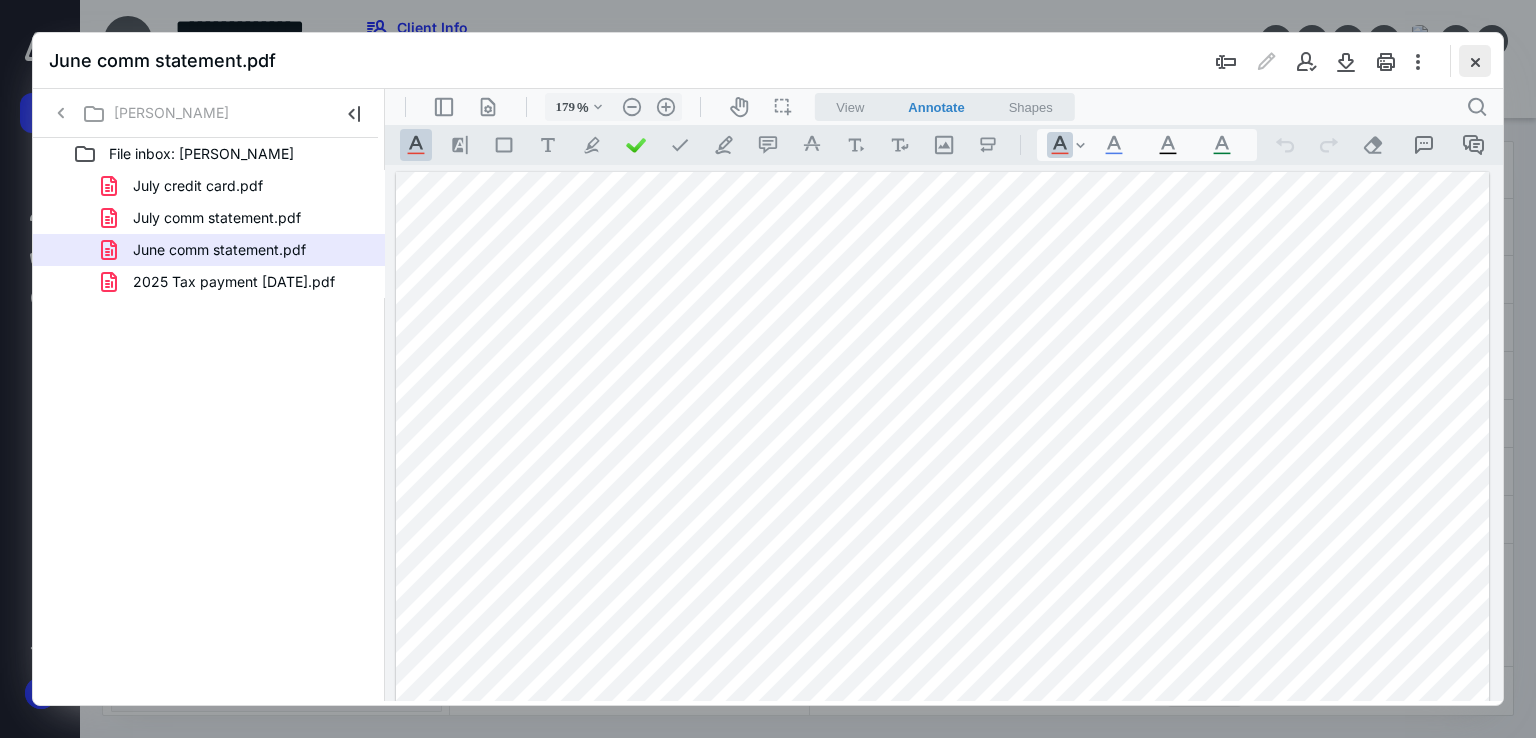 click at bounding box center (1475, 61) 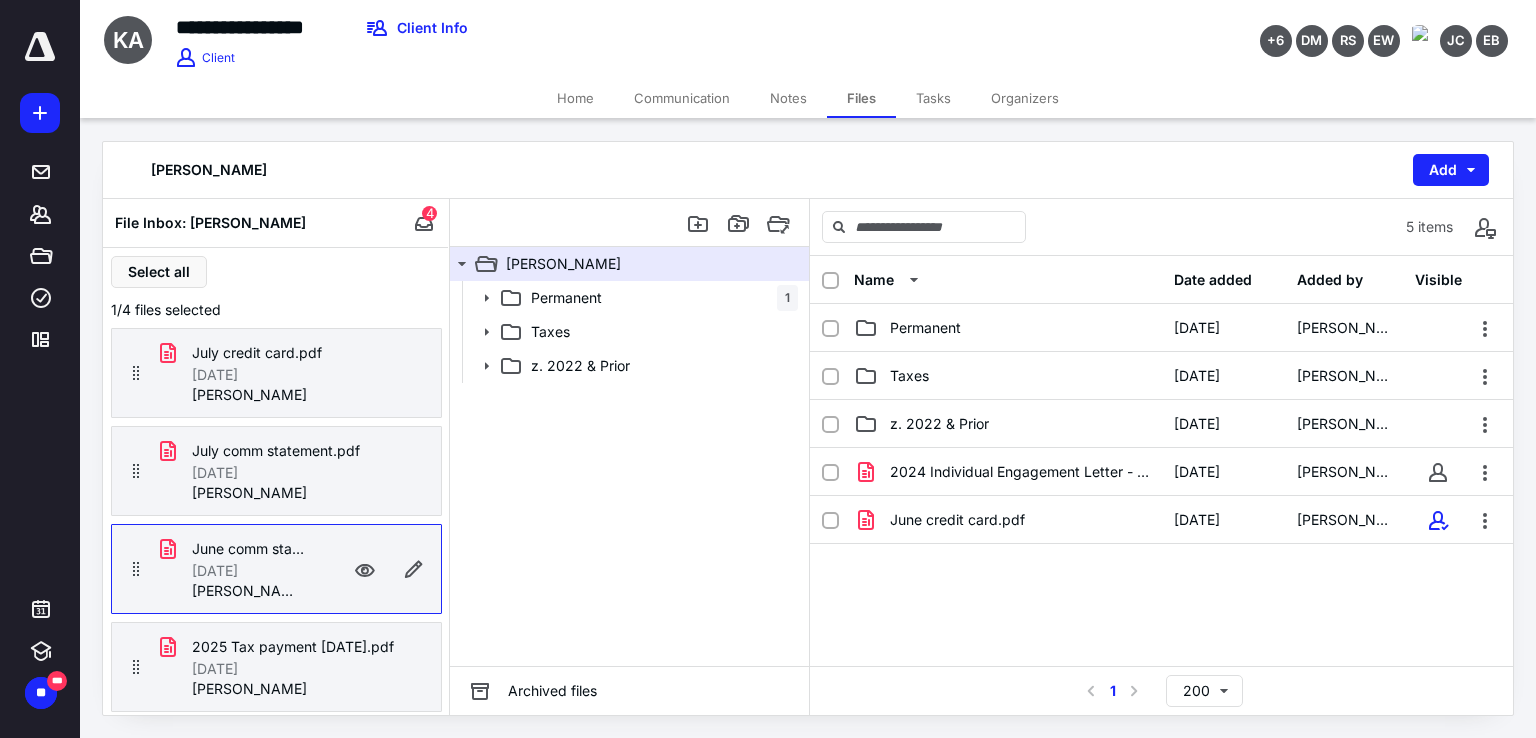 click on "Notes" at bounding box center (788, 98) 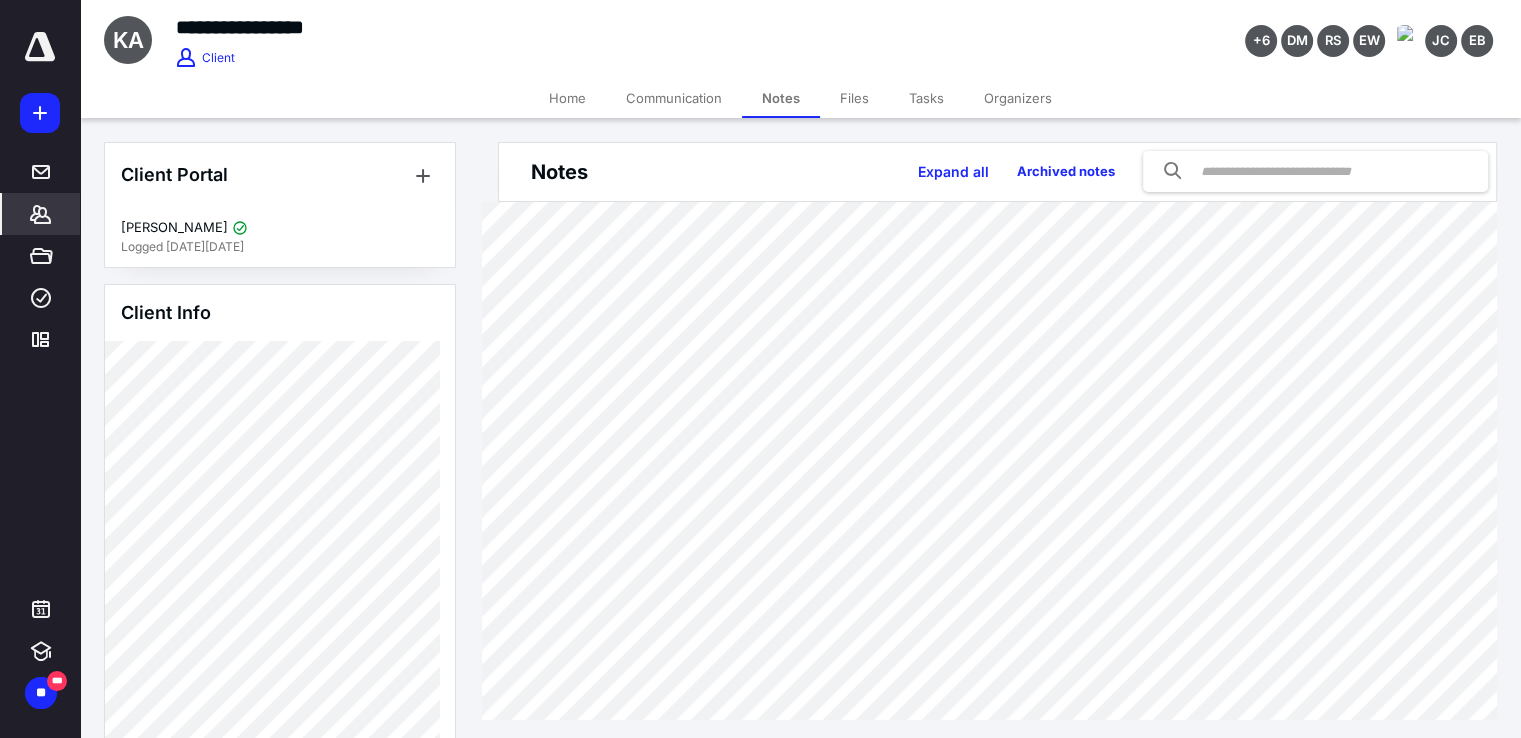 scroll, scrollTop: 22, scrollLeft: 0, axis: vertical 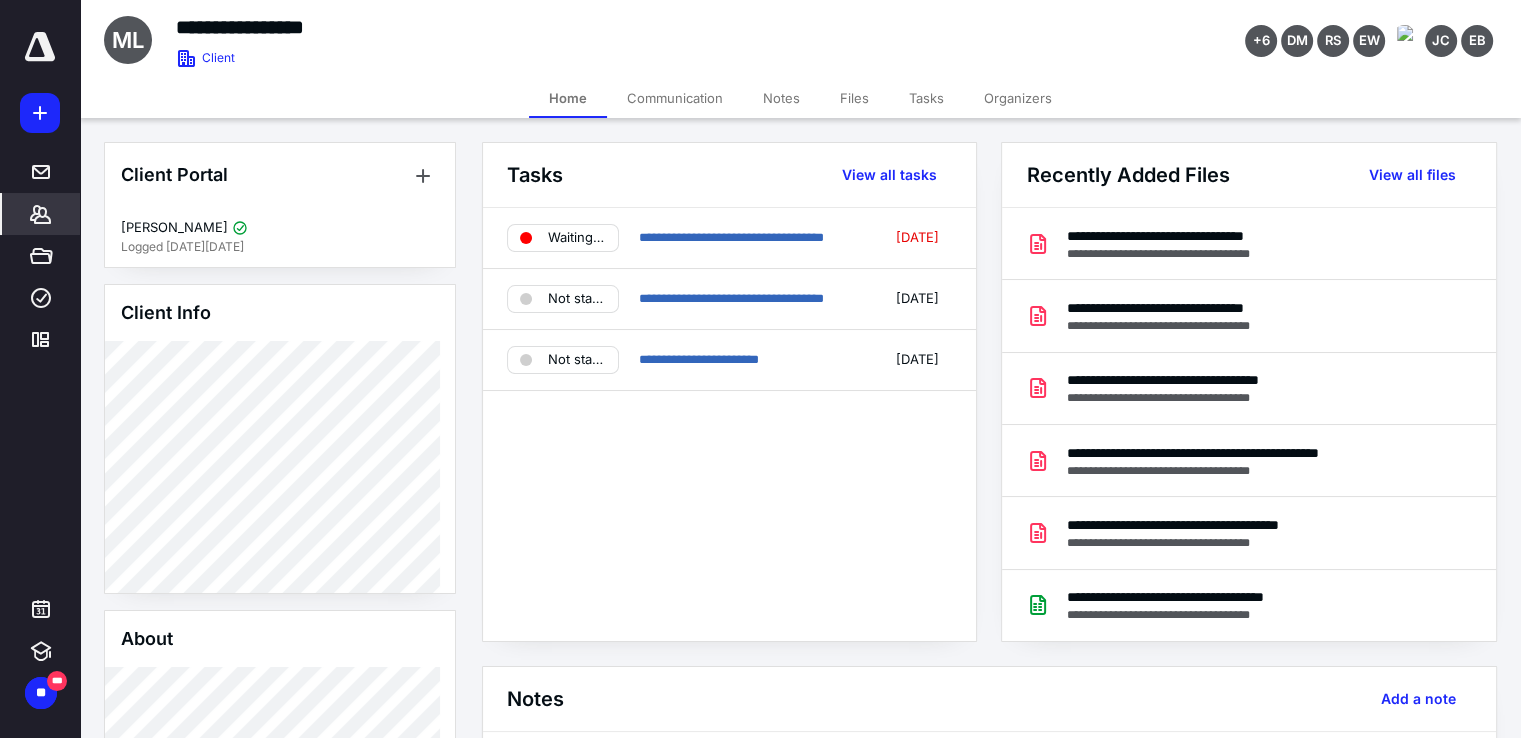 click on "Files" at bounding box center [854, 98] 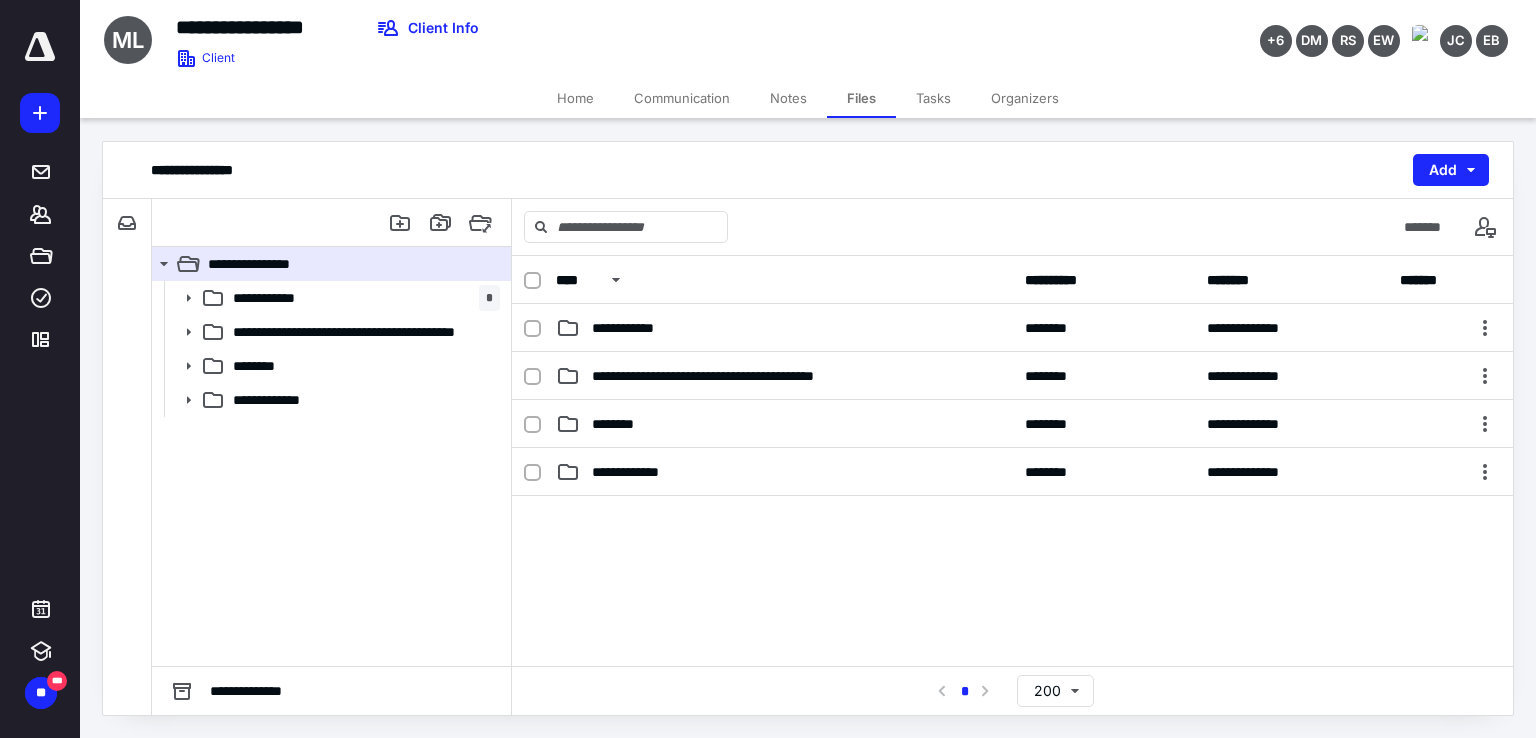 click on "Notes" at bounding box center (788, 98) 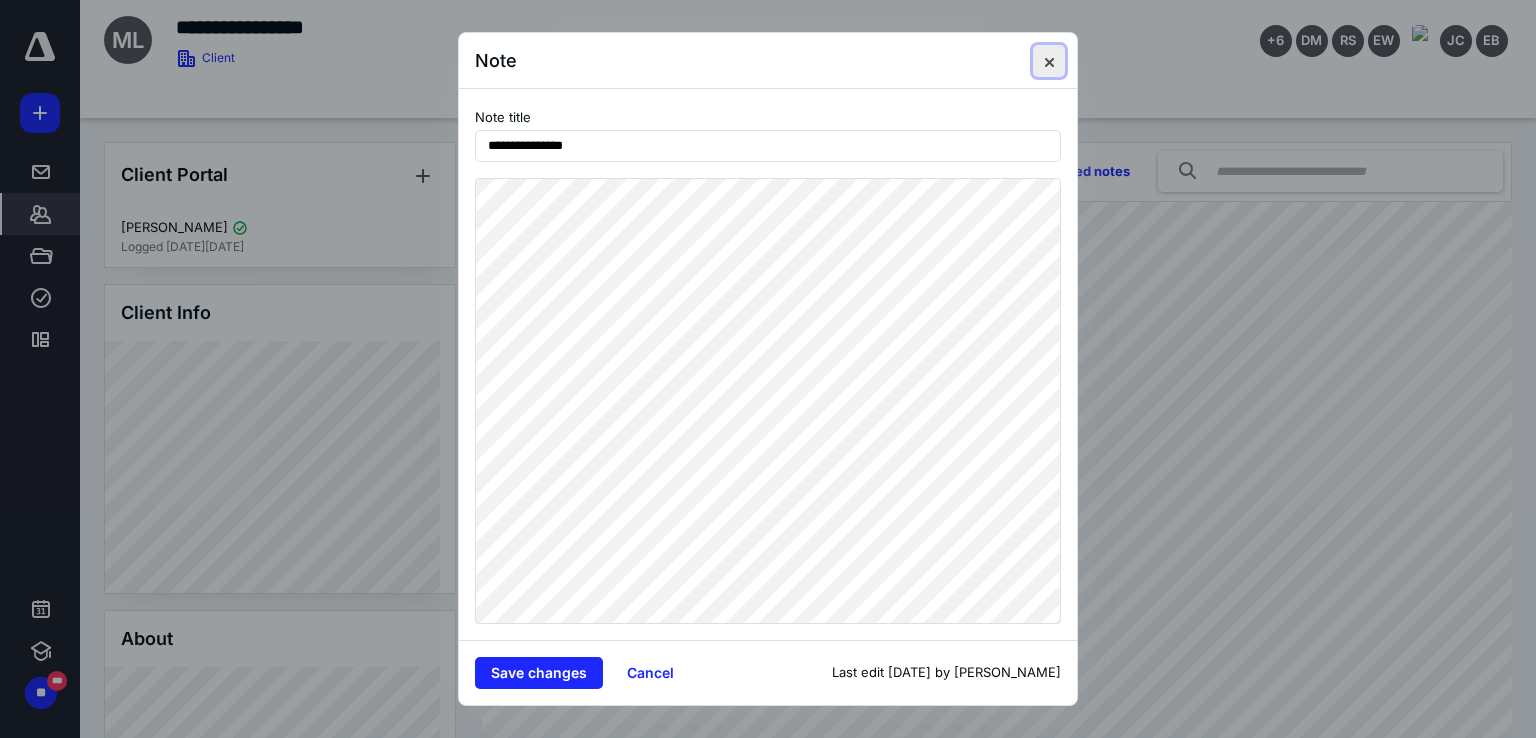 click at bounding box center [1049, 61] 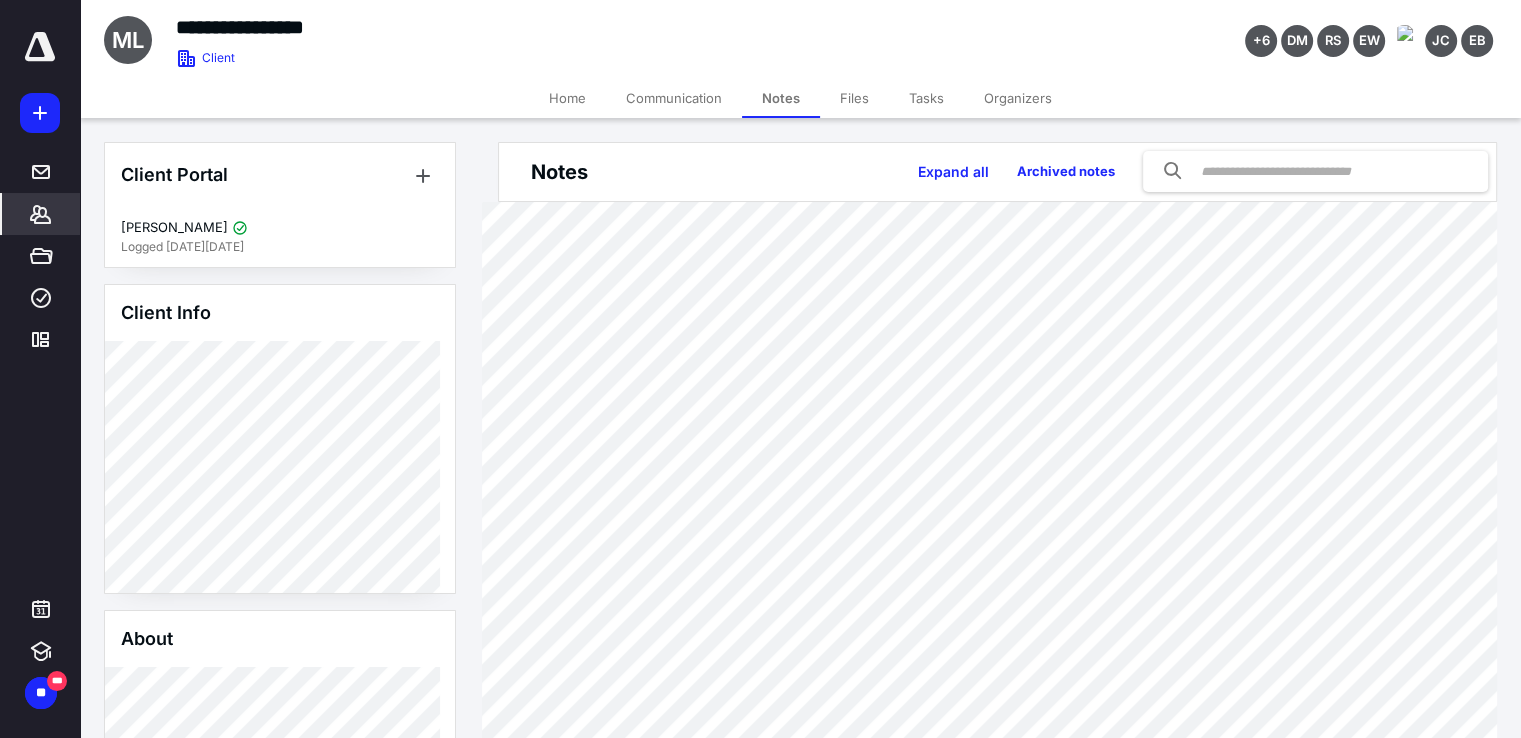 click on "Files" at bounding box center [854, 98] 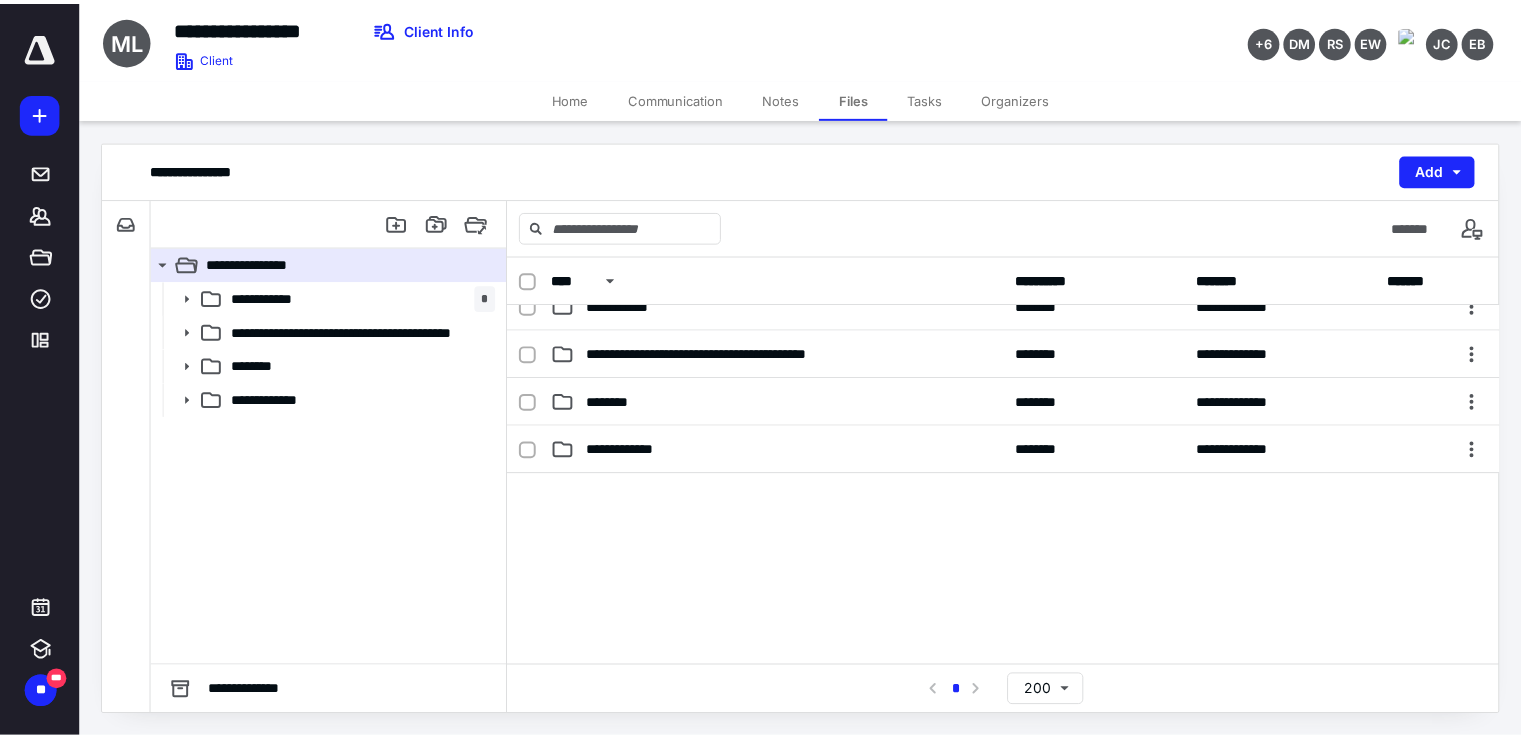 scroll, scrollTop: 0, scrollLeft: 0, axis: both 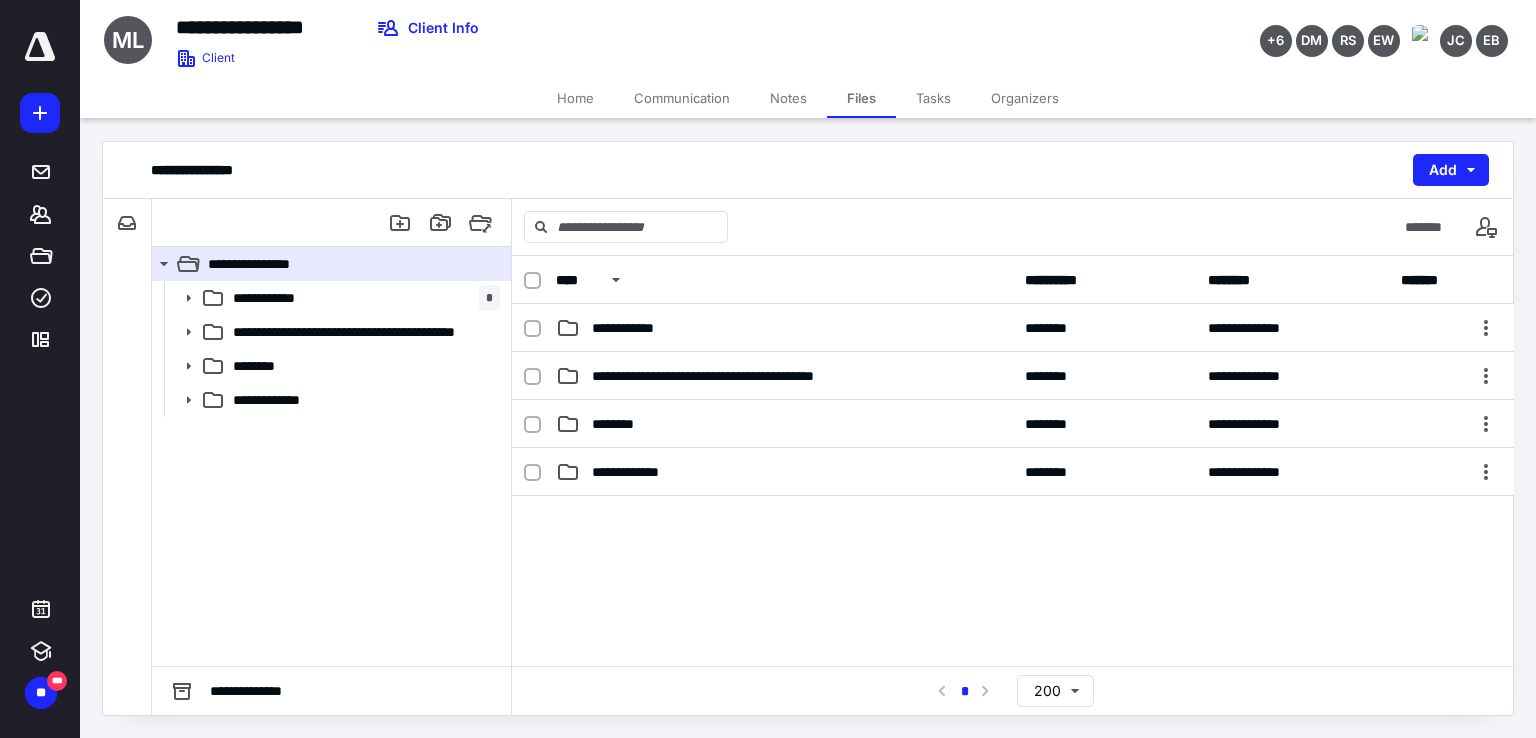 click on "Home" at bounding box center [575, 98] 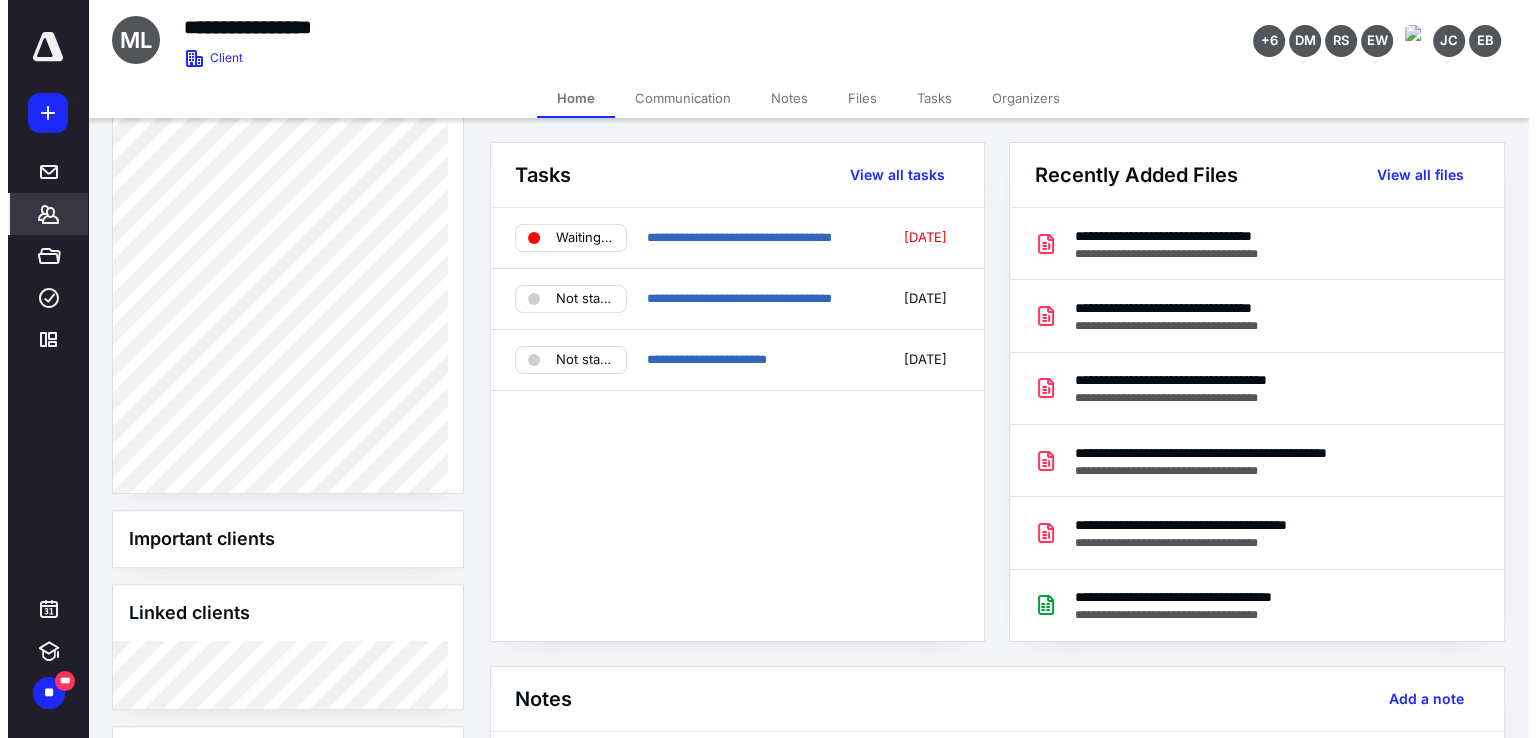 scroll, scrollTop: 616, scrollLeft: 0, axis: vertical 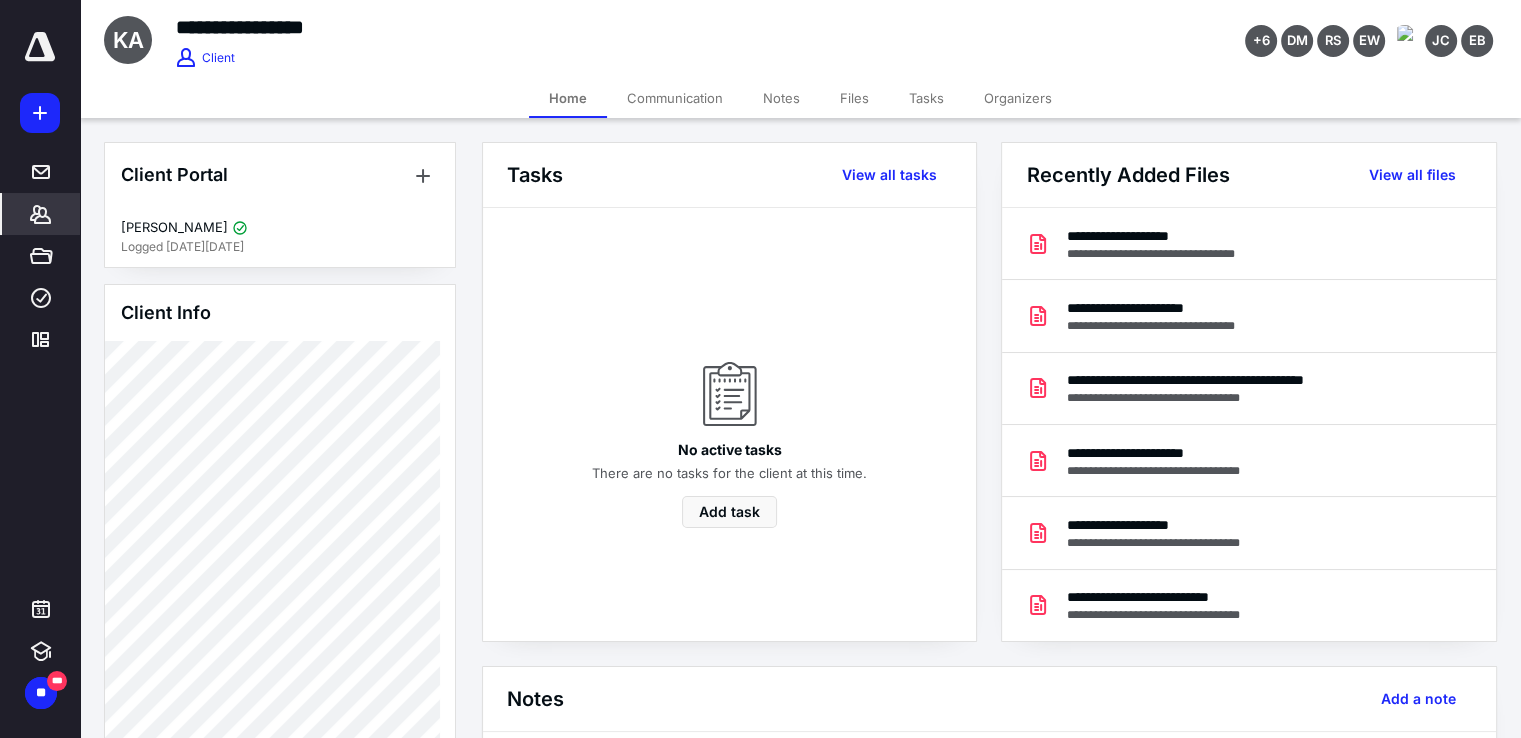 click on "Files" at bounding box center (854, 98) 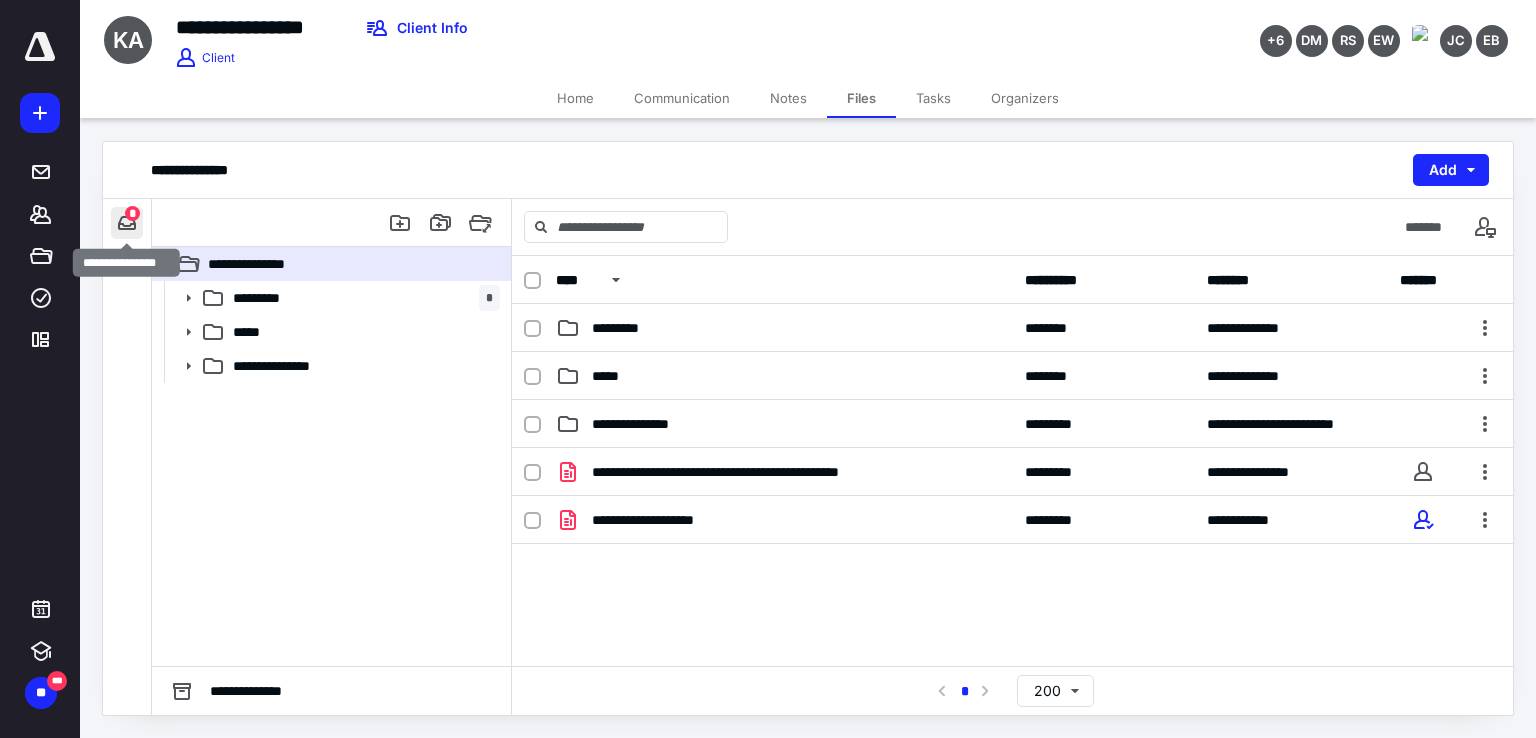click at bounding box center (127, 223) 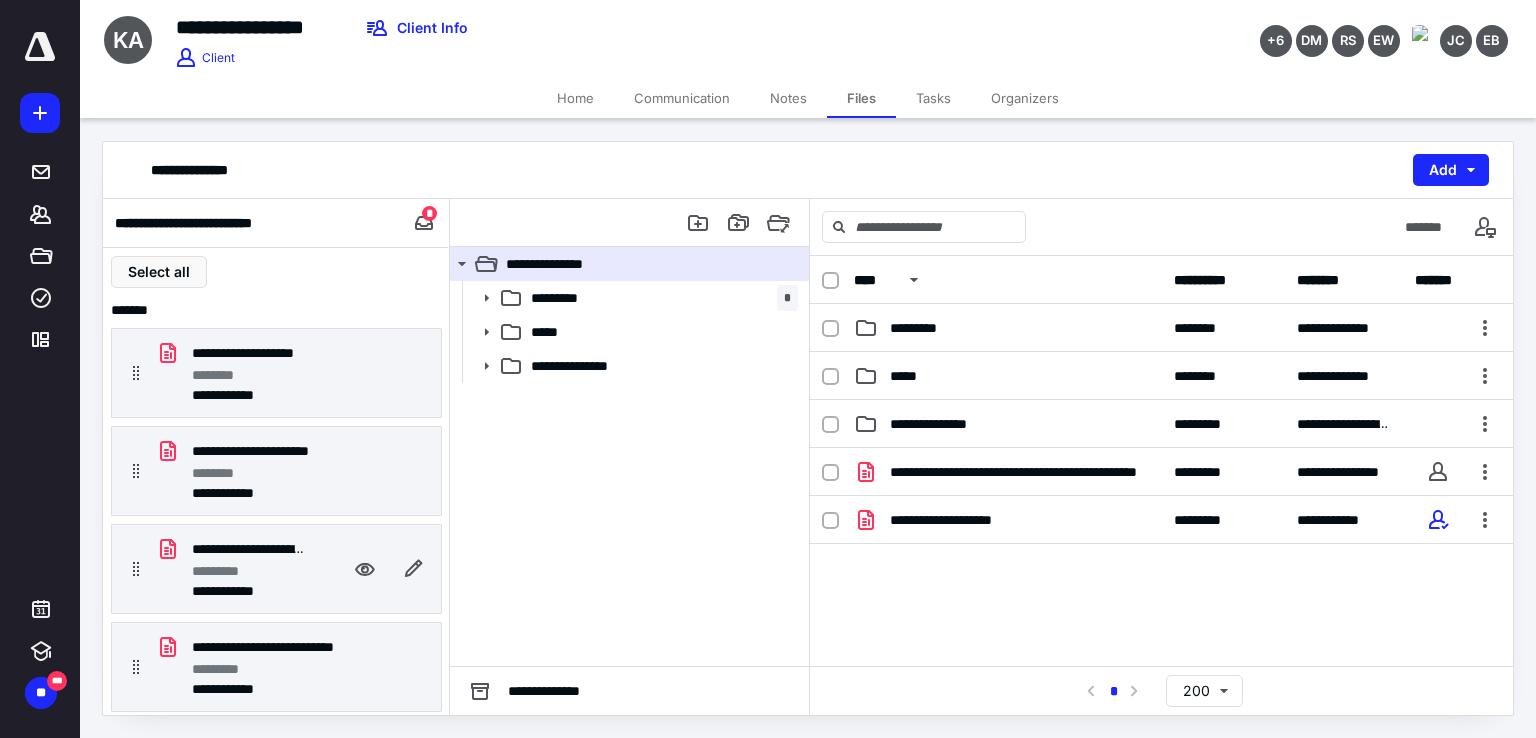 click on "*********" at bounding box center (248, 571) 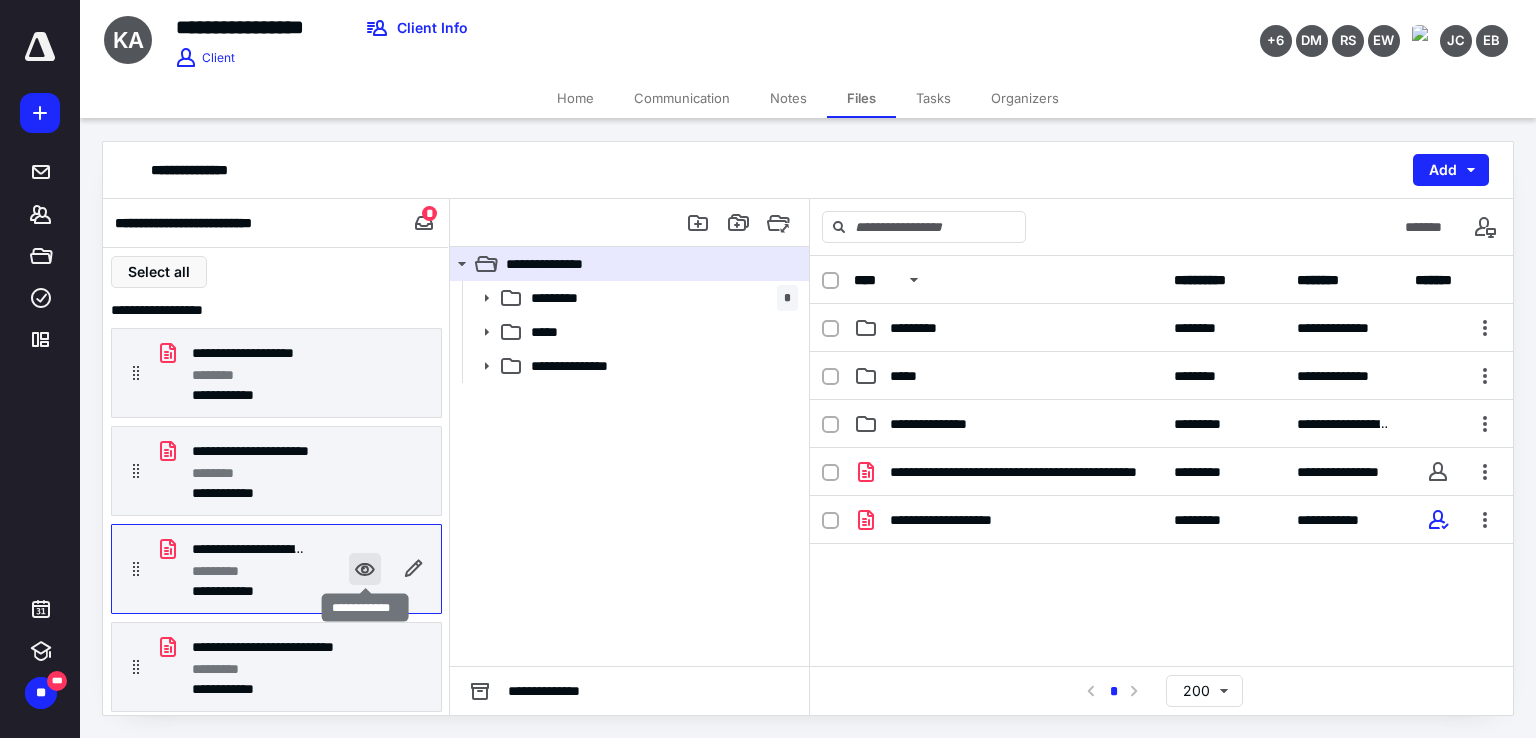 click at bounding box center [365, 569] 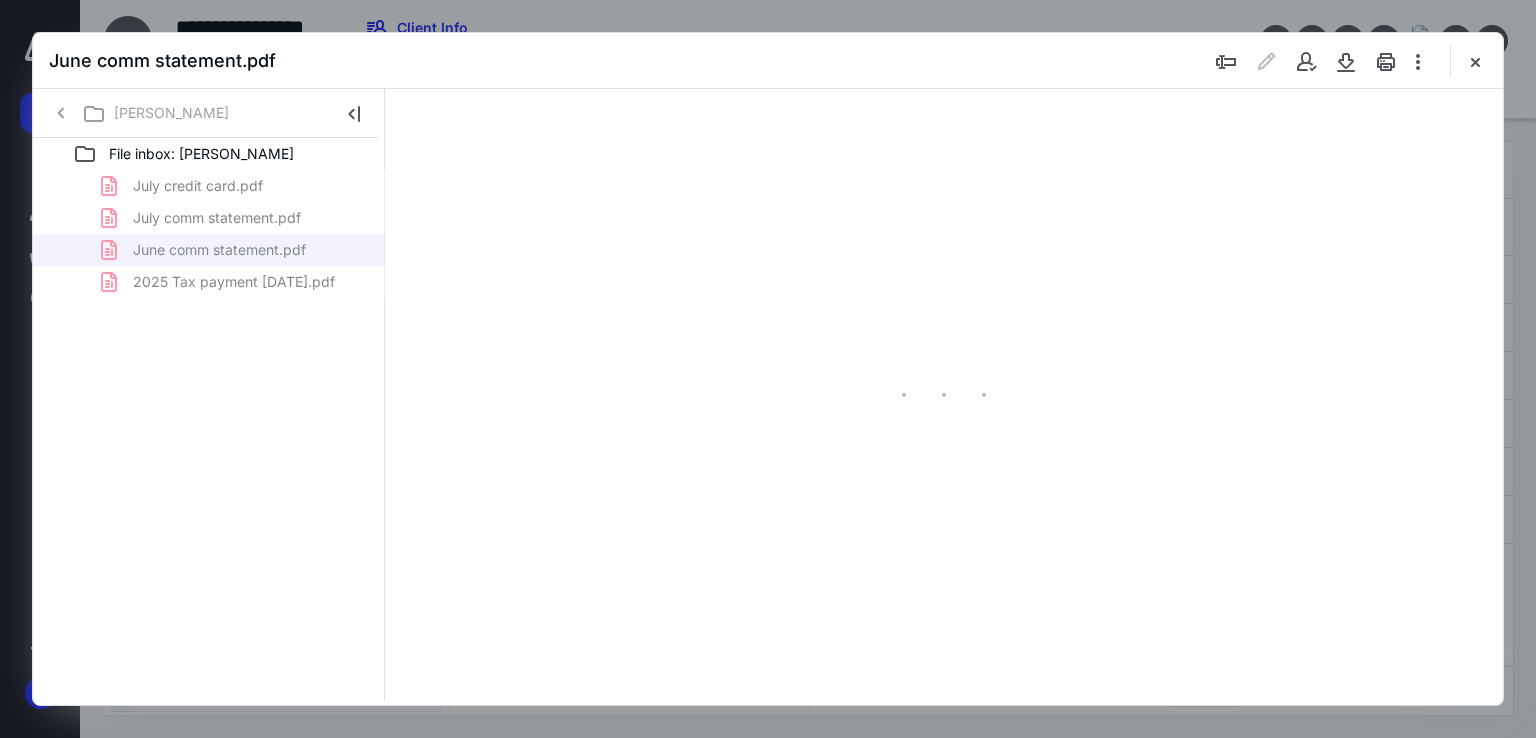 scroll, scrollTop: 0, scrollLeft: 0, axis: both 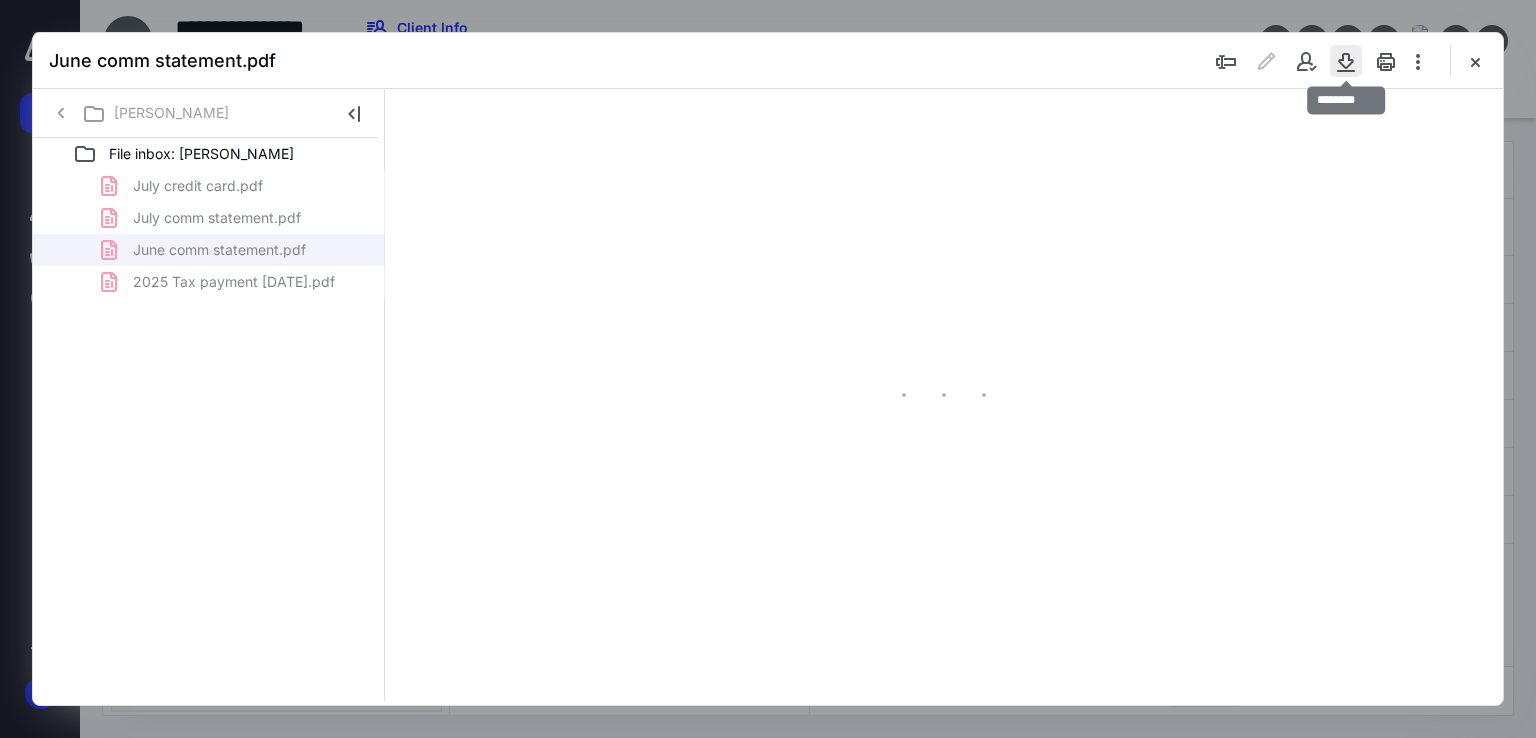 type on "179" 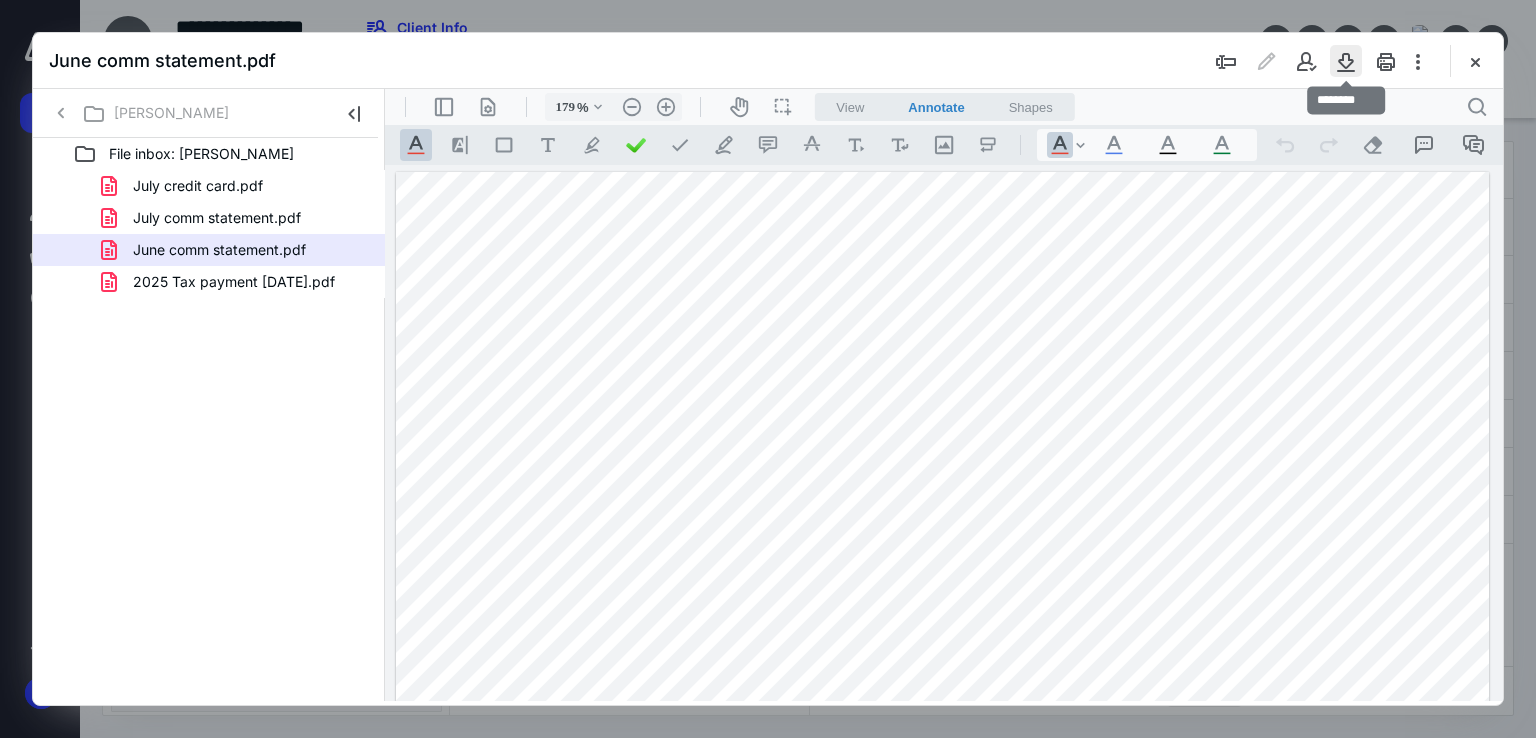 click at bounding box center [1346, 61] 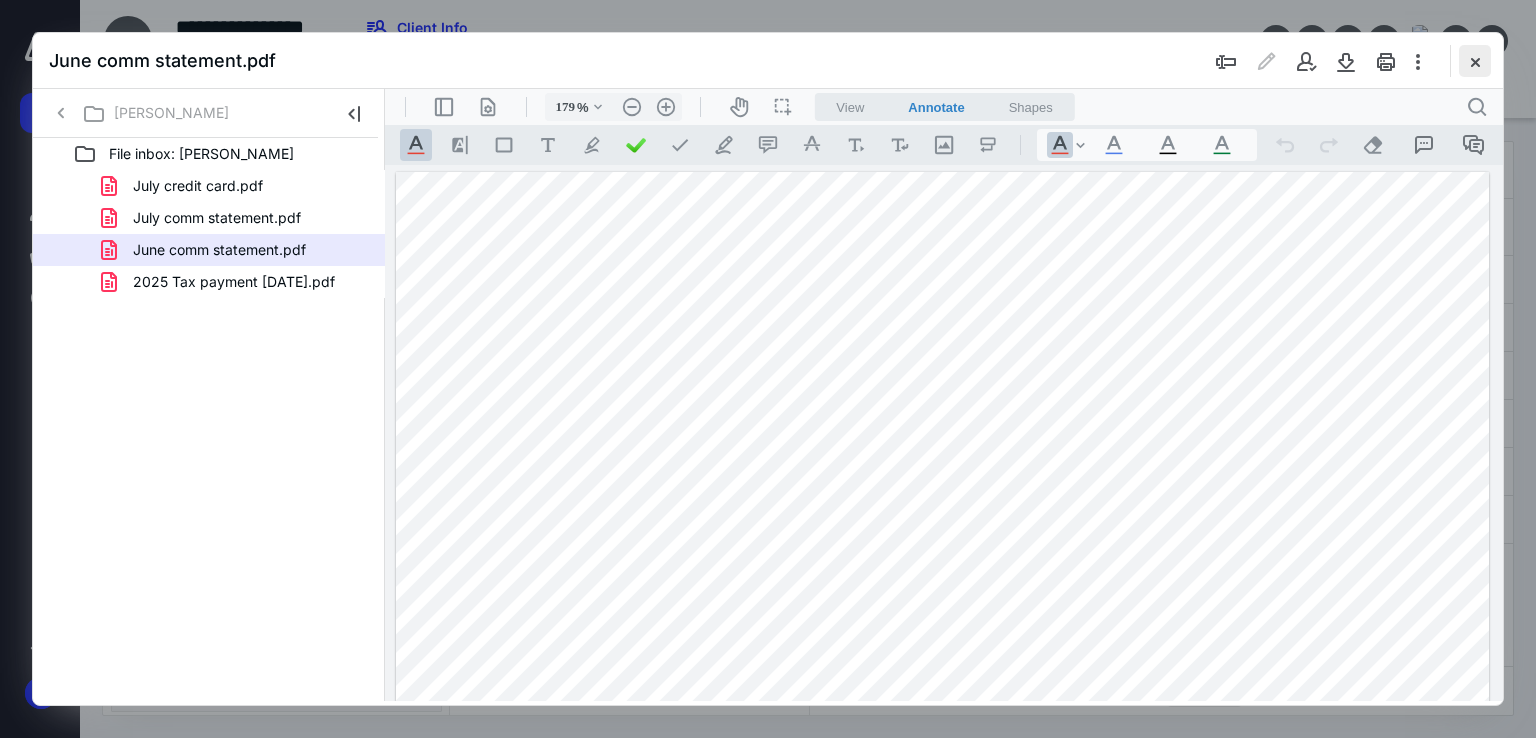 click at bounding box center [1475, 61] 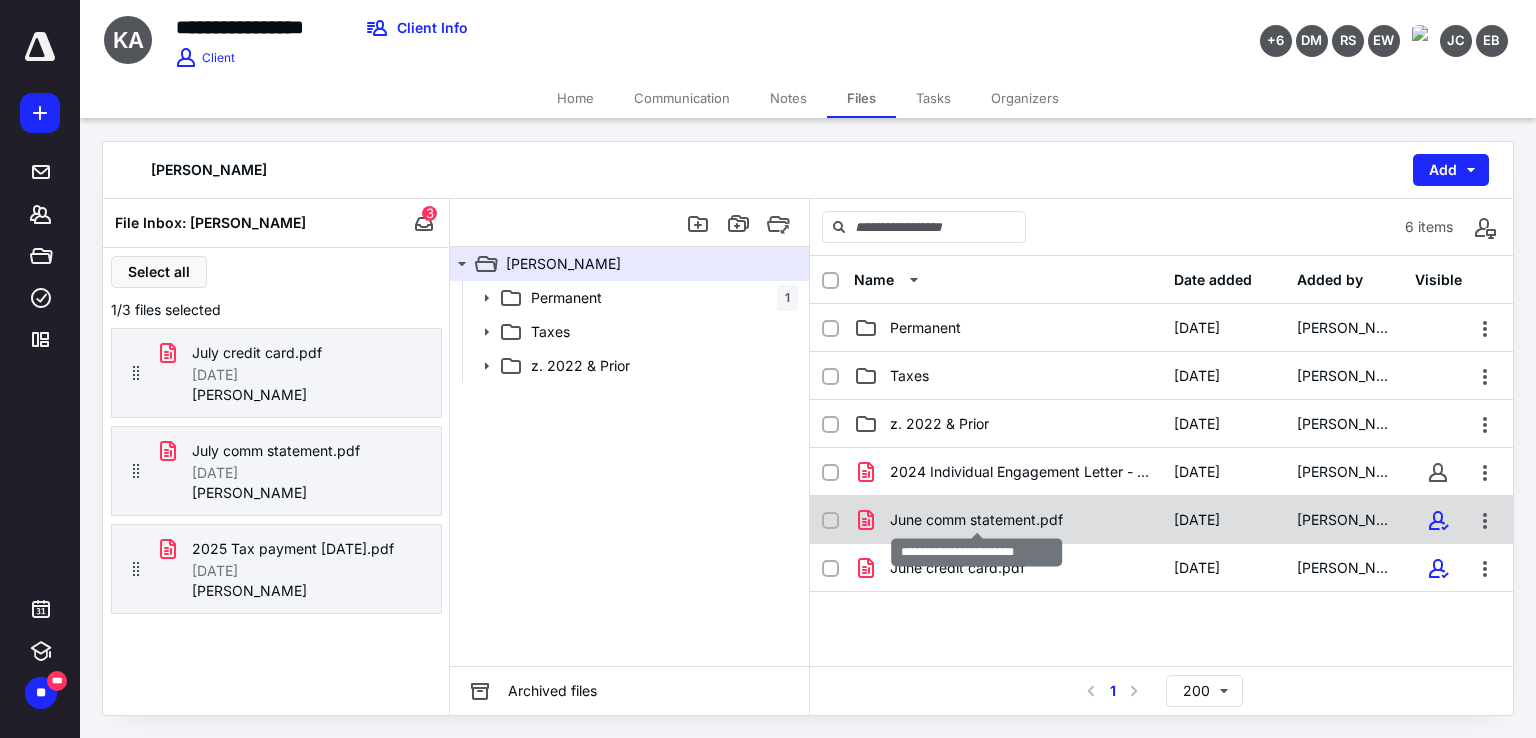 click on "June comm statement.pdf" at bounding box center [976, 520] 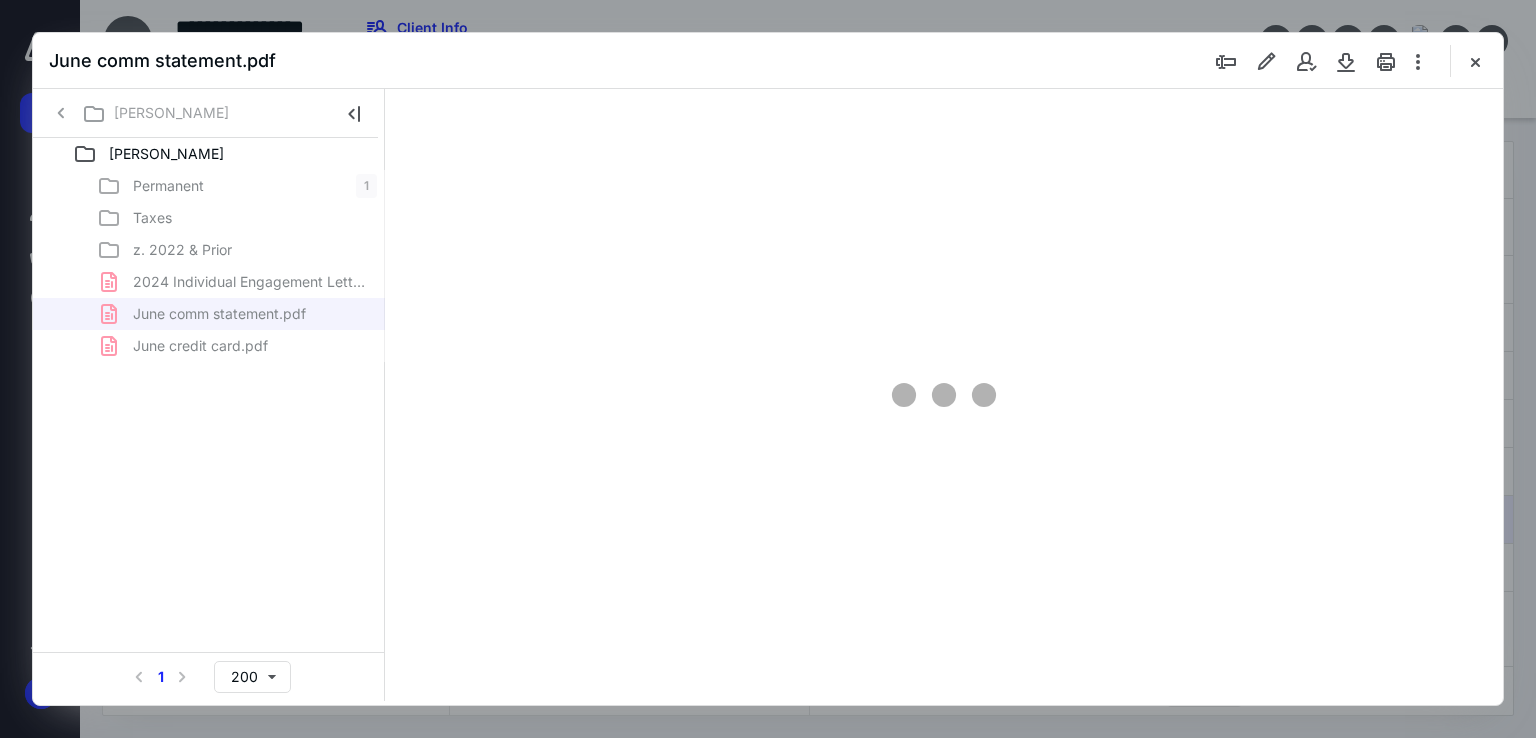 scroll, scrollTop: 0, scrollLeft: 0, axis: both 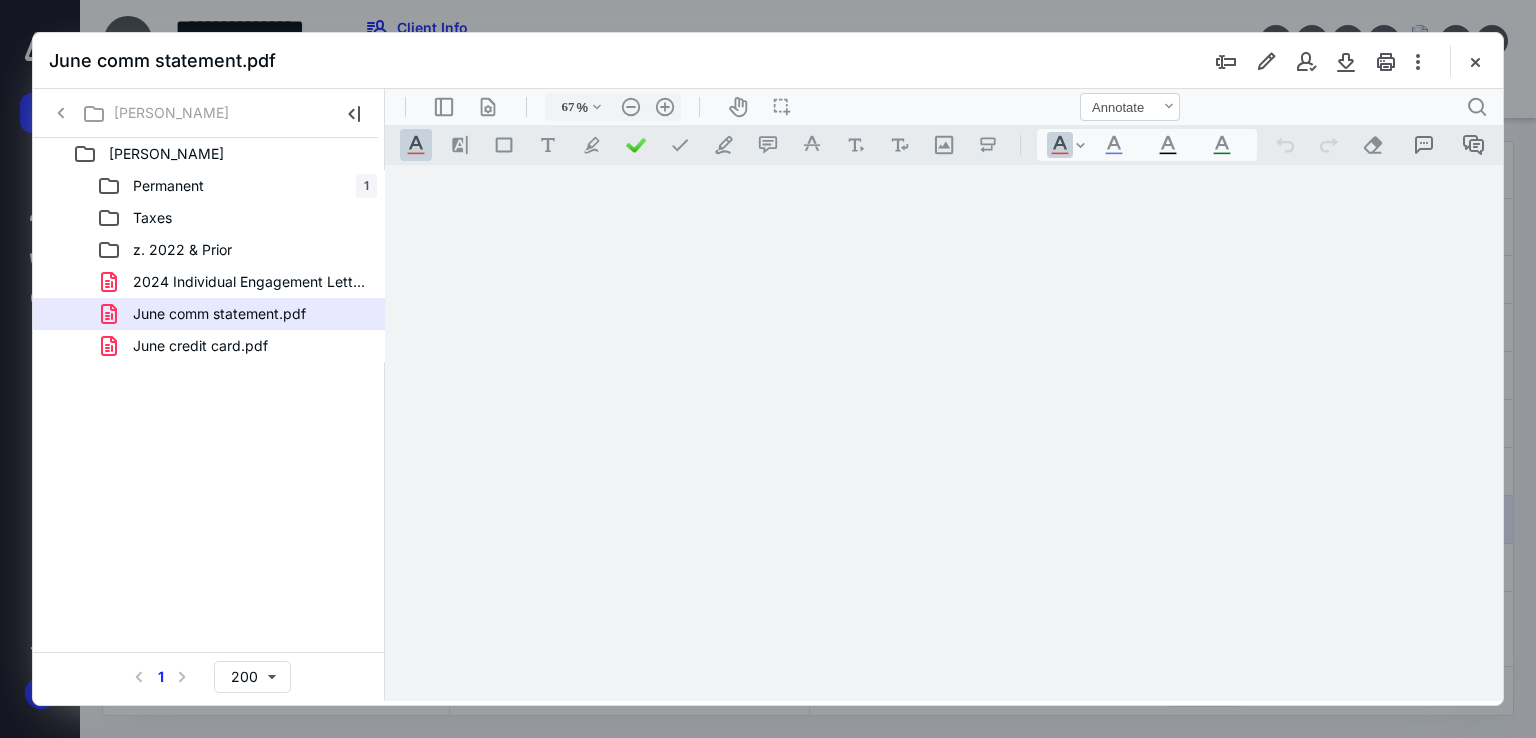 type on "179" 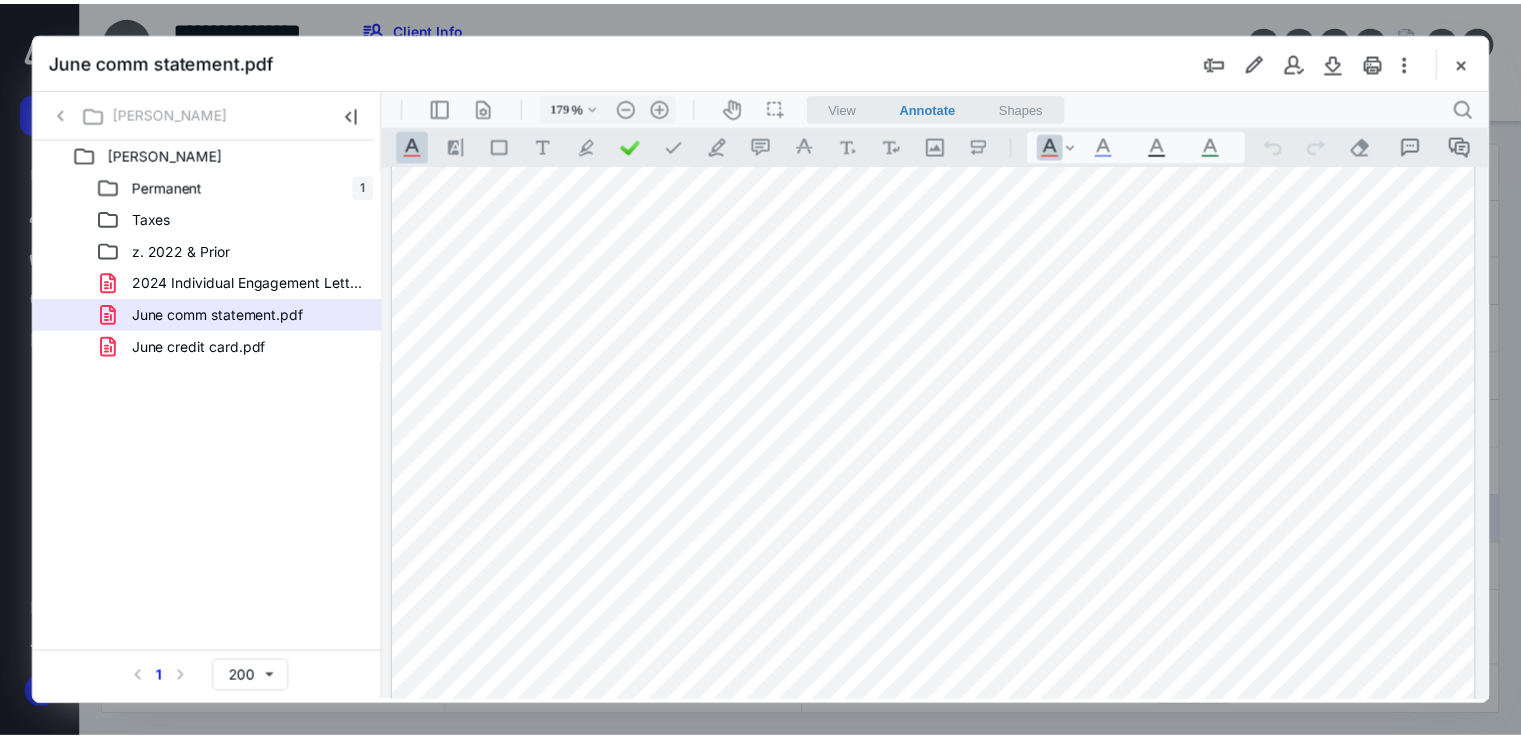 scroll, scrollTop: 403, scrollLeft: 0, axis: vertical 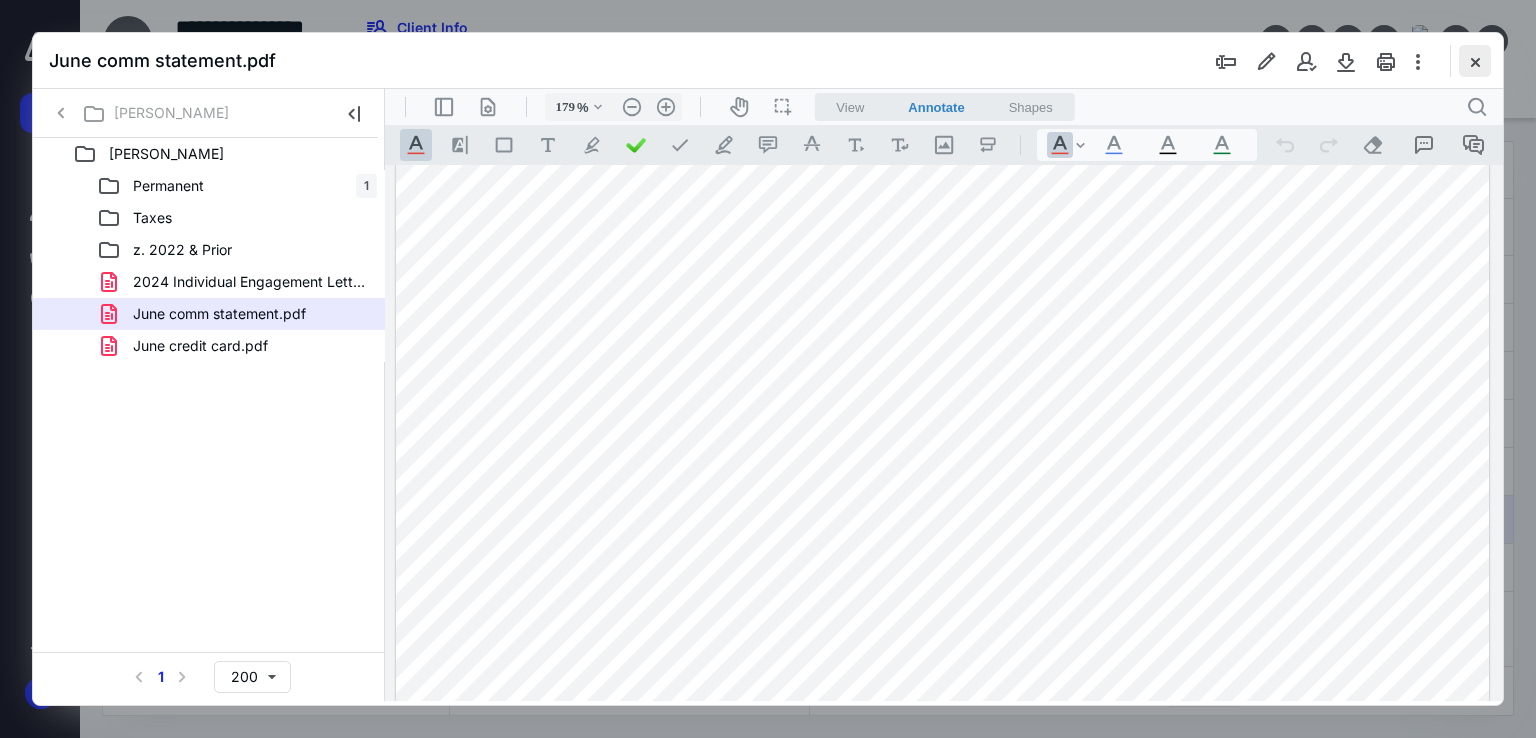 click at bounding box center (1475, 61) 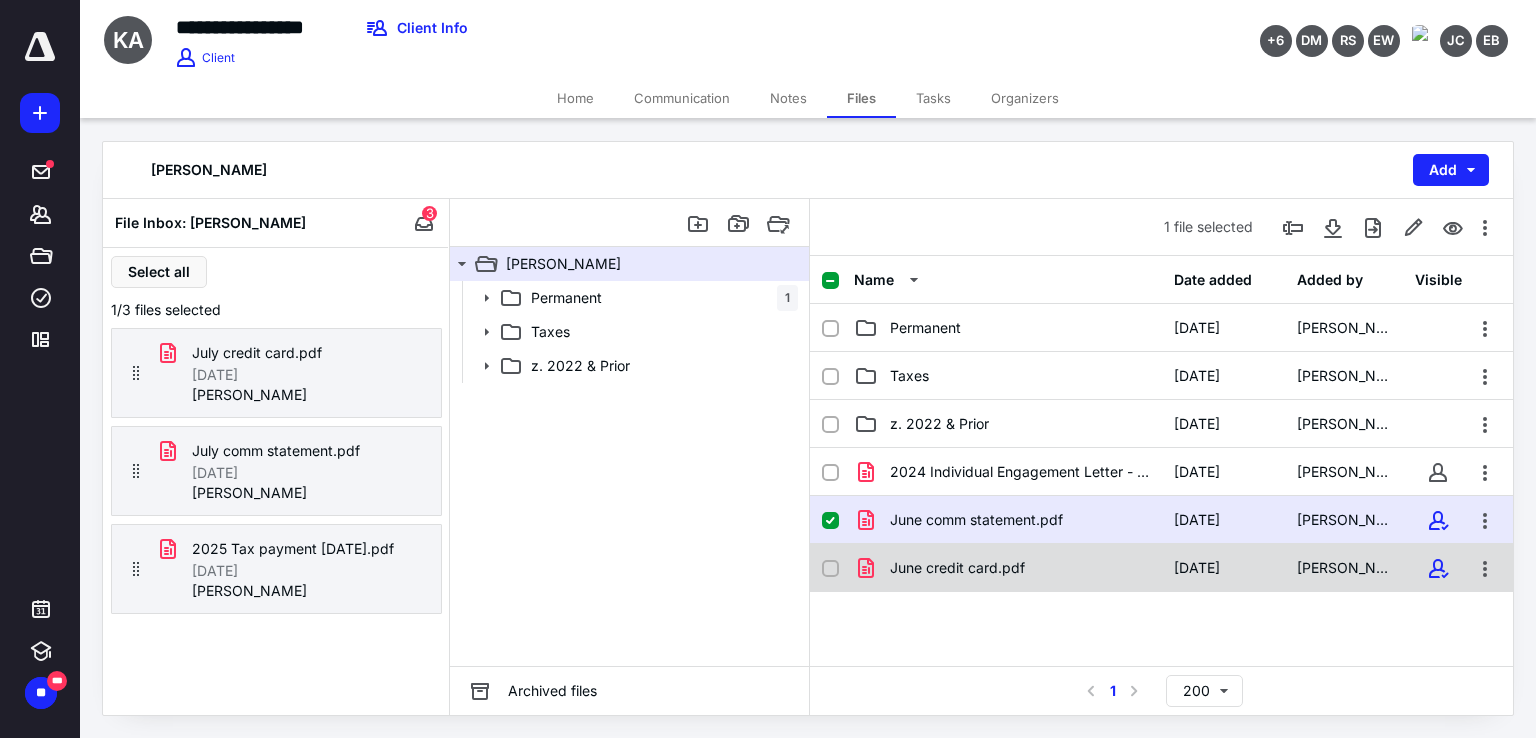 click at bounding box center [830, 569] 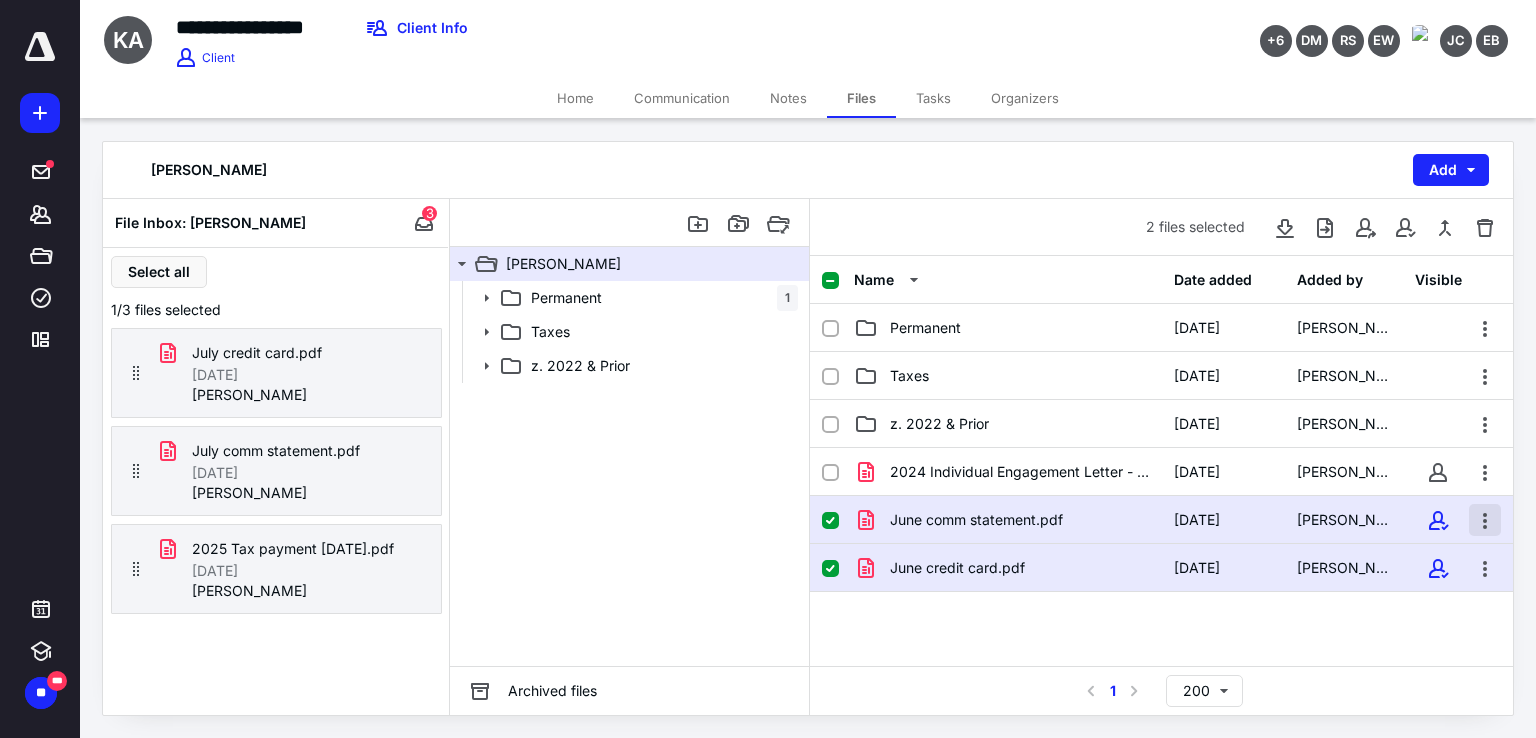 click at bounding box center [1485, 520] 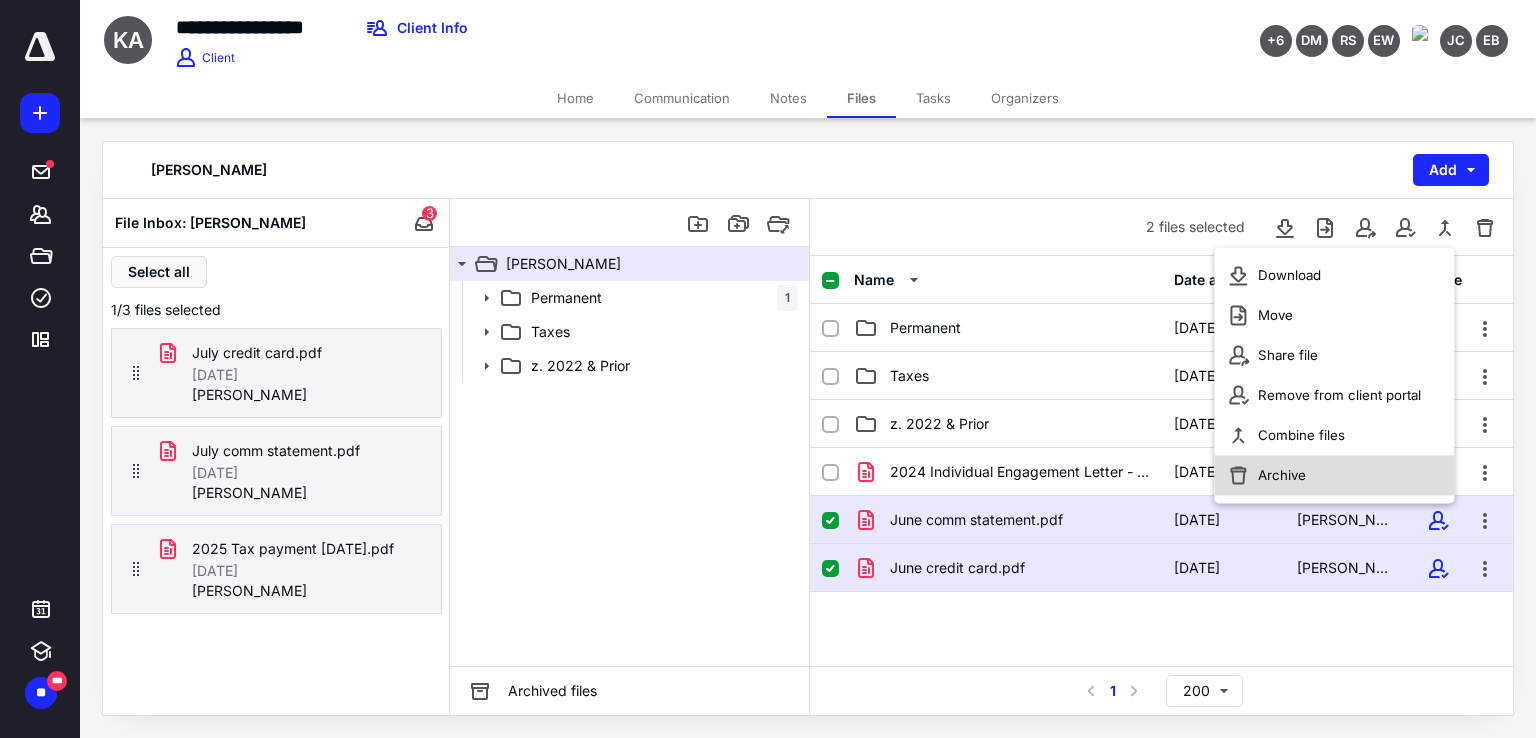 click on "Archive" at bounding box center [1334, 475] 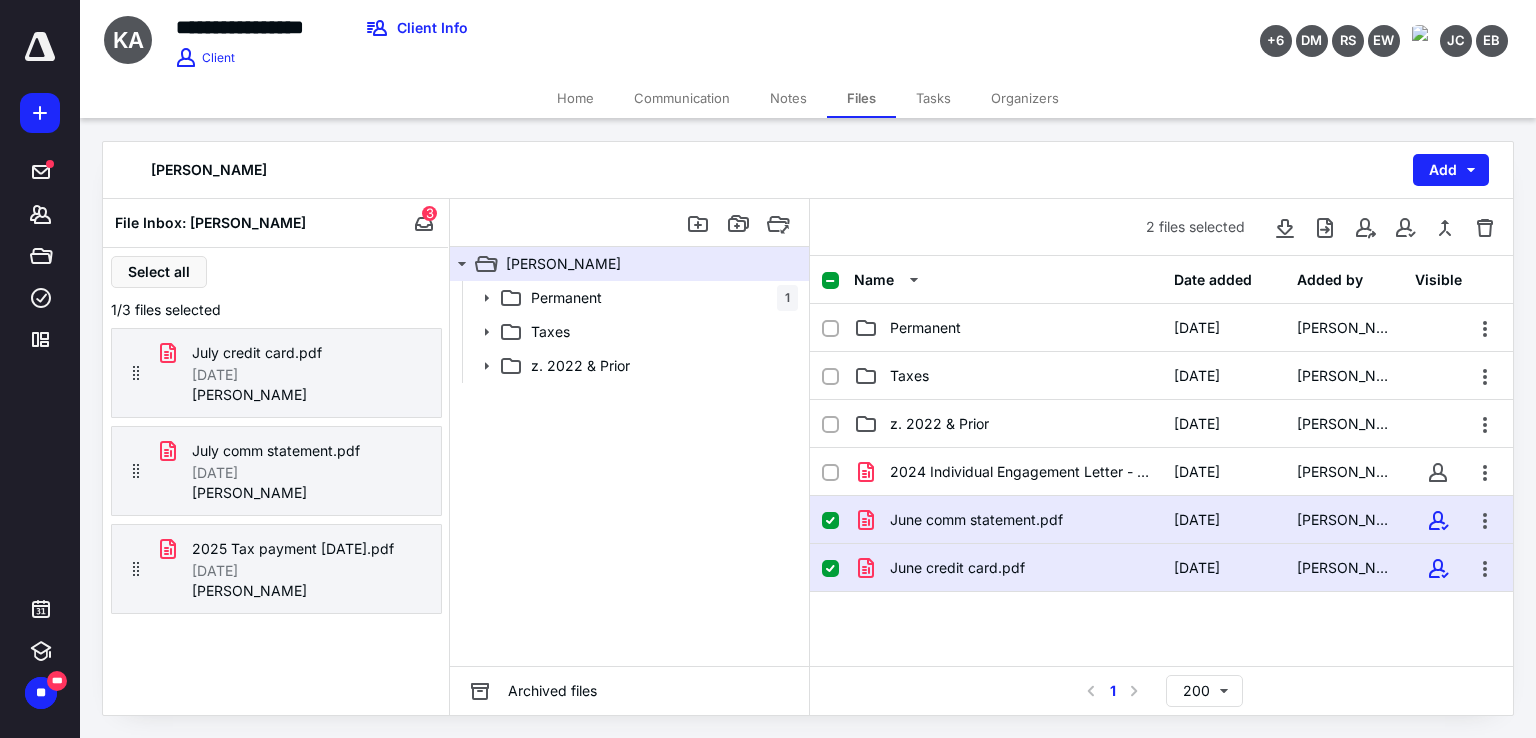 checkbox on "false" 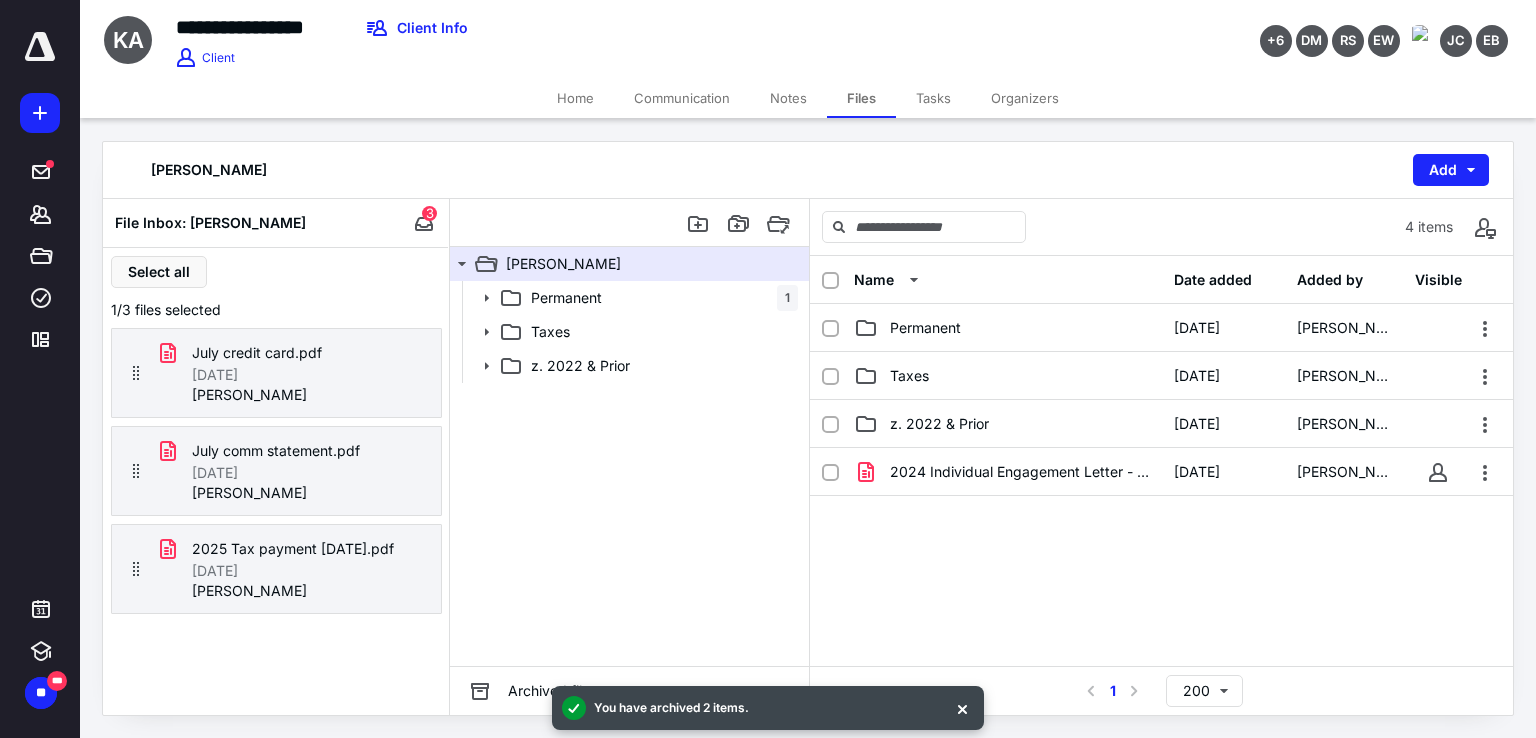 click on "Home" at bounding box center [575, 98] 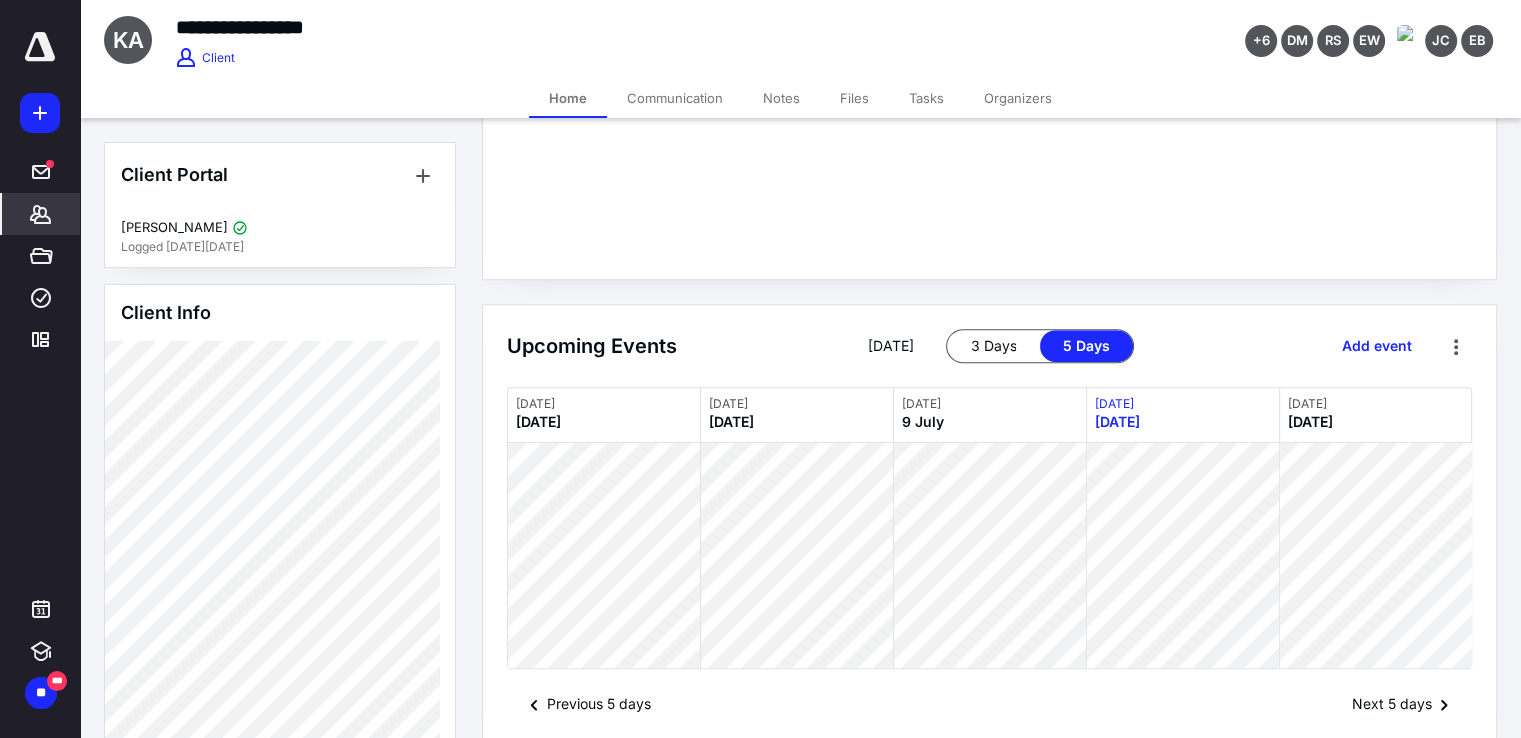 scroll, scrollTop: 897, scrollLeft: 0, axis: vertical 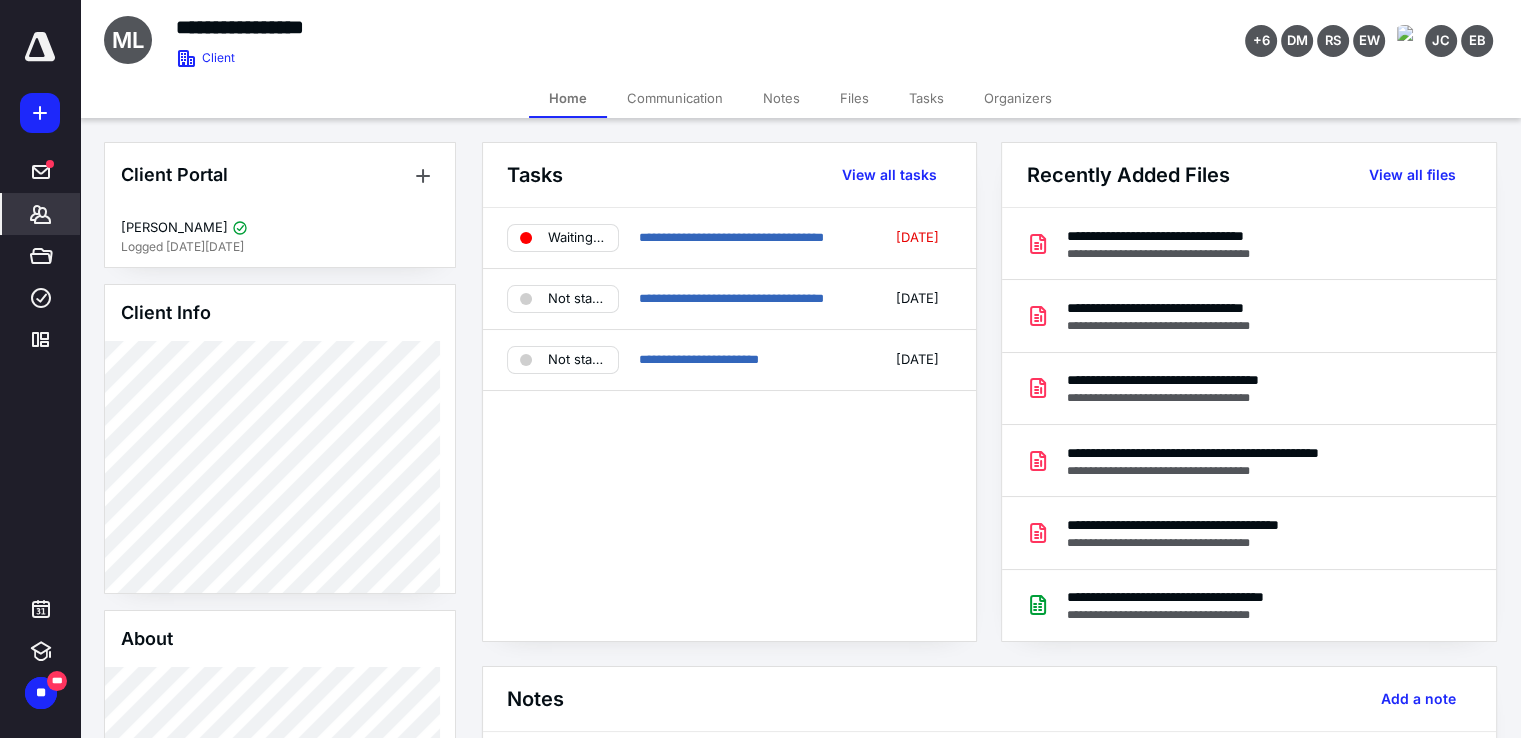 click on "Files" at bounding box center (854, 98) 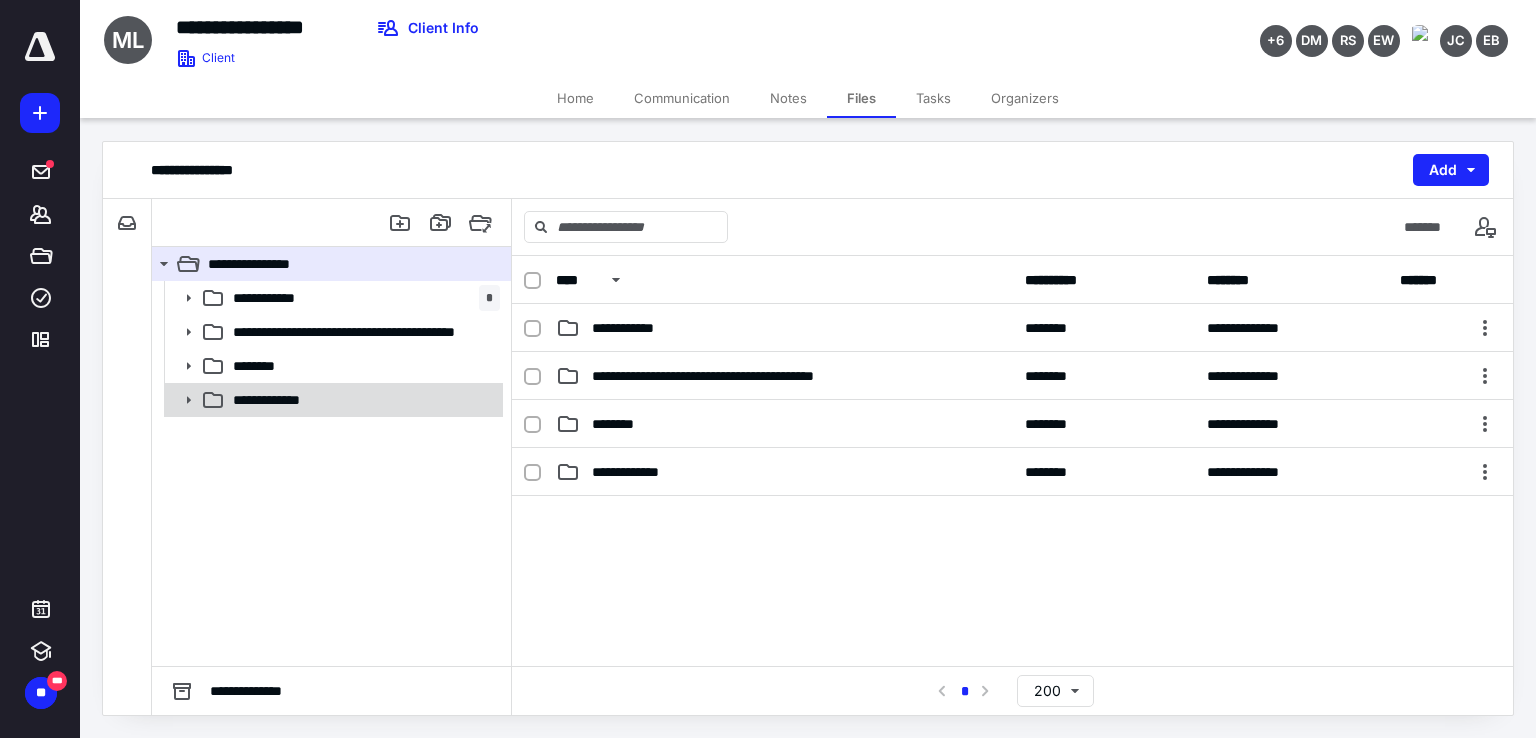 click 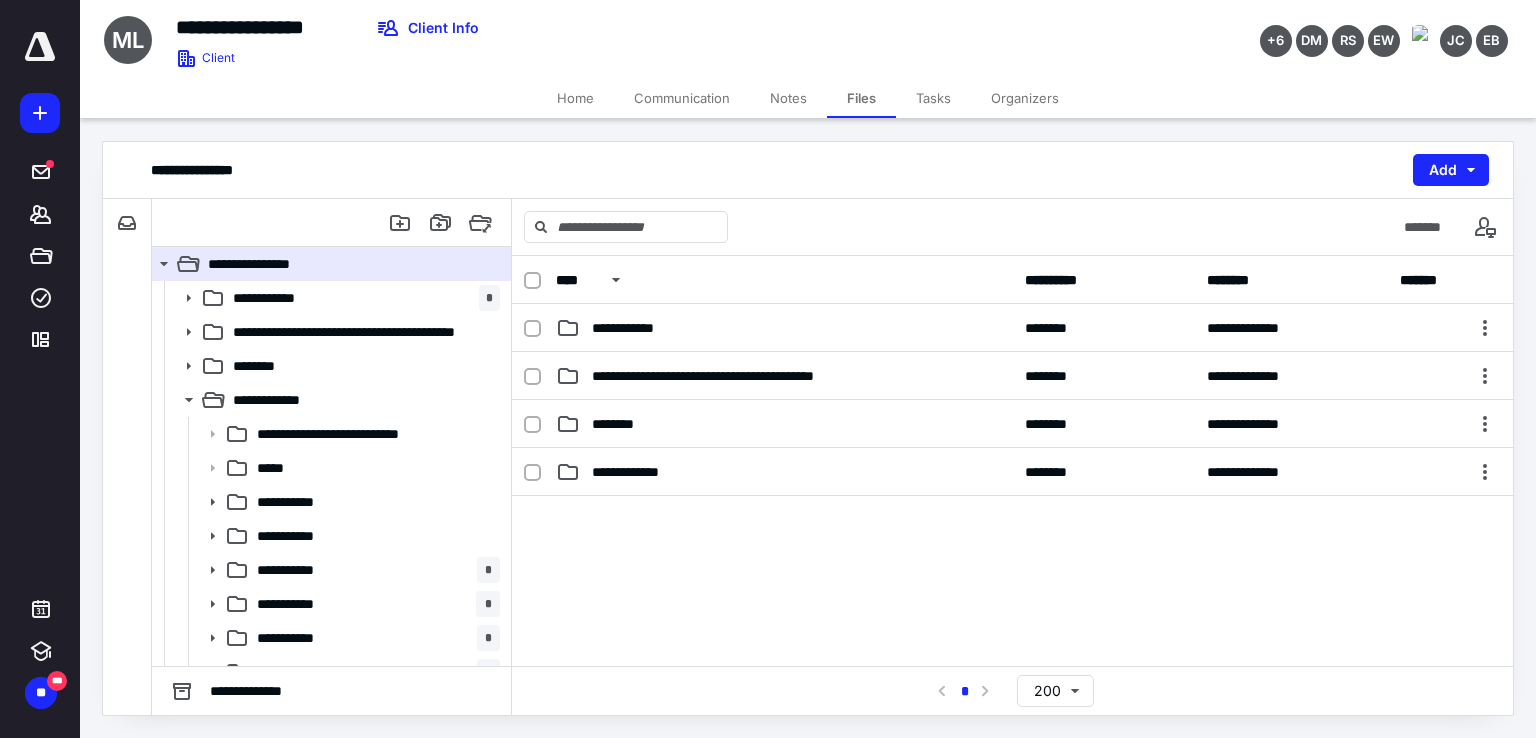 scroll, scrollTop: 22, scrollLeft: 0, axis: vertical 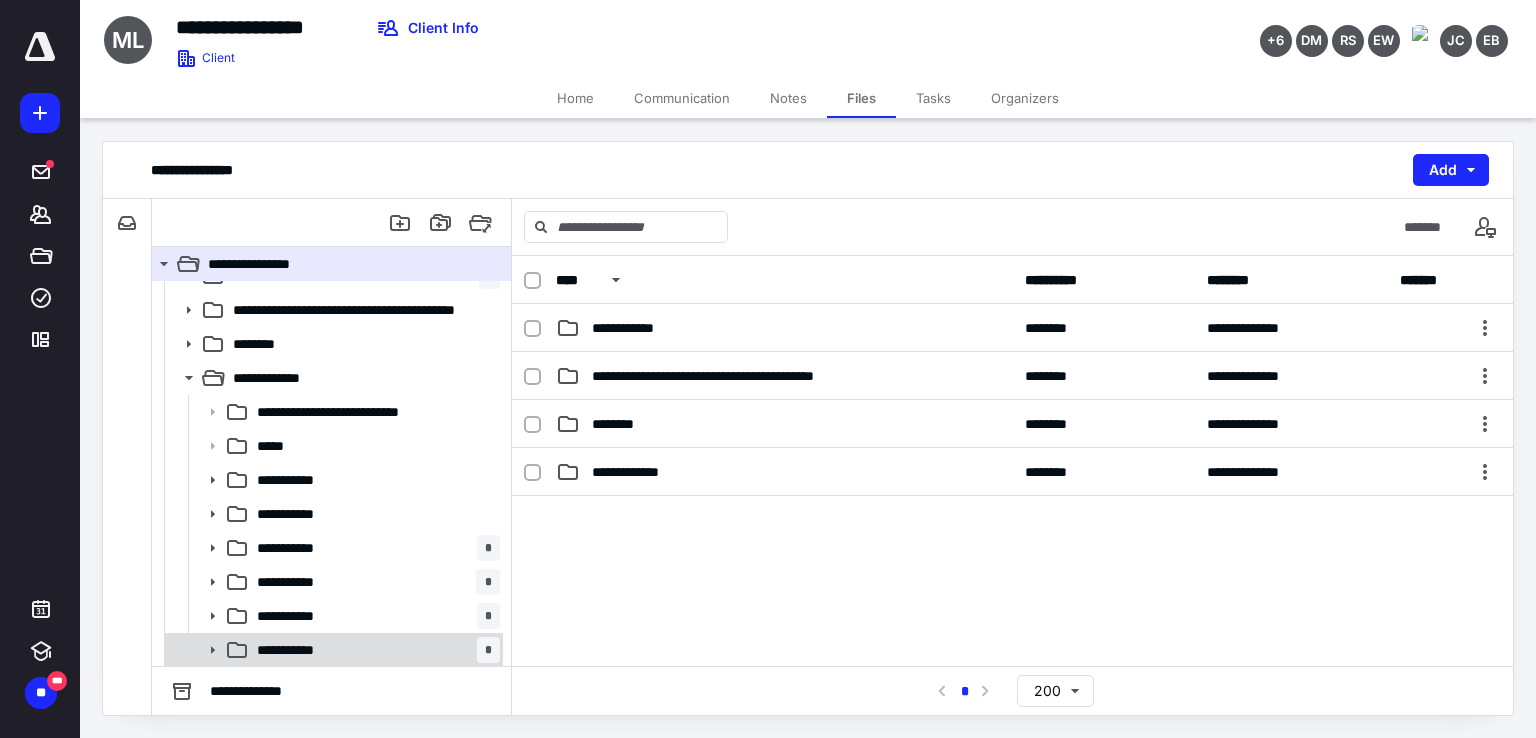 click 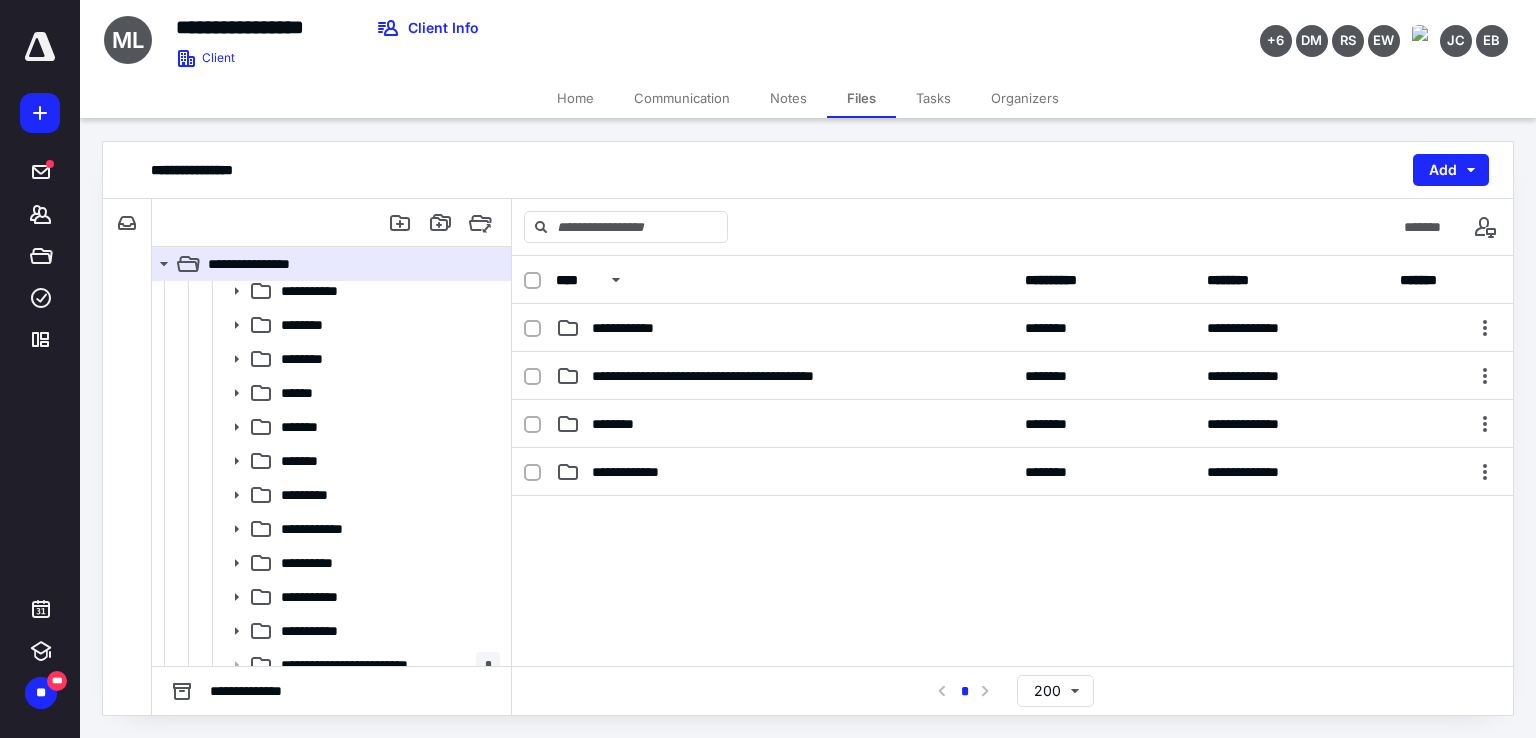 scroll, scrollTop: 464, scrollLeft: 0, axis: vertical 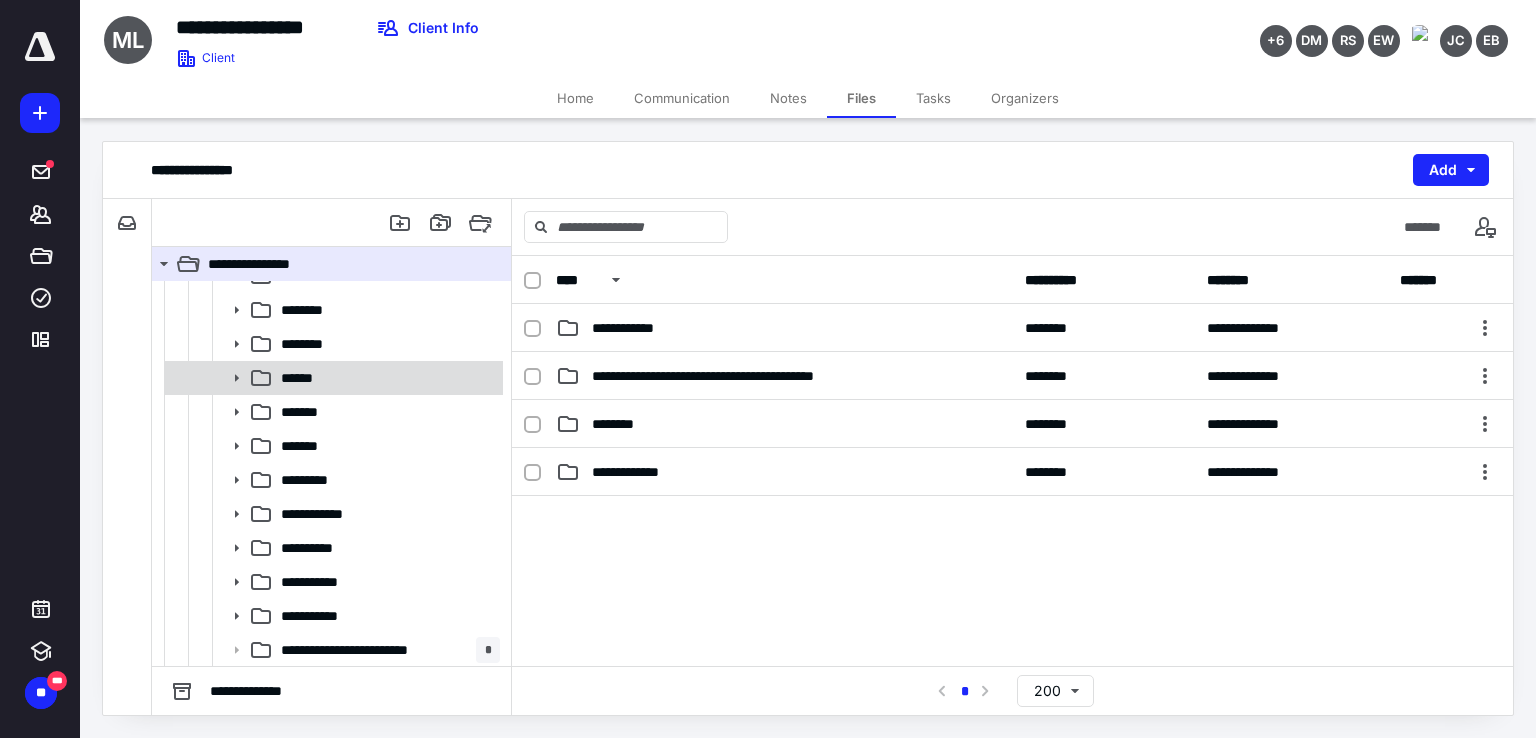 click 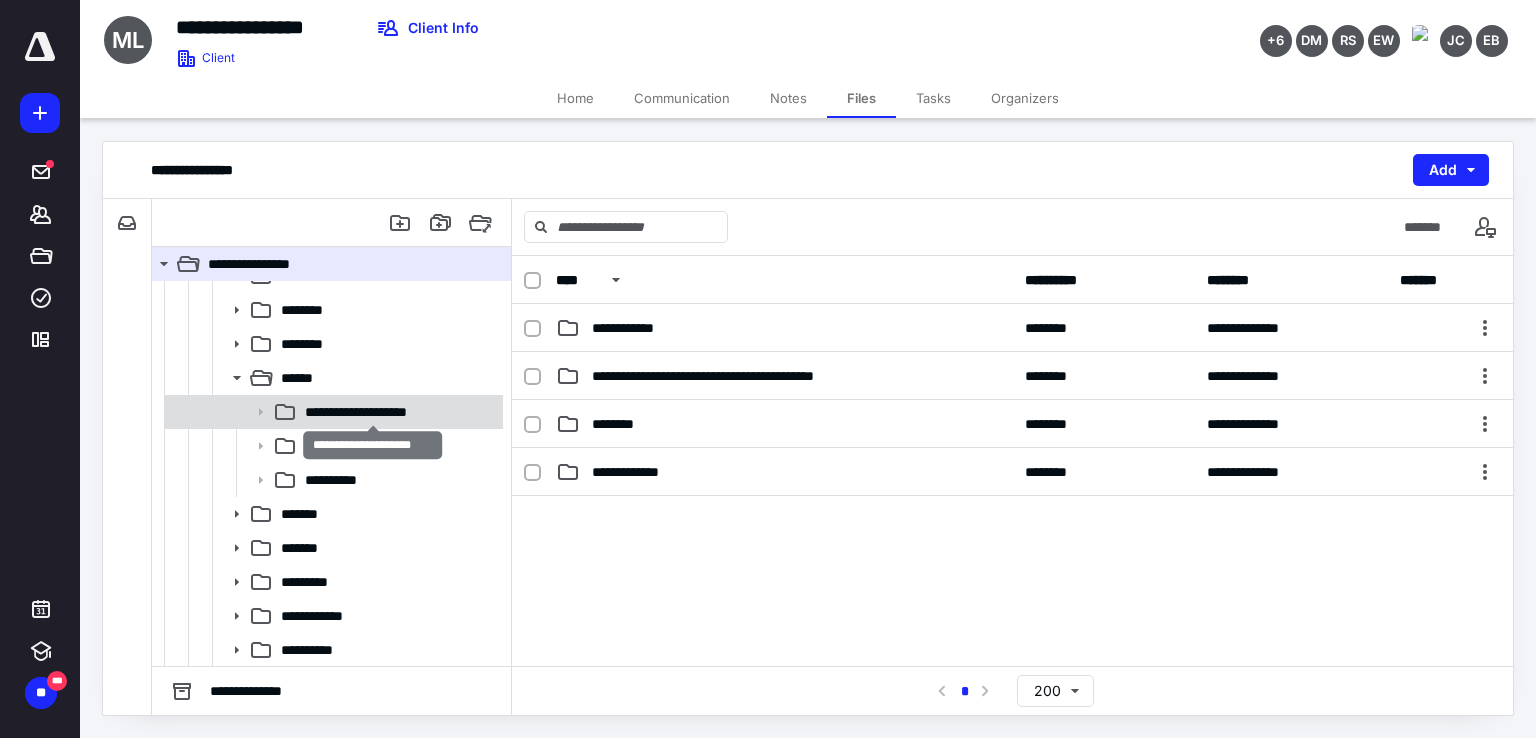 click on "**********" at bounding box center (373, 412) 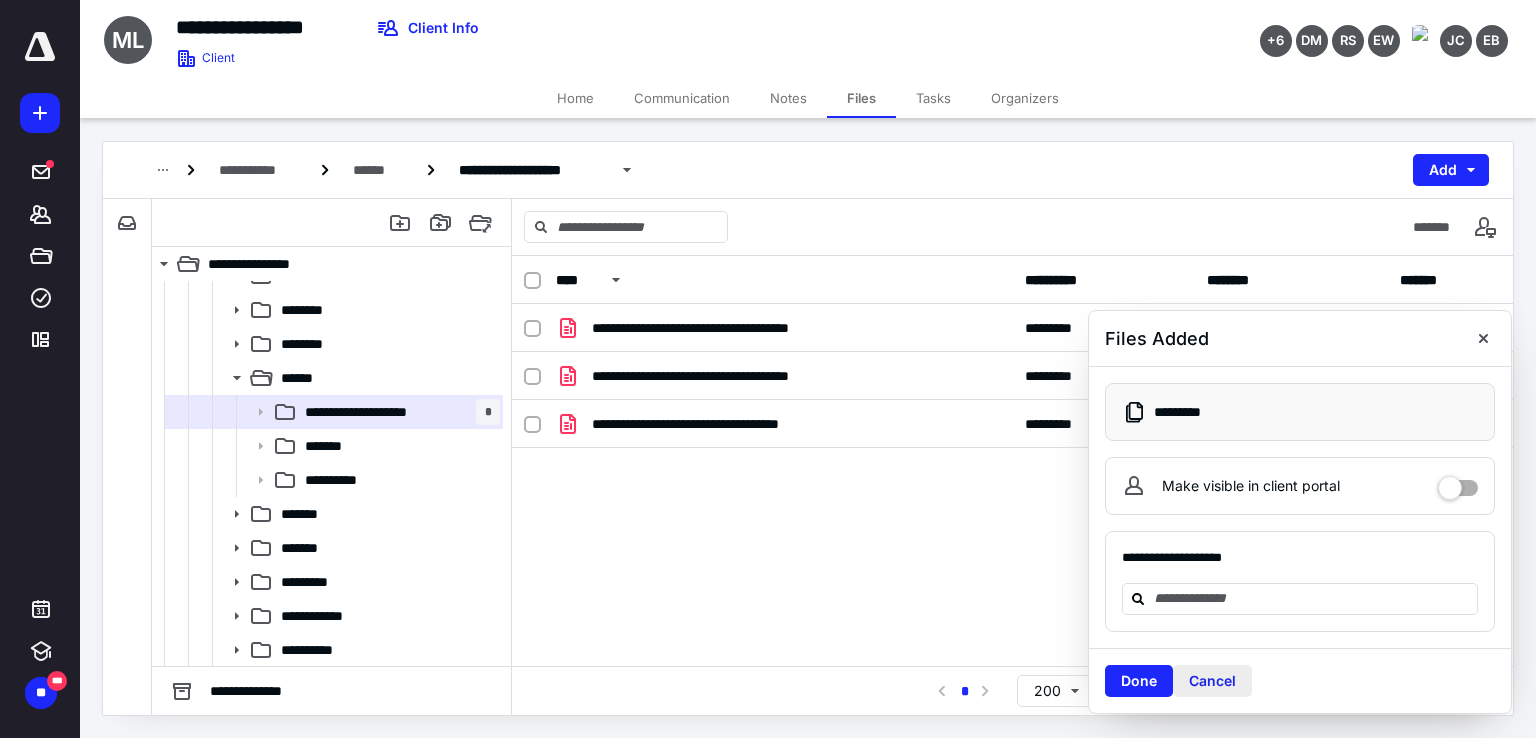 click on "Cancel" at bounding box center (1212, 681) 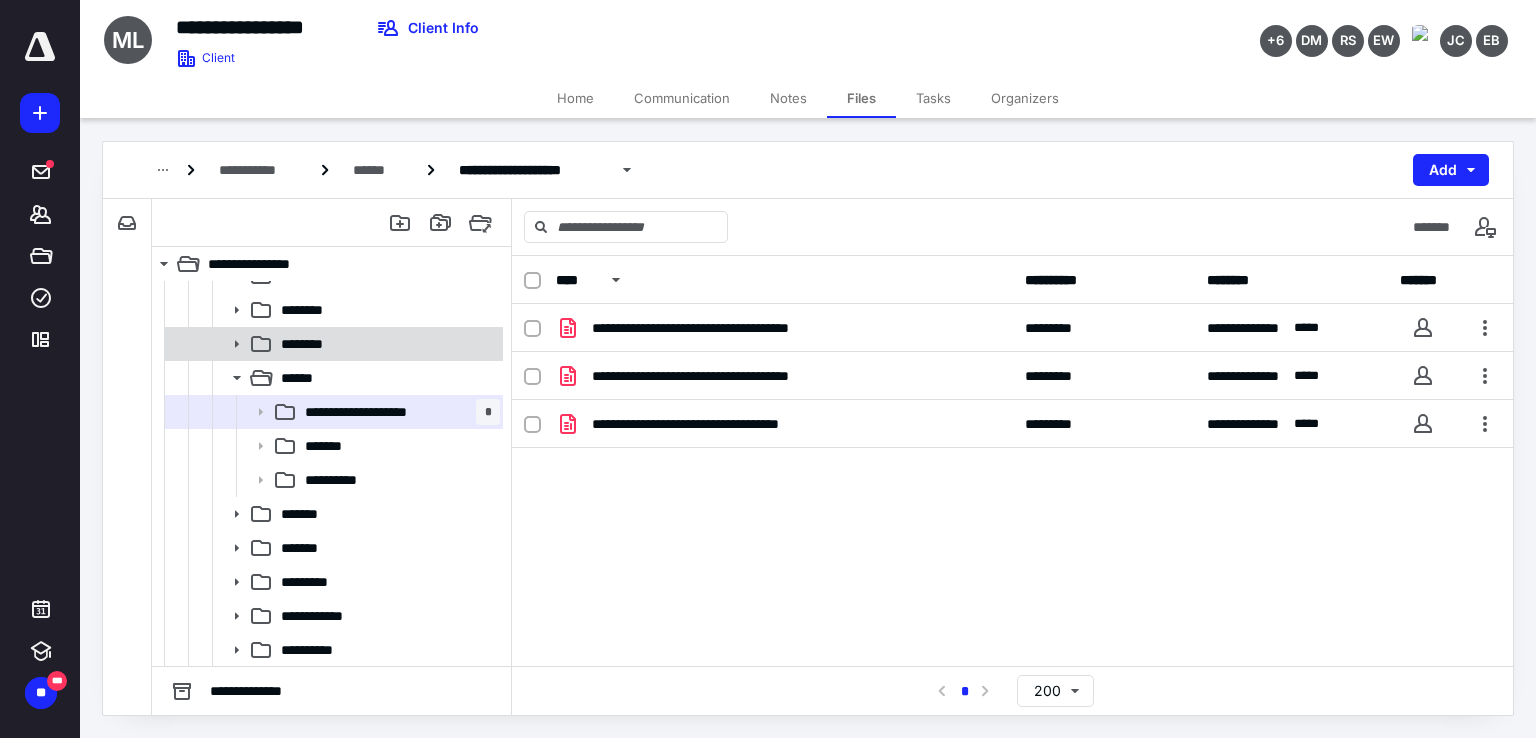 click 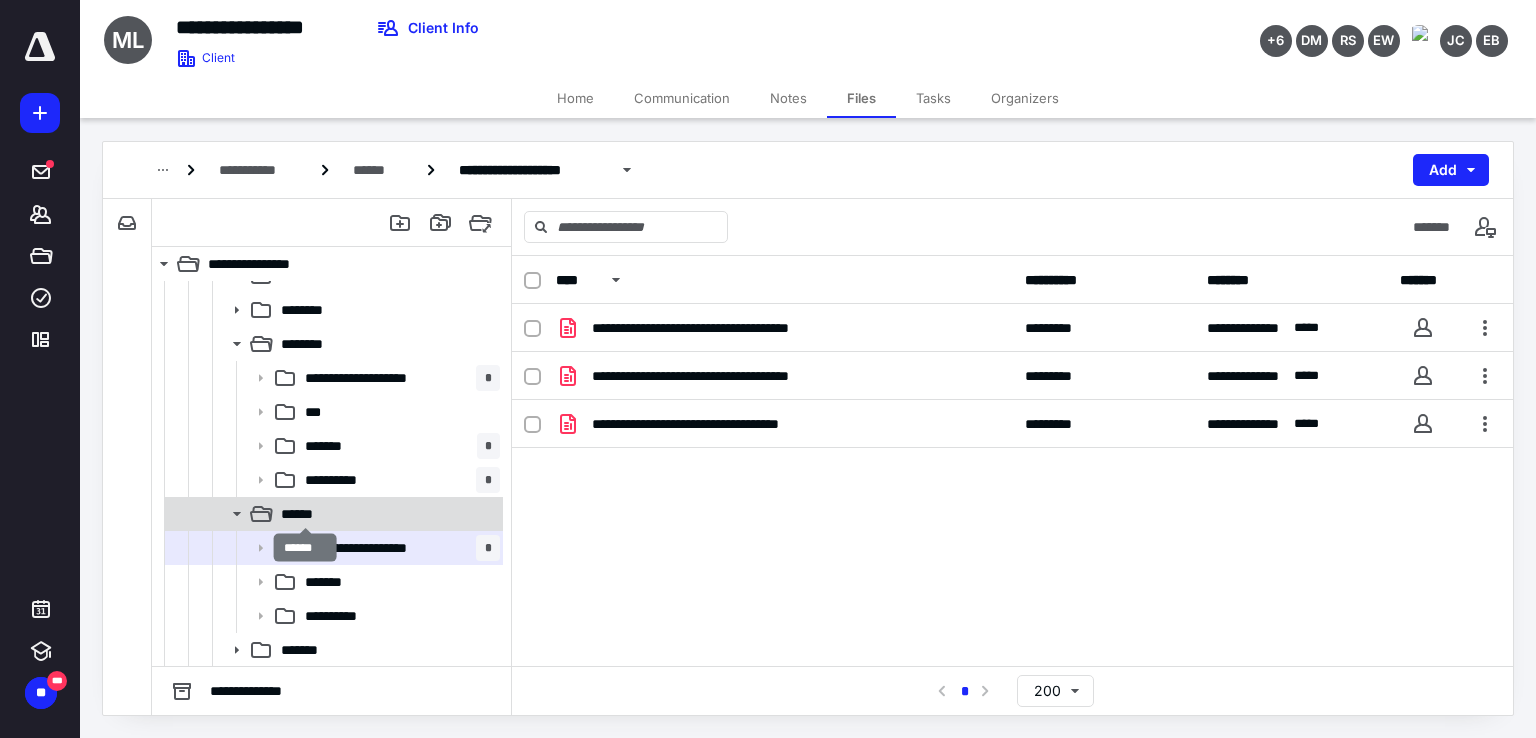 click on "******" at bounding box center [305, 514] 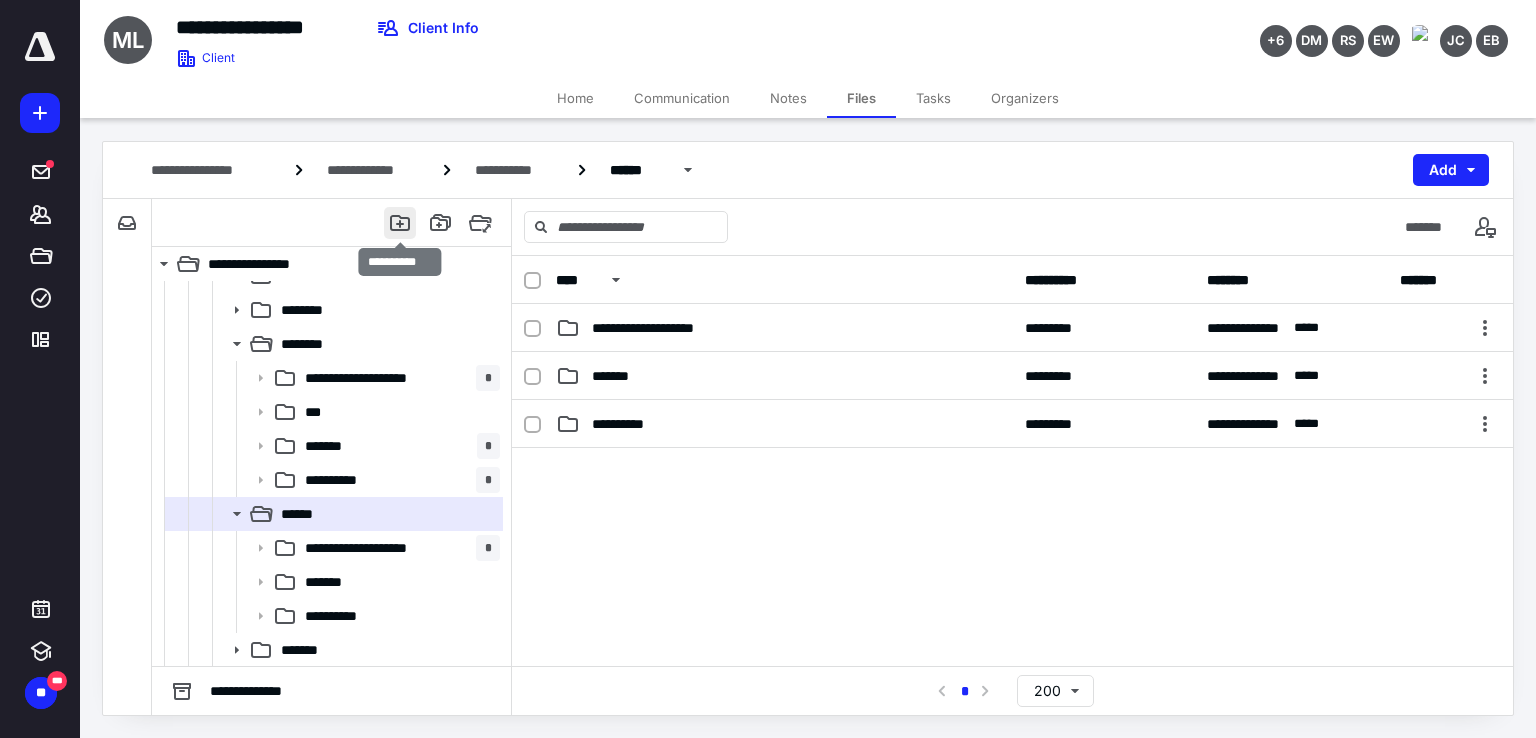 click at bounding box center [400, 223] 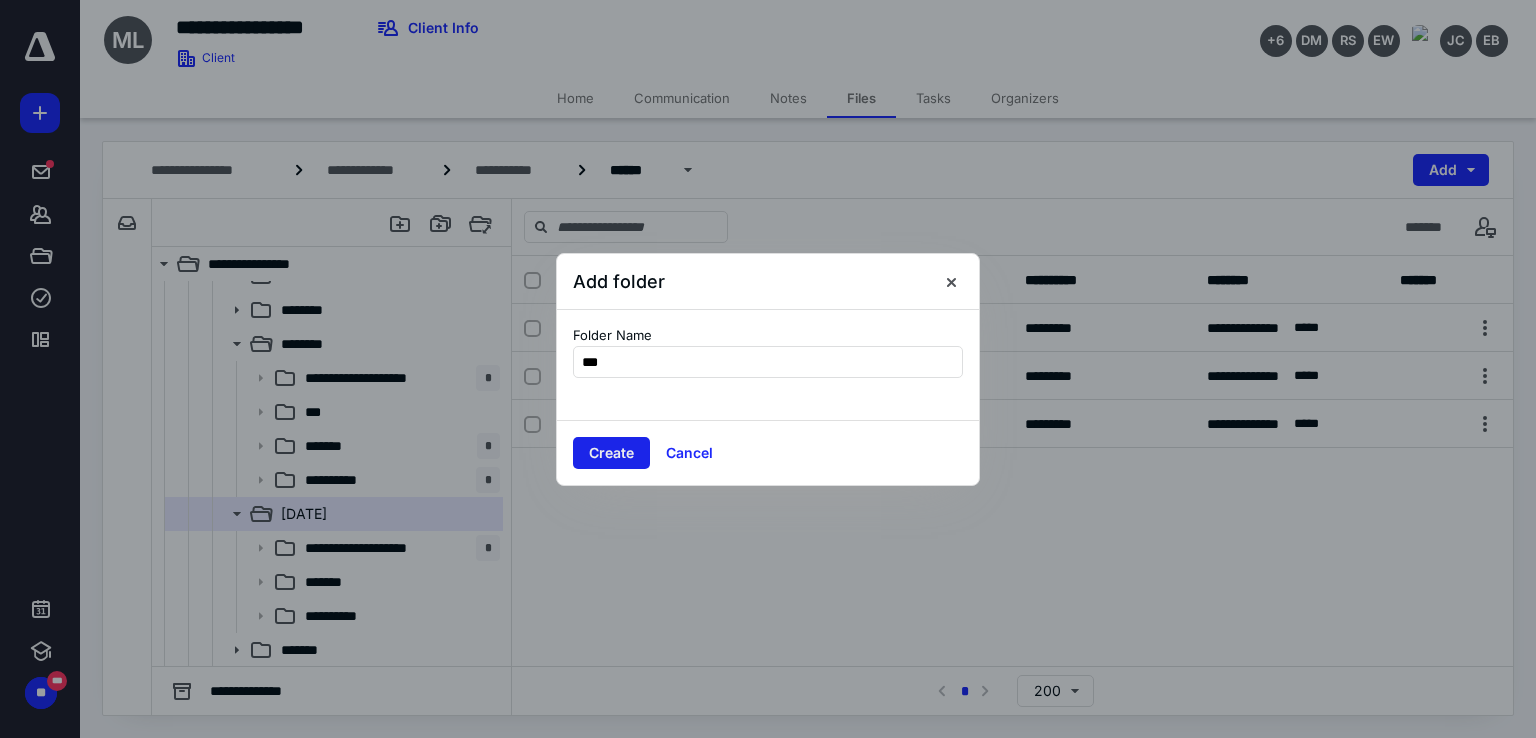 type on "***" 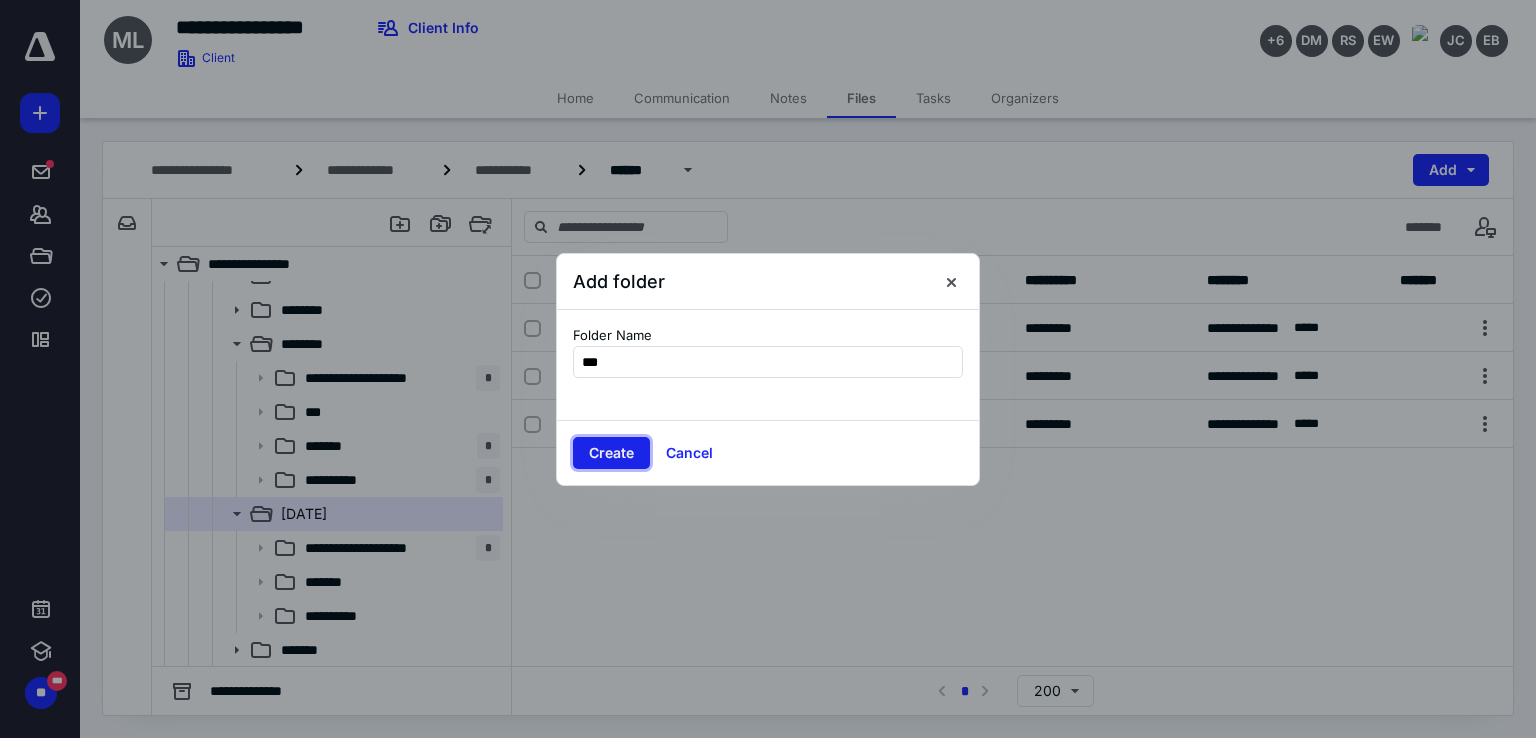 click on "Create" at bounding box center (611, 453) 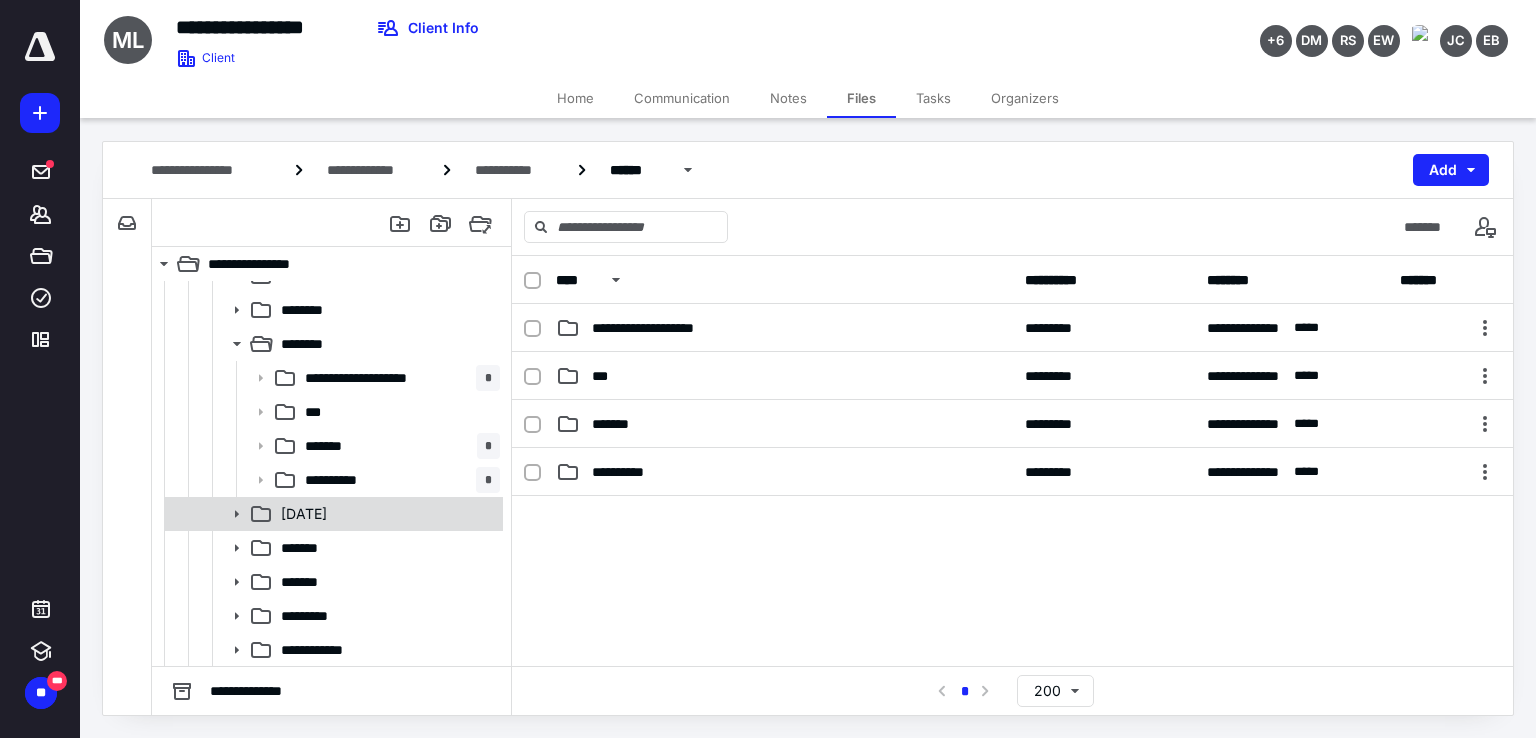 click 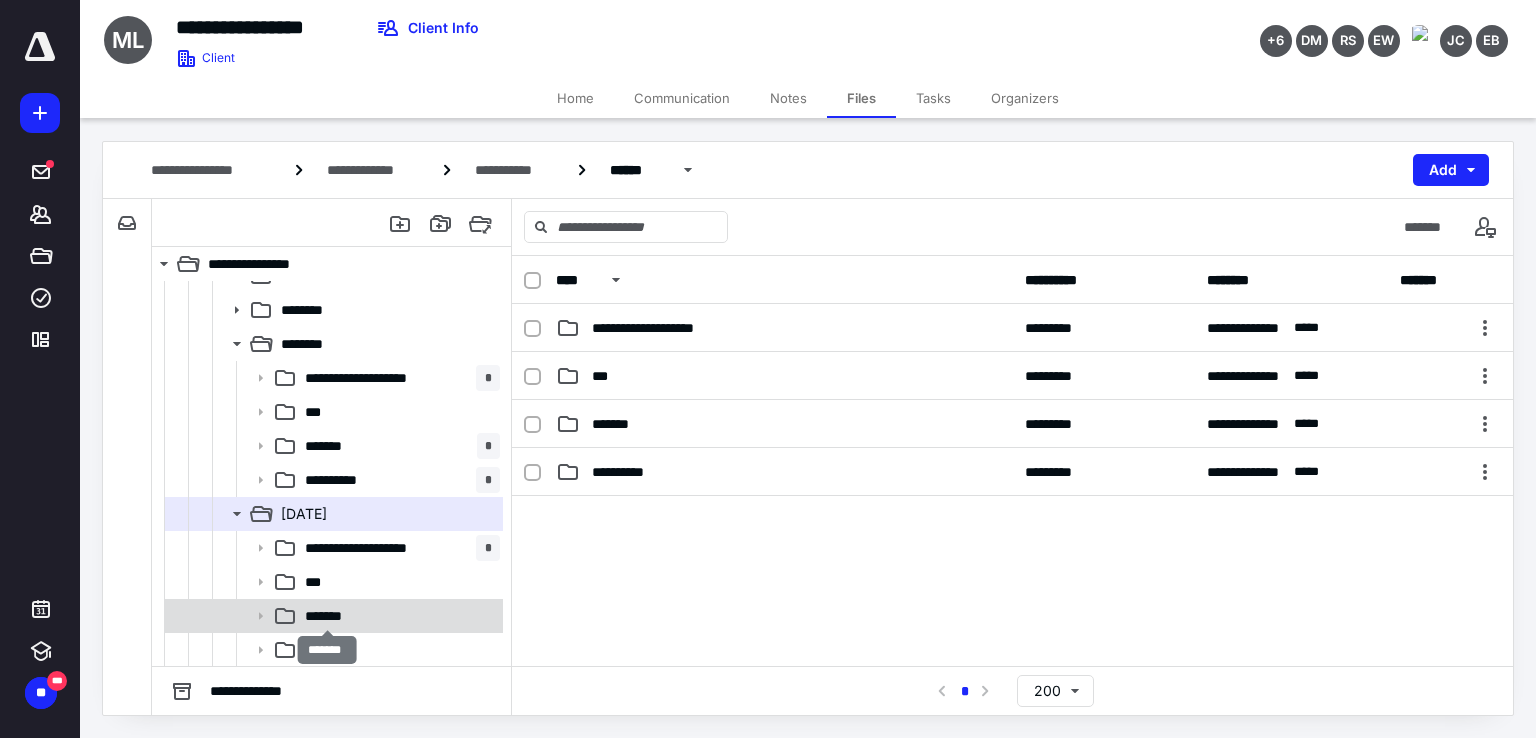 click on "*******" at bounding box center (327, 616) 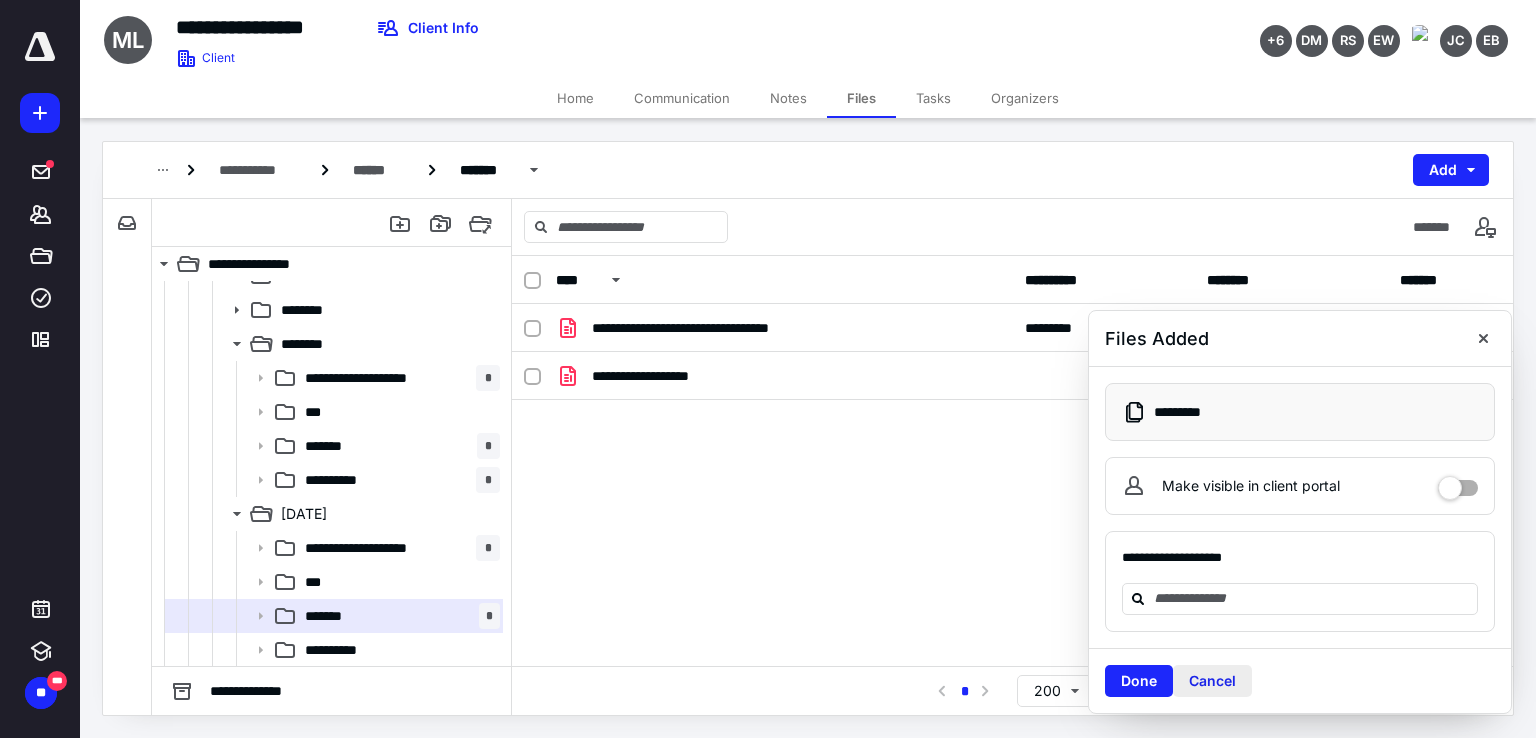 click on "Cancel" at bounding box center [1212, 681] 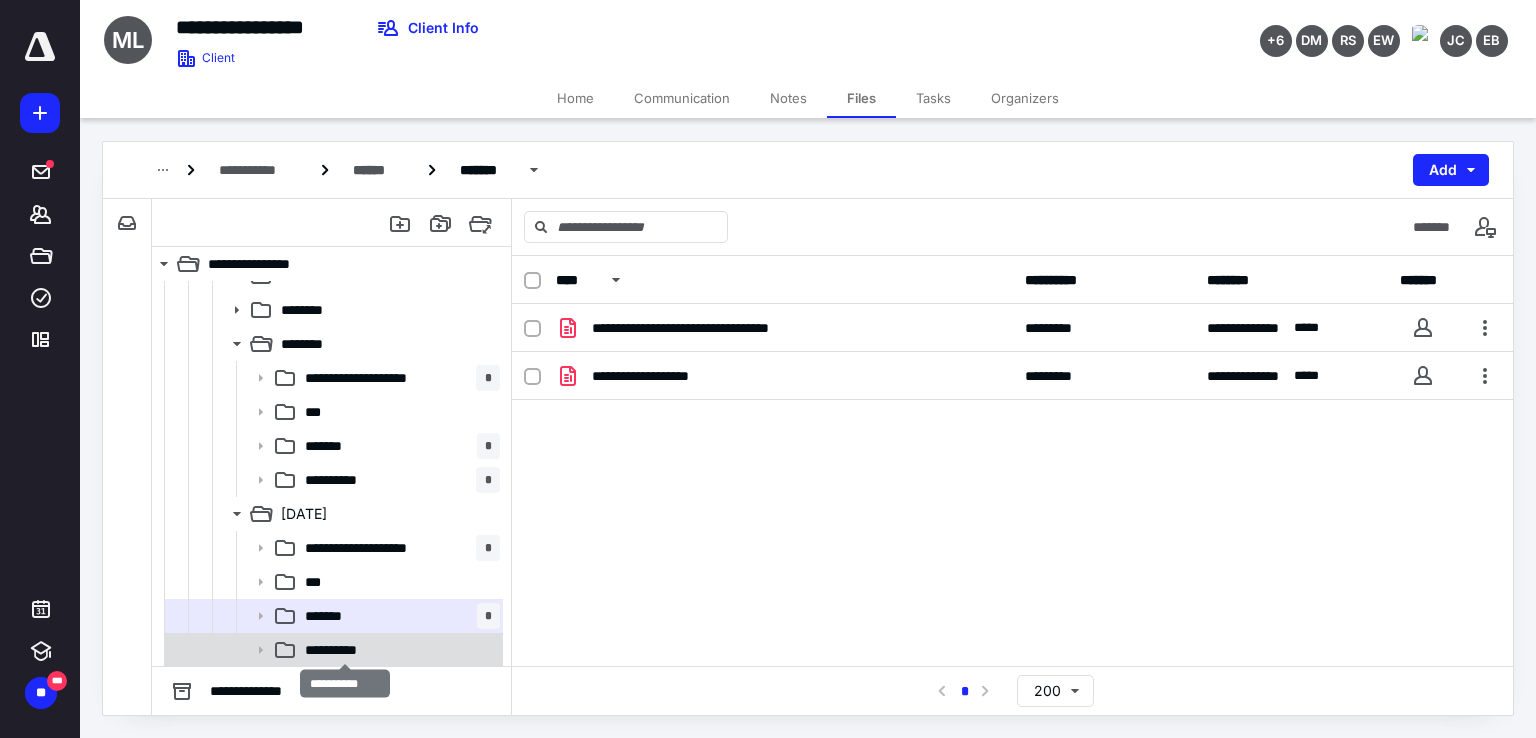 click on "**********" at bounding box center [345, 650] 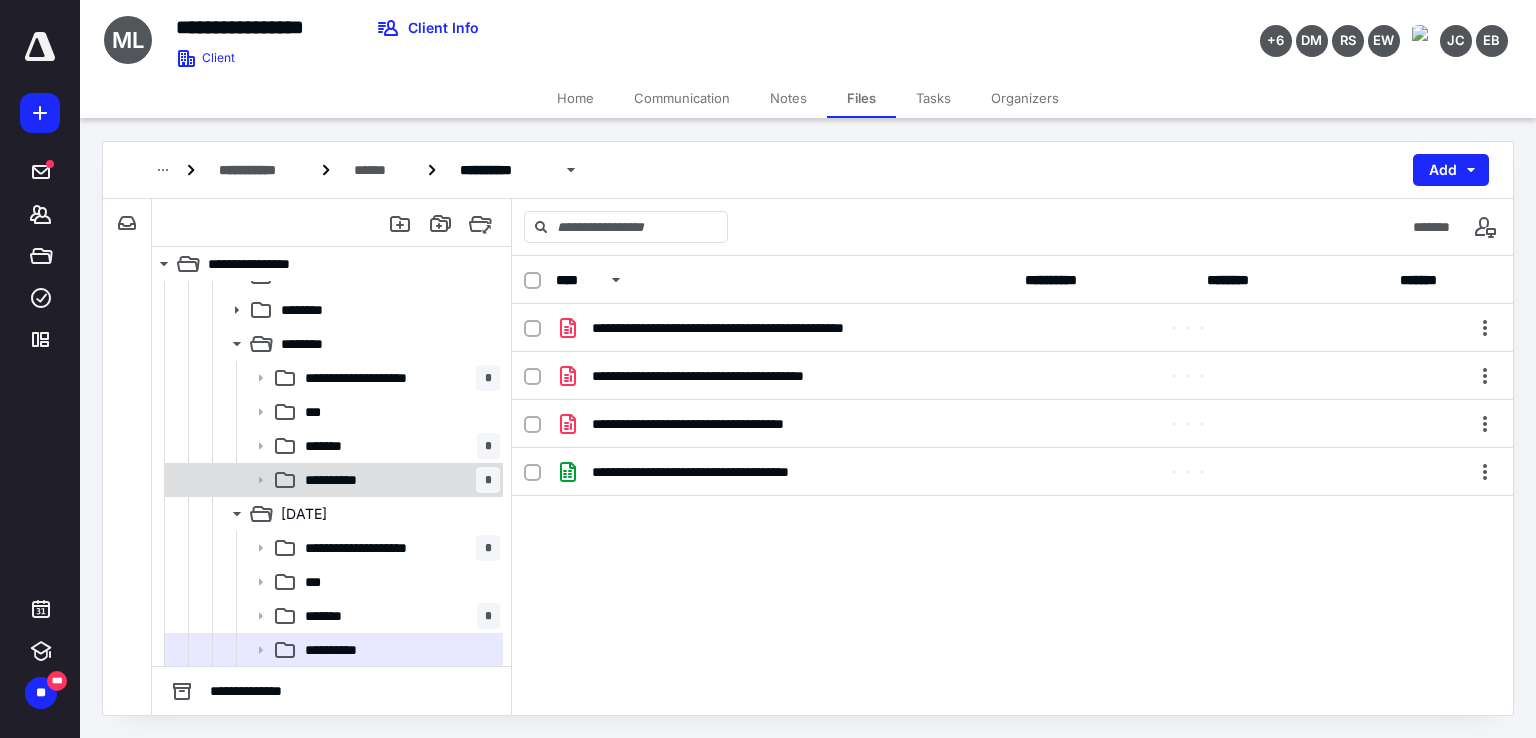click 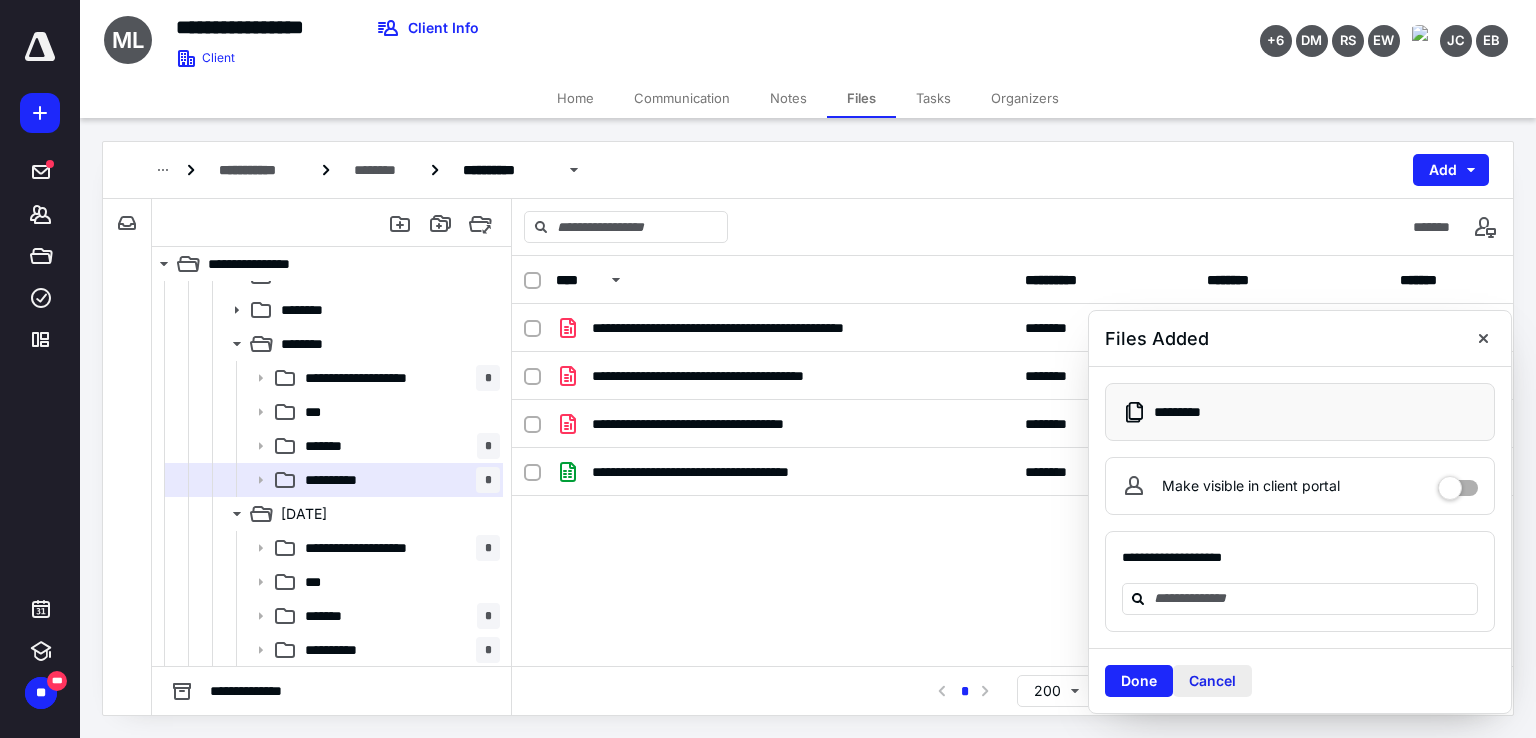click on "Cancel" at bounding box center (1212, 681) 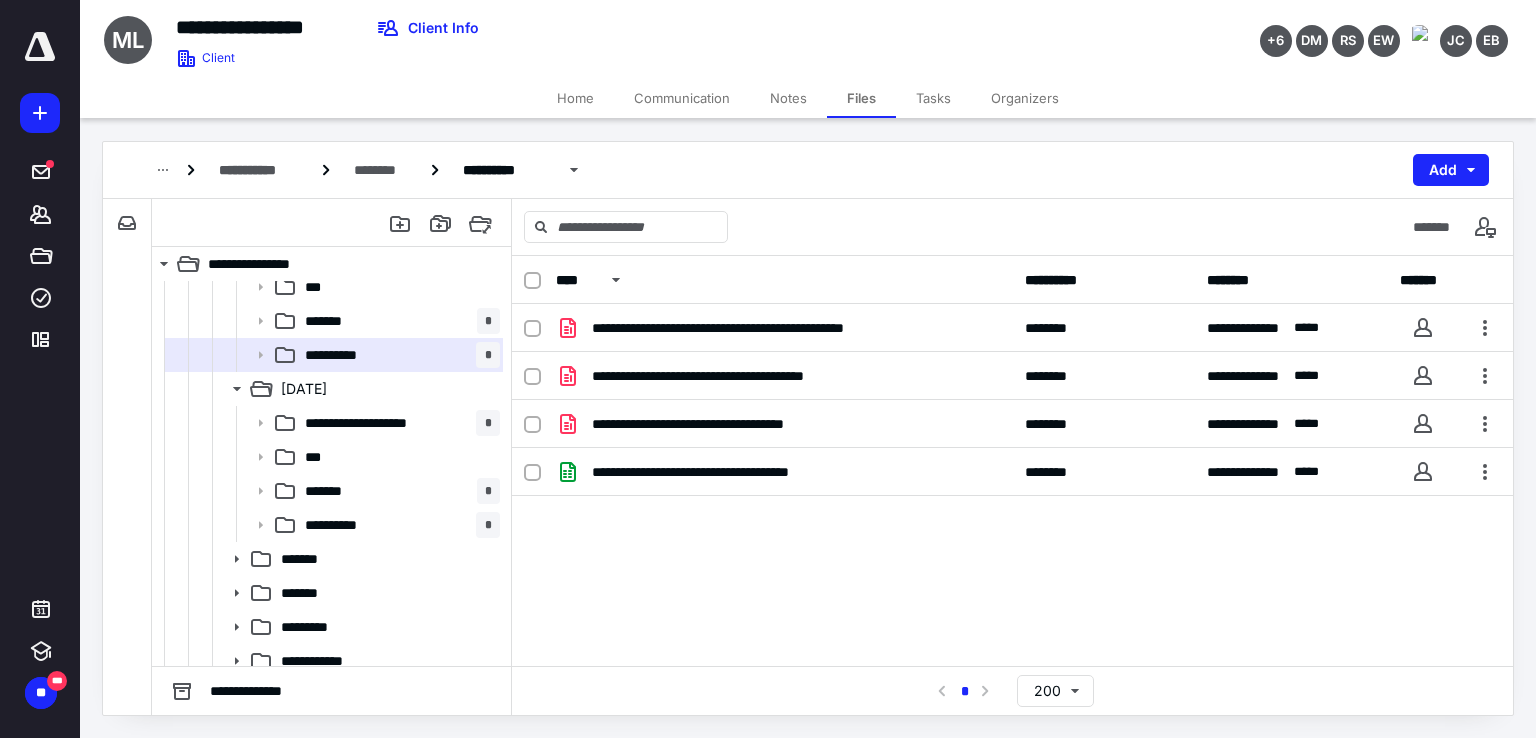 scroll, scrollTop: 624, scrollLeft: 0, axis: vertical 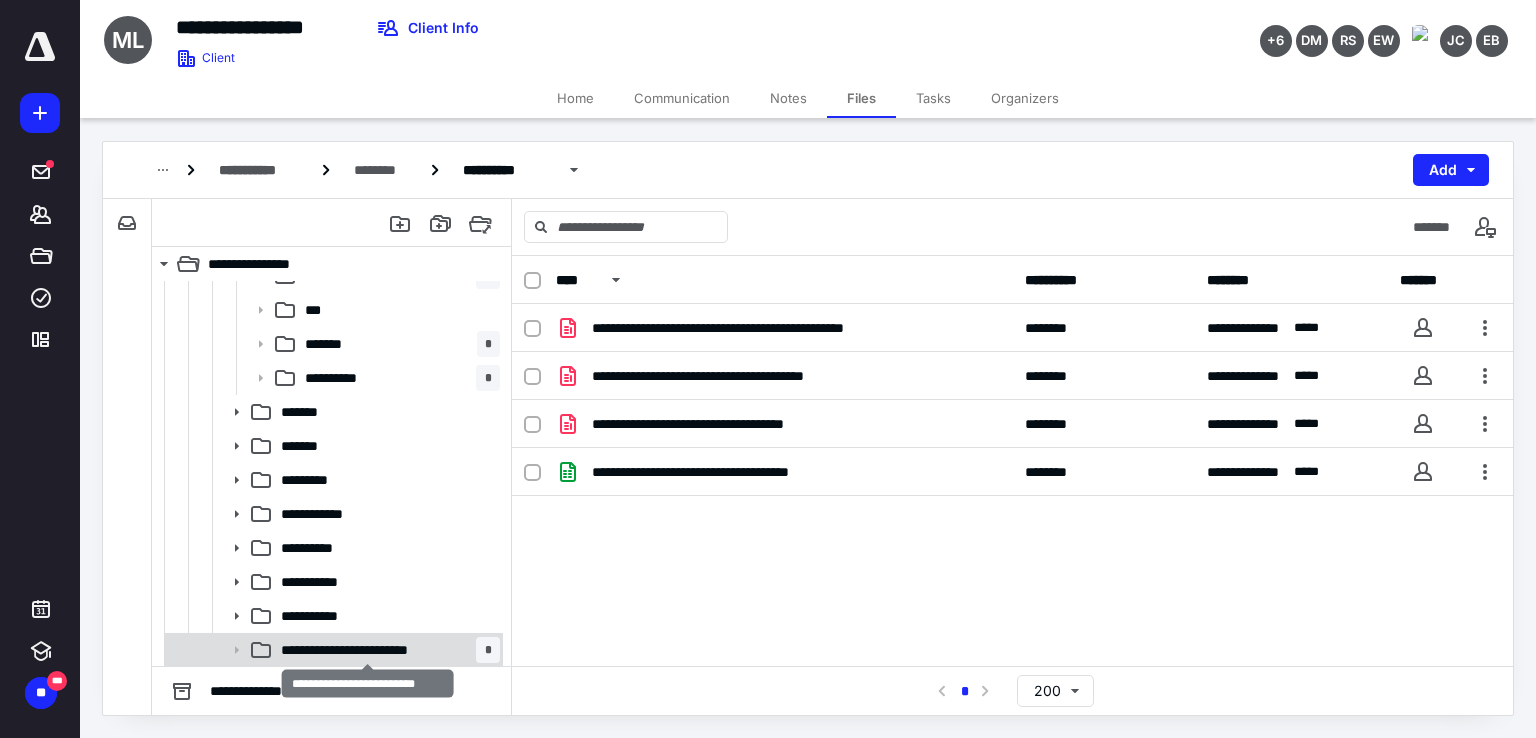 click on "**********" at bounding box center (368, 650) 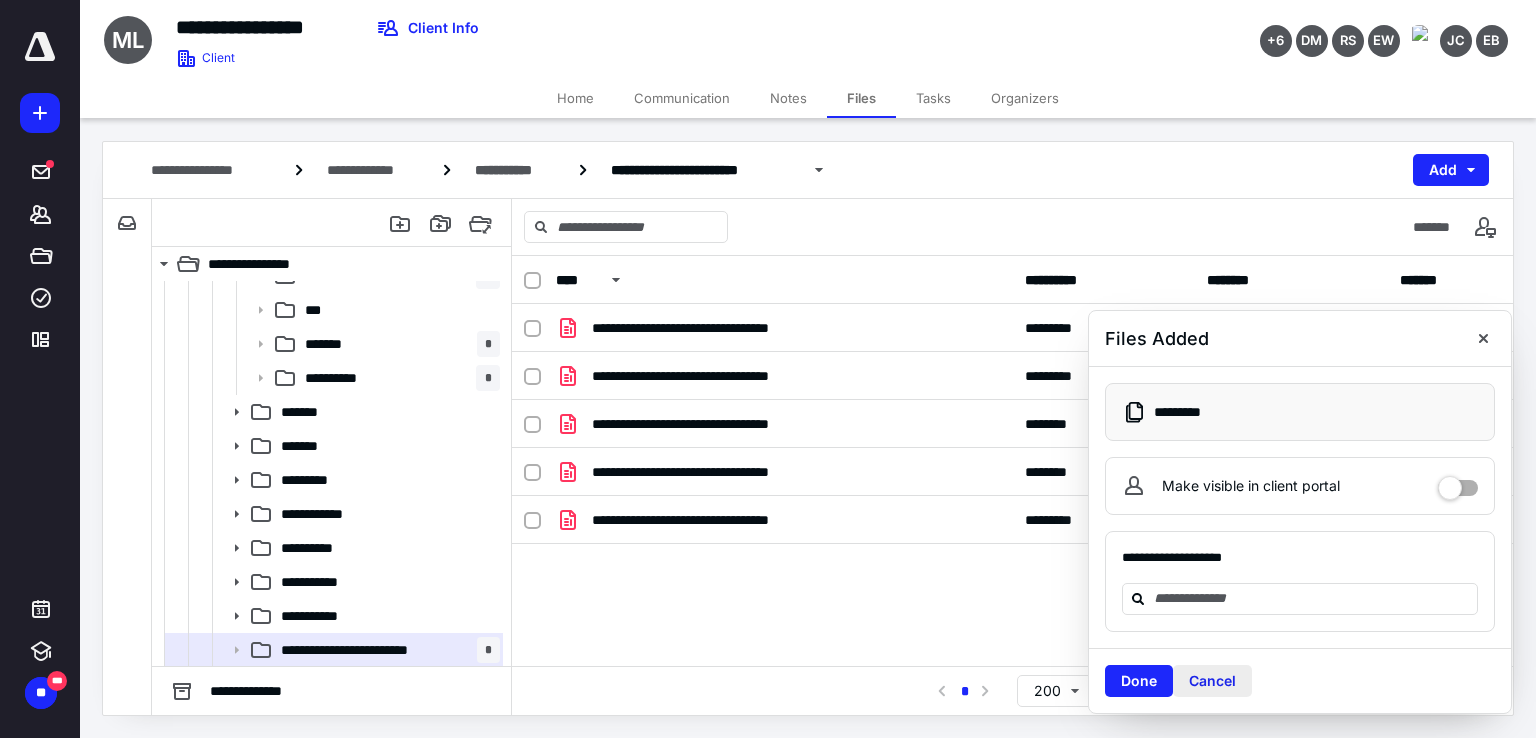 click on "Cancel" at bounding box center (1212, 681) 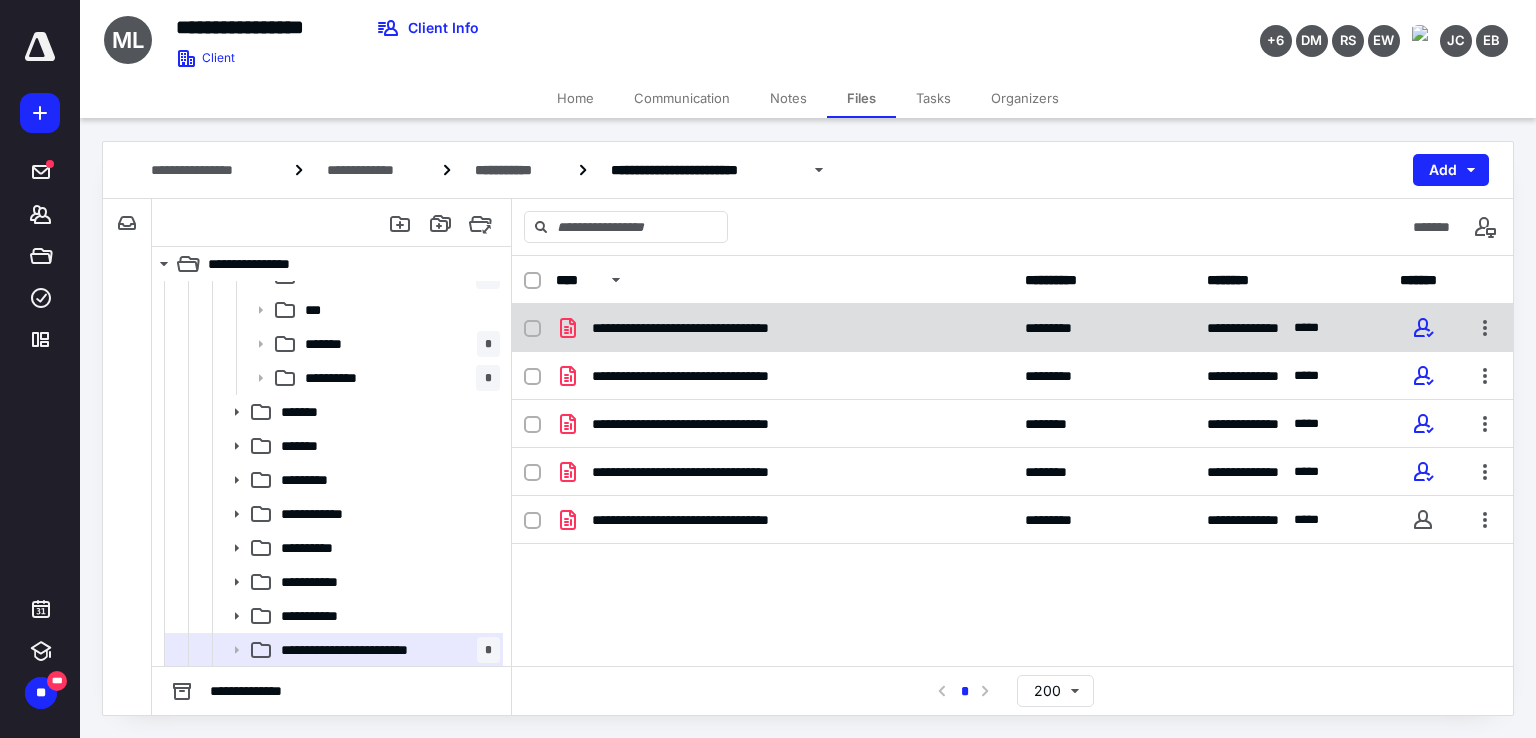 click on "*********" at bounding box center [1104, 328] 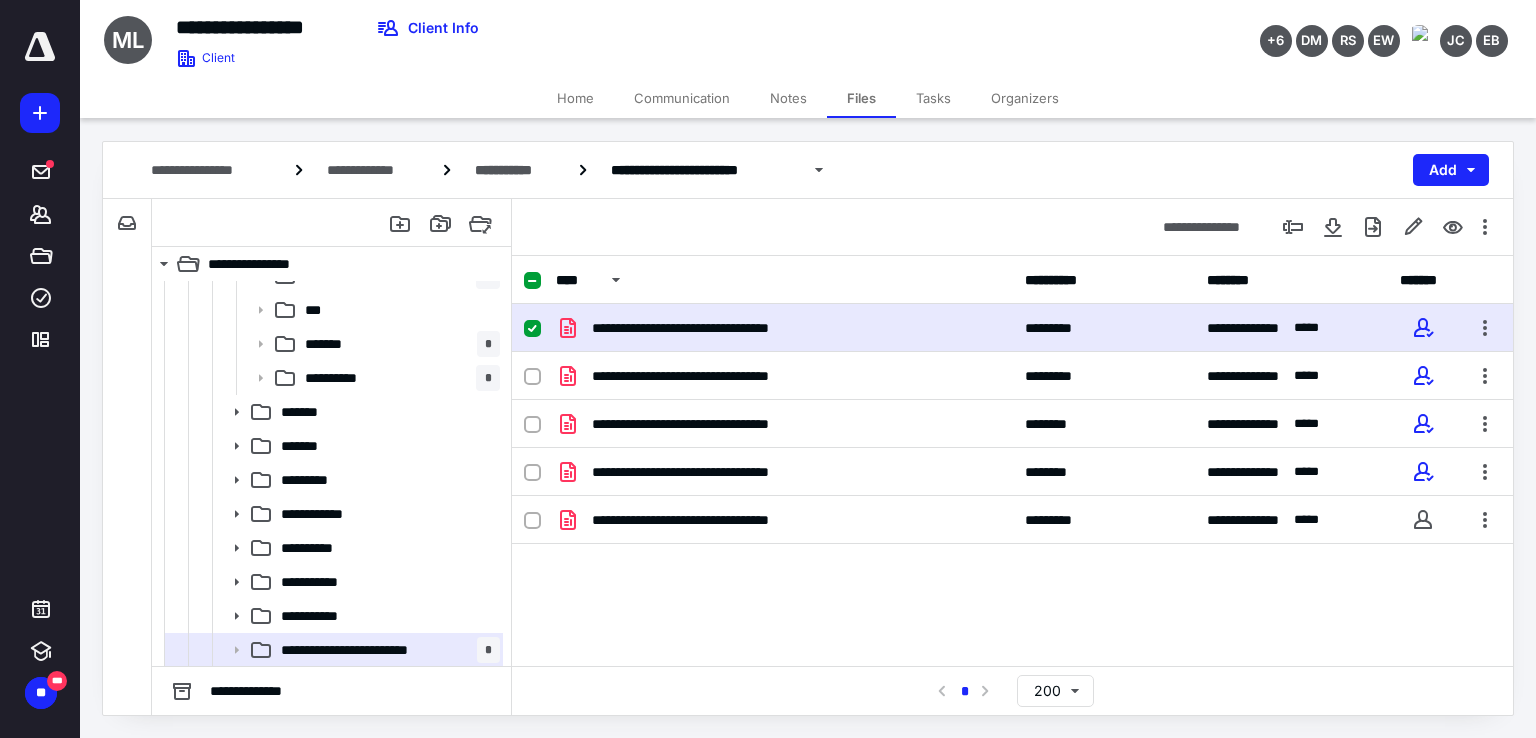 click on "Tasks" at bounding box center (933, 98) 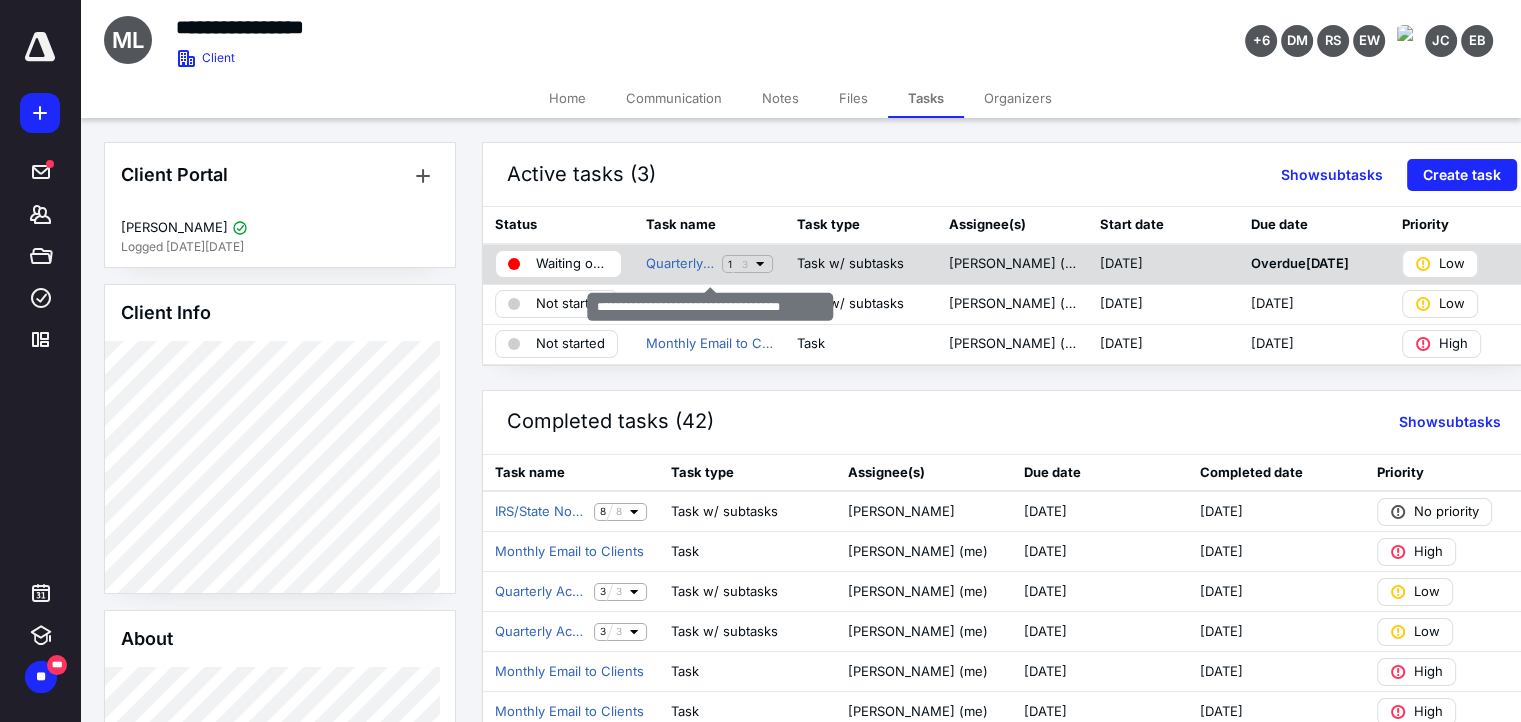 click 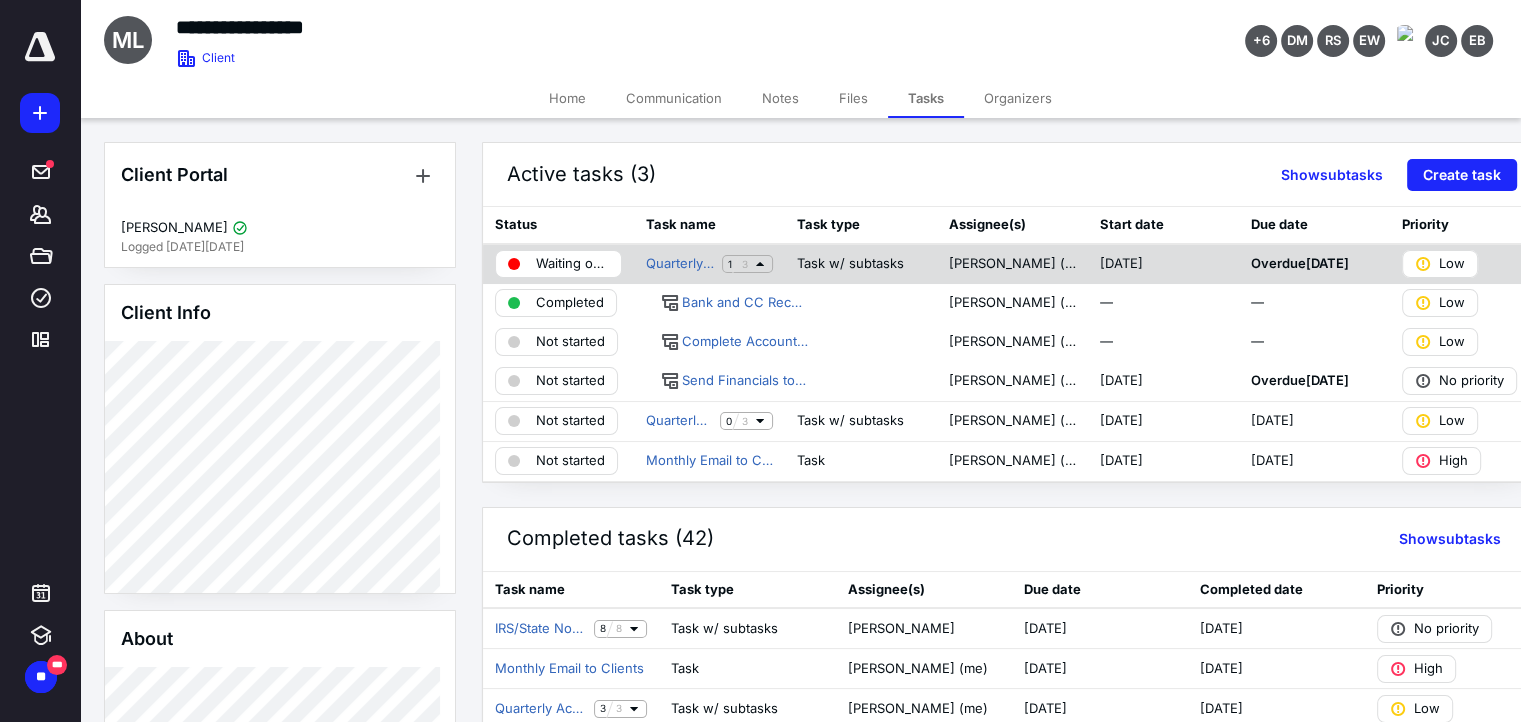 click on "Waiting on client" at bounding box center [572, 264] 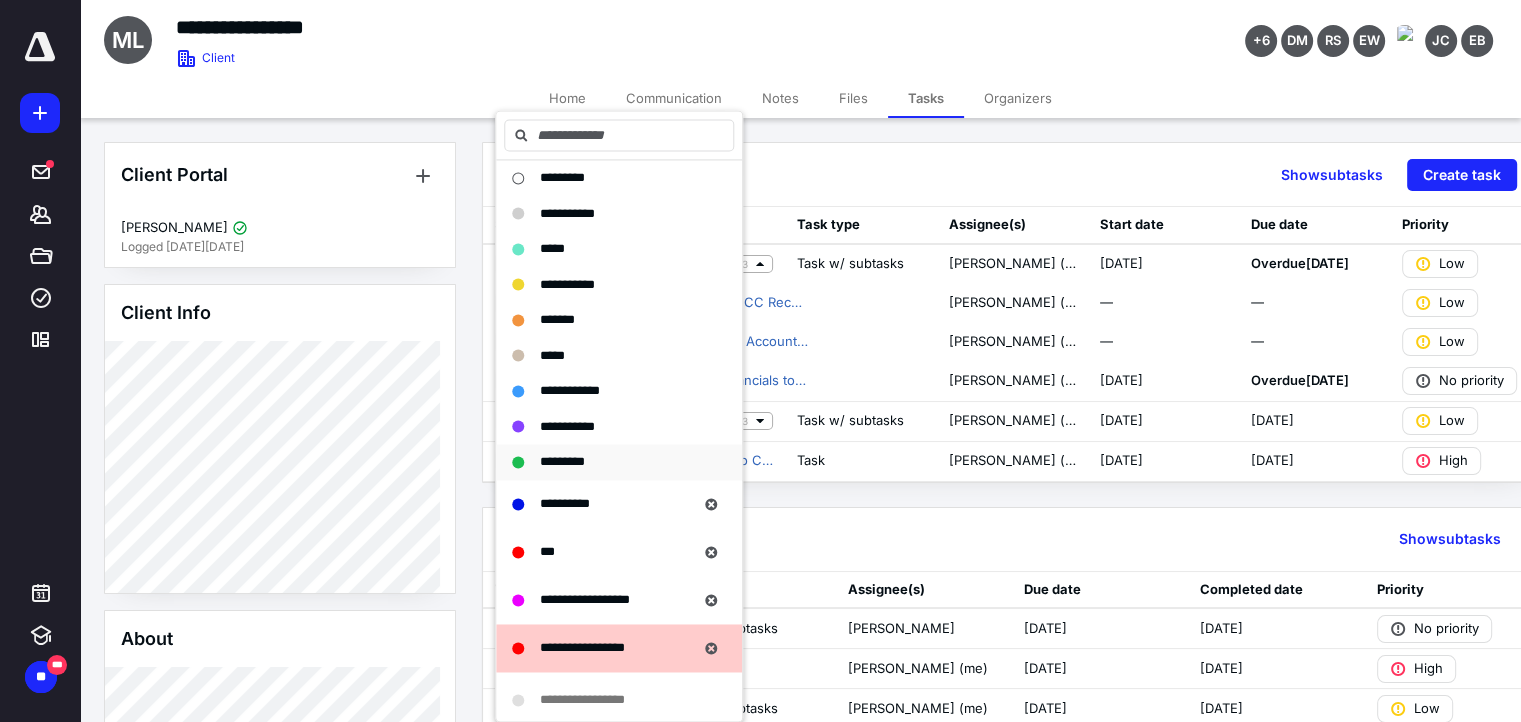 click on "*********" at bounding box center (619, 462) 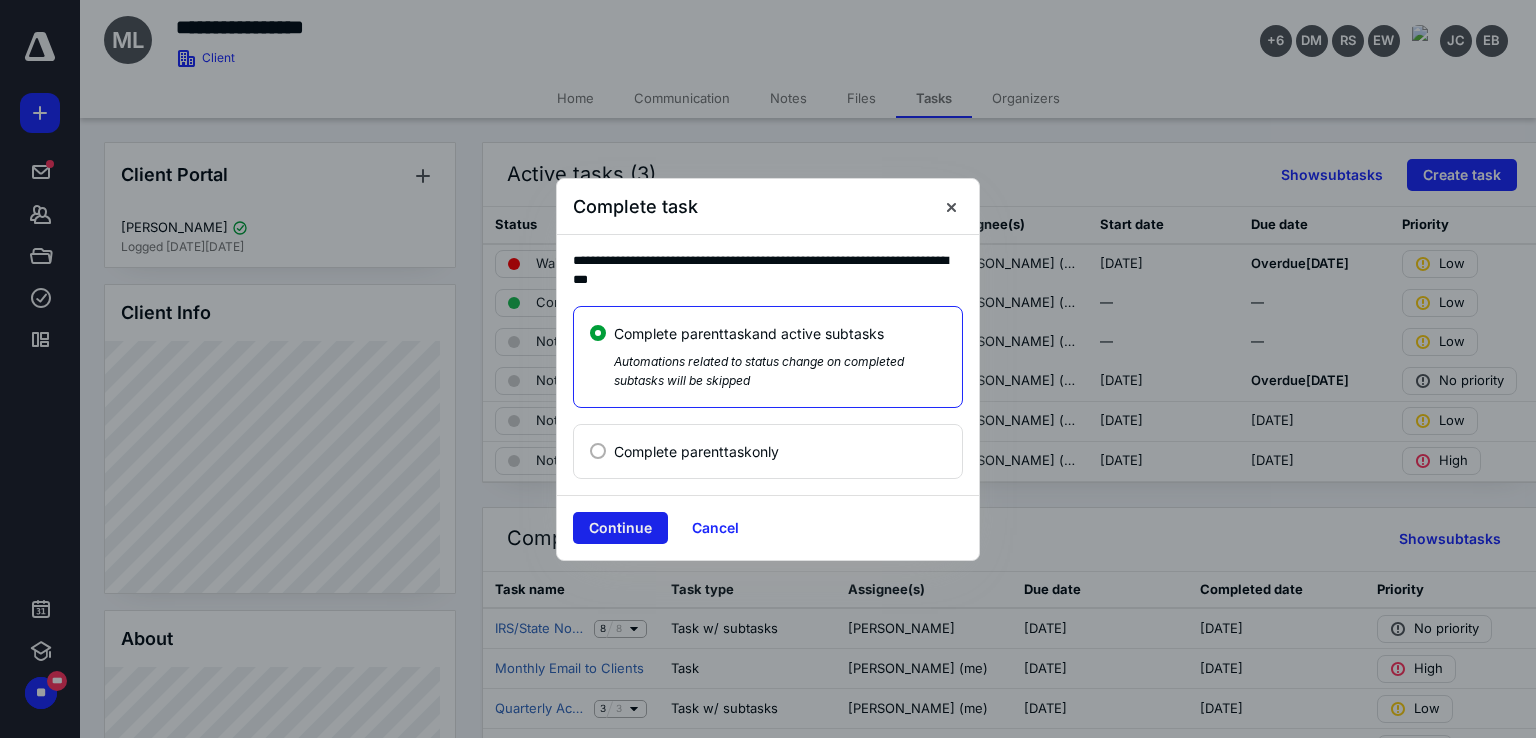 click on "Continue" at bounding box center (620, 528) 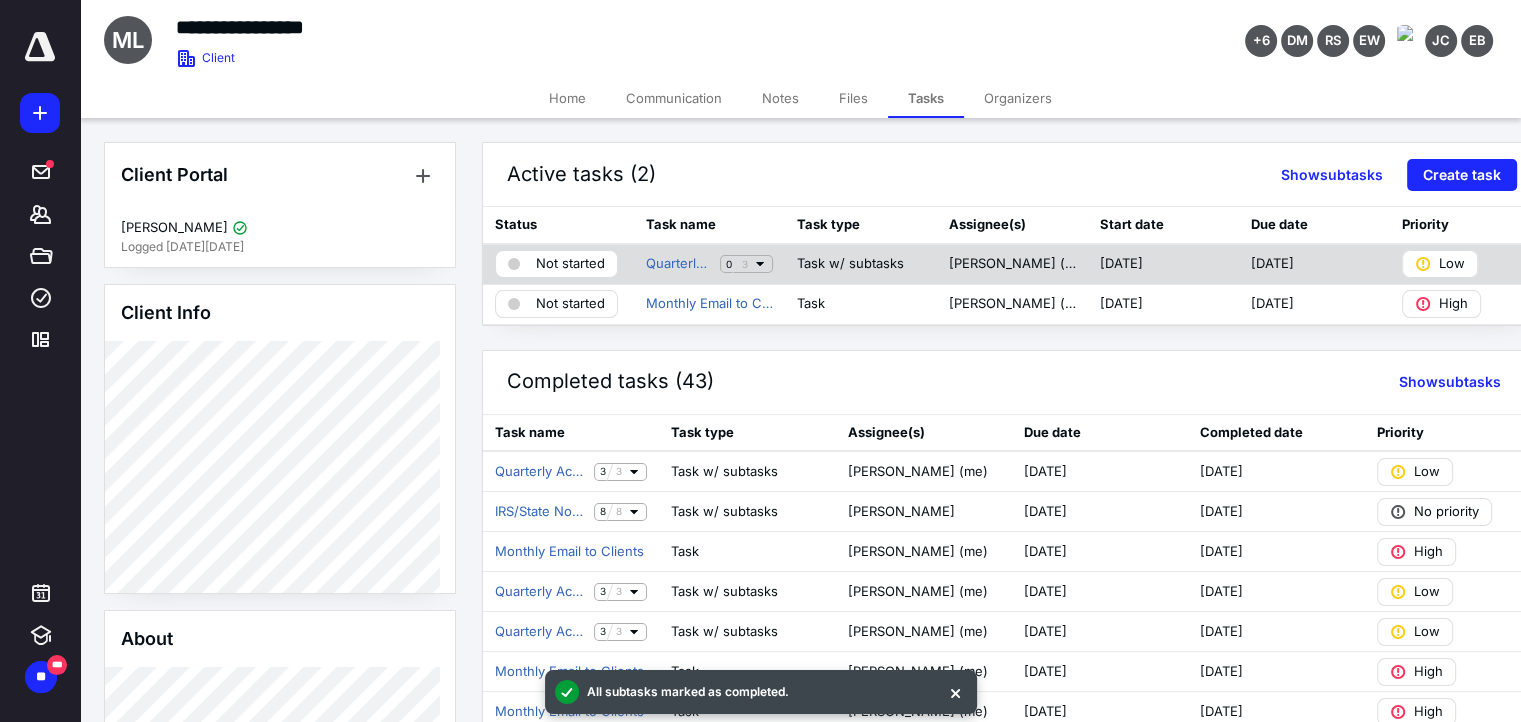 click 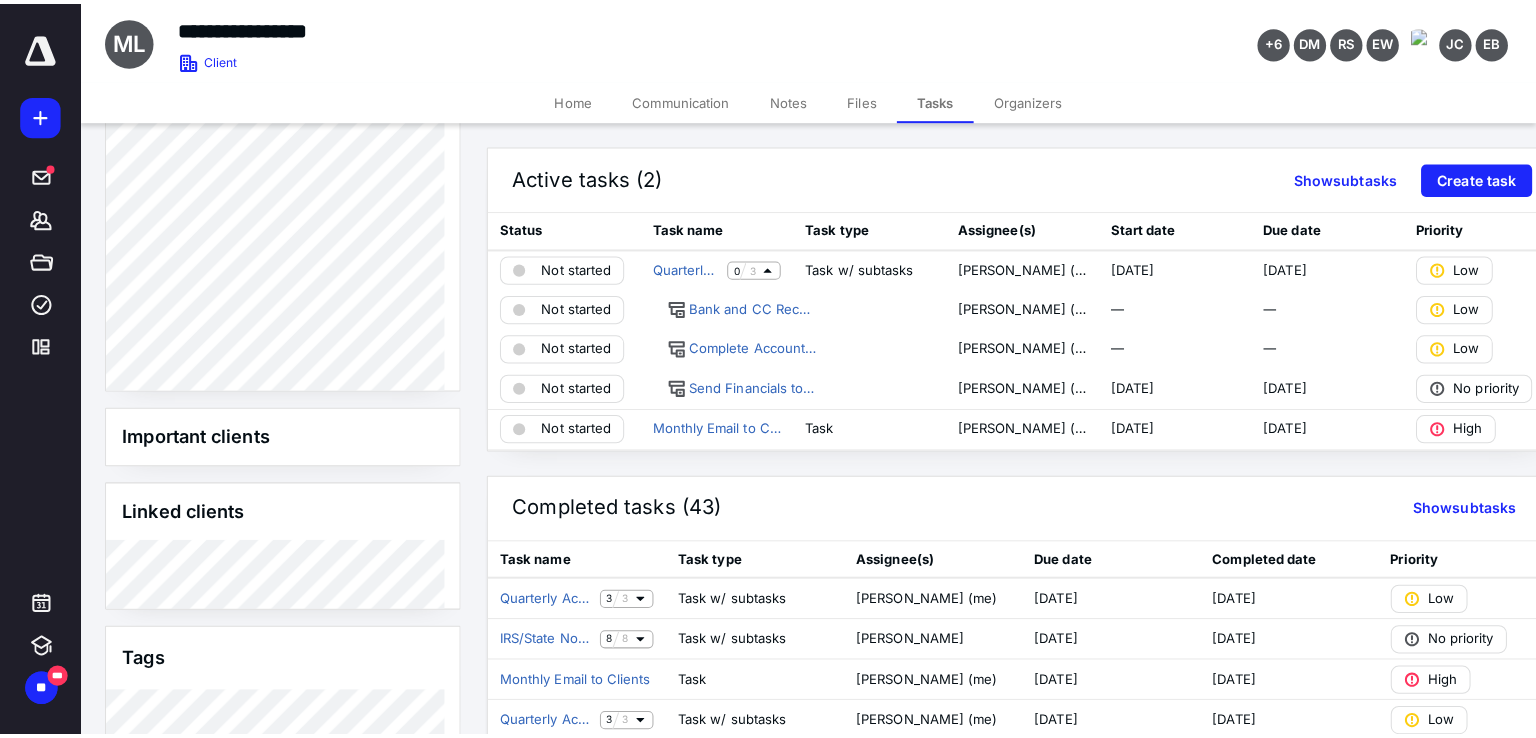 scroll, scrollTop: 721, scrollLeft: 0, axis: vertical 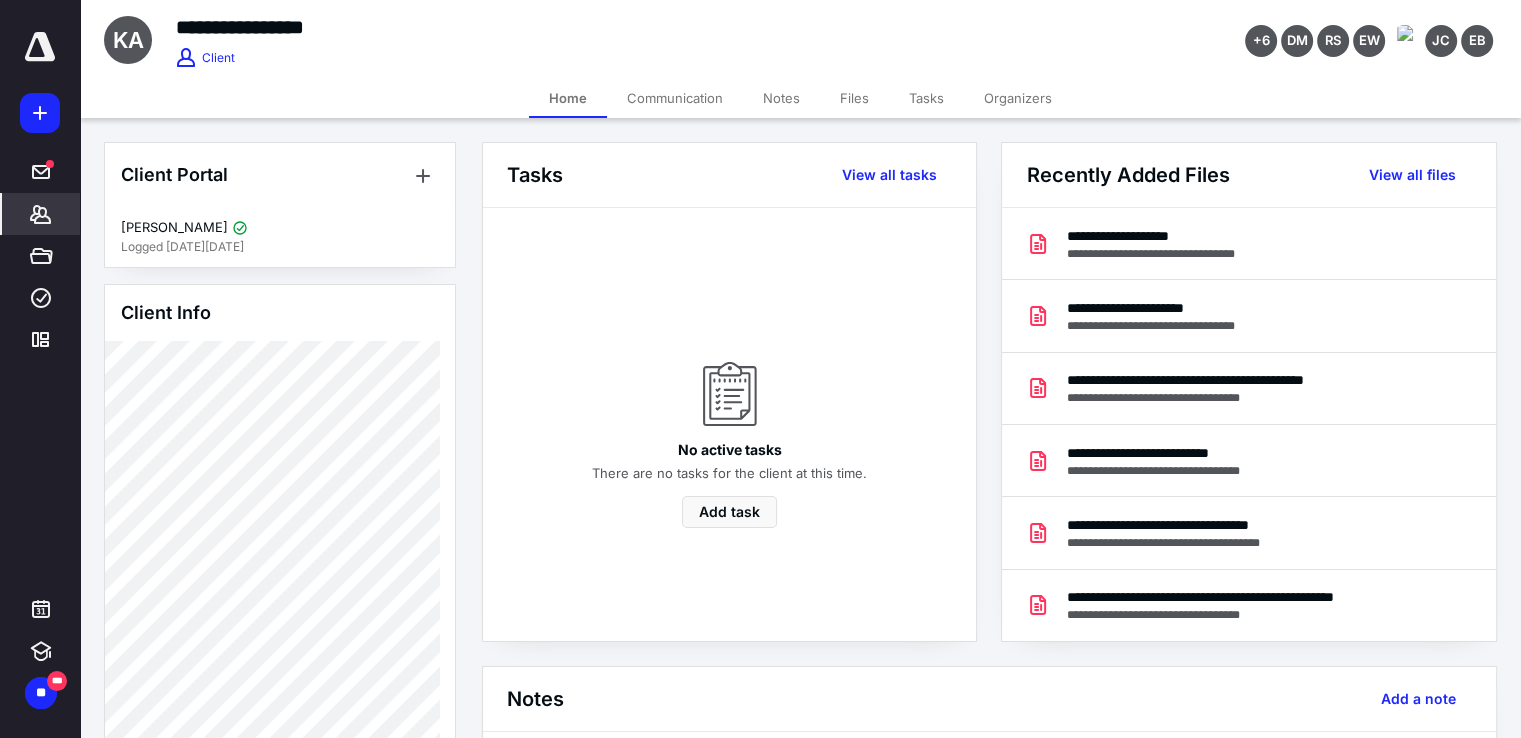 click on "Files" at bounding box center (854, 98) 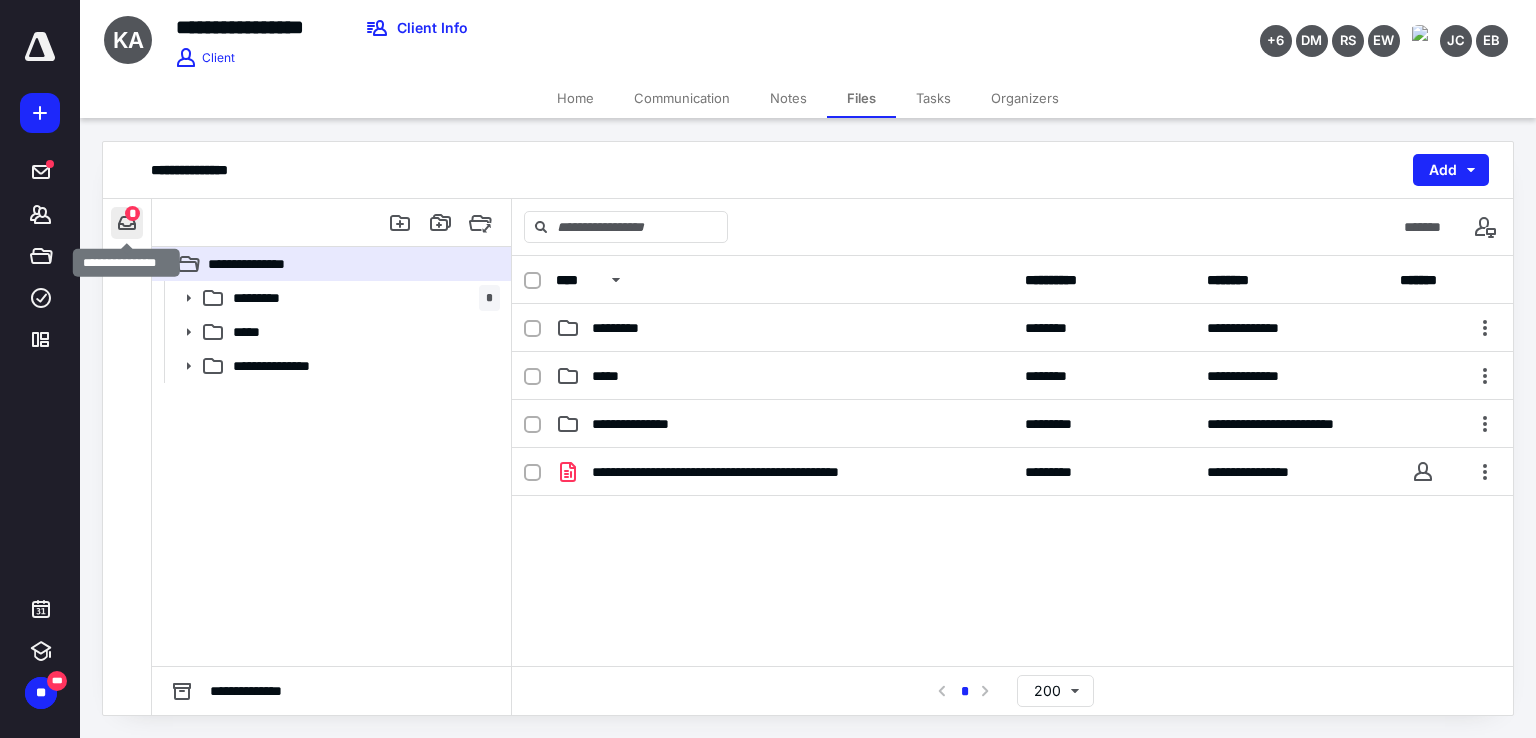 click at bounding box center (127, 223) 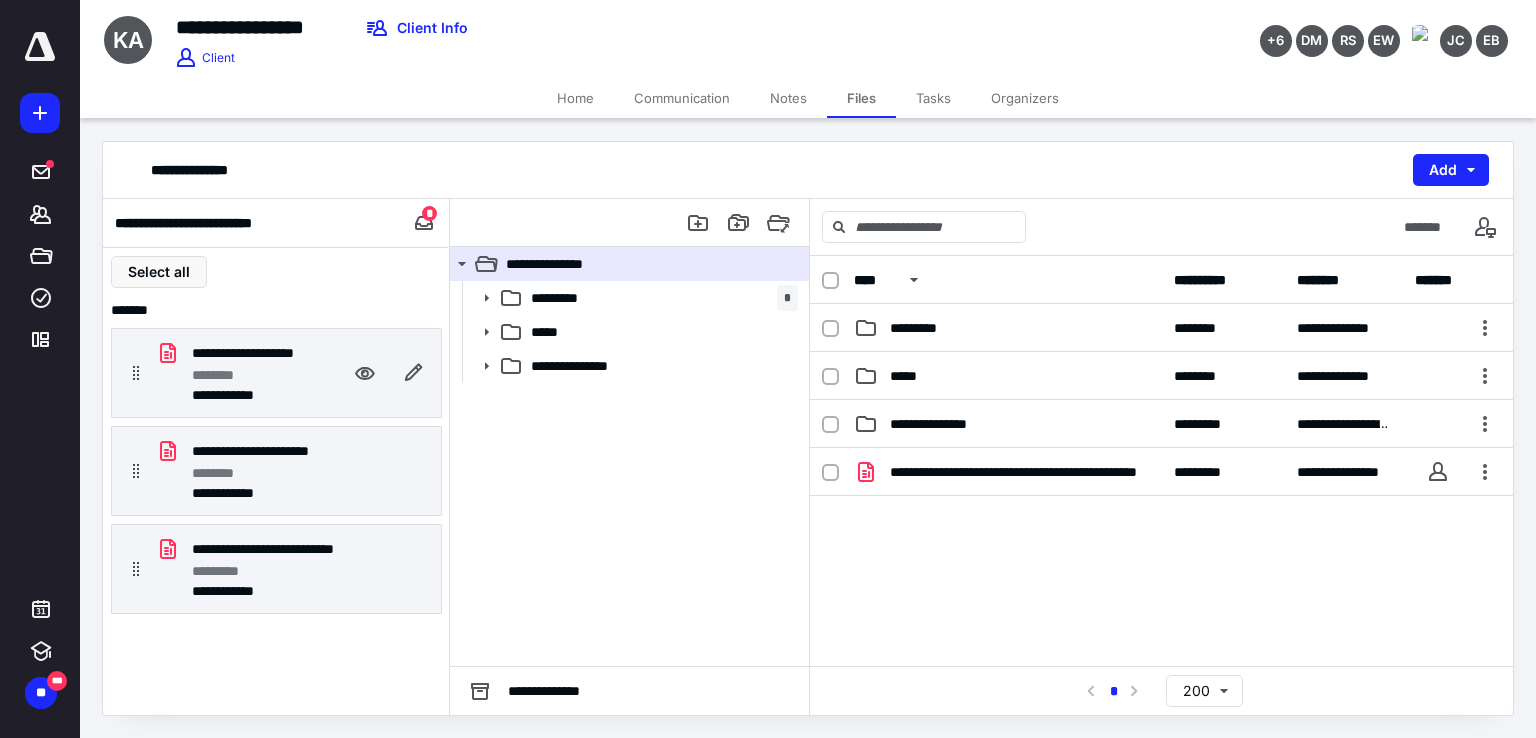 click on "********" at bounding box center (248, 375) 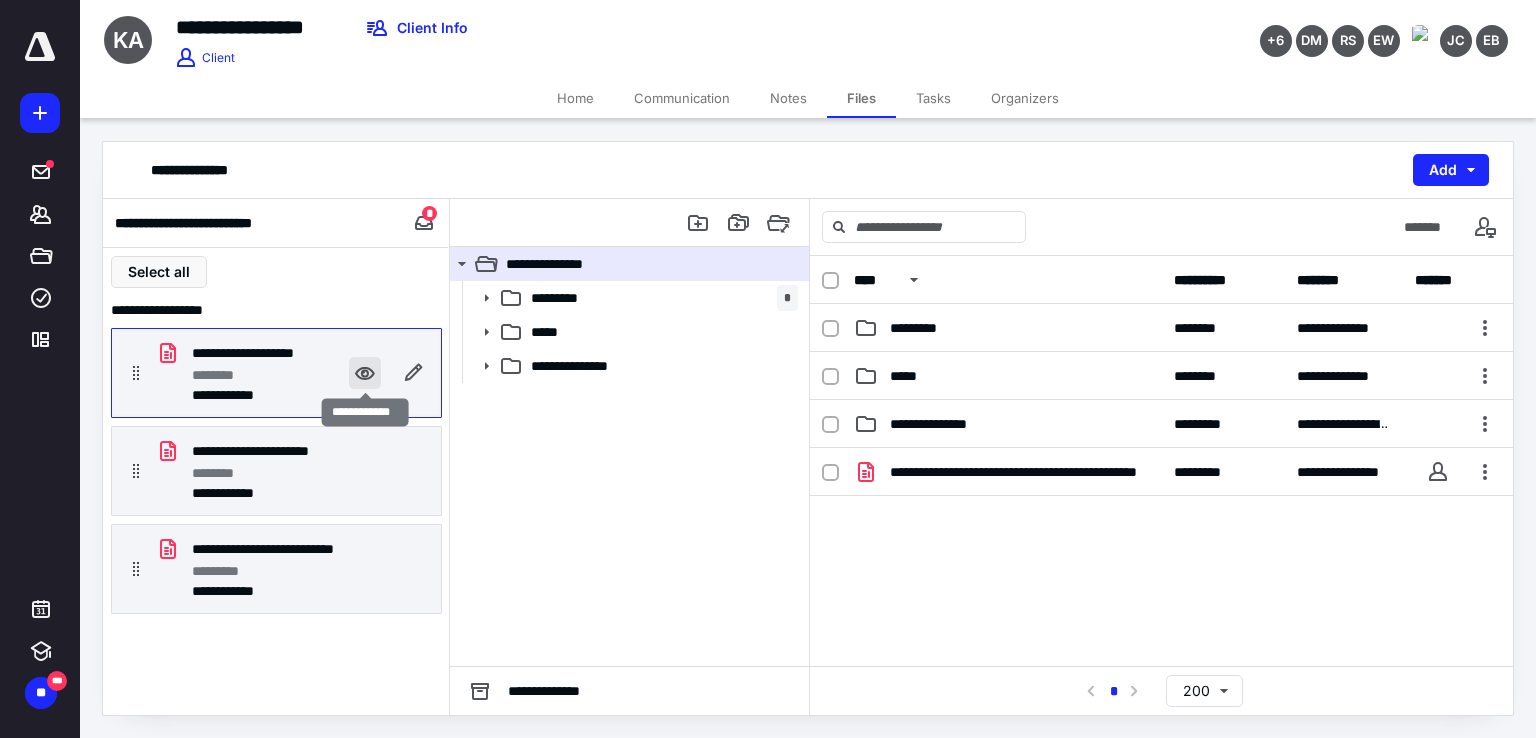 click at bounding box center (365, 373) 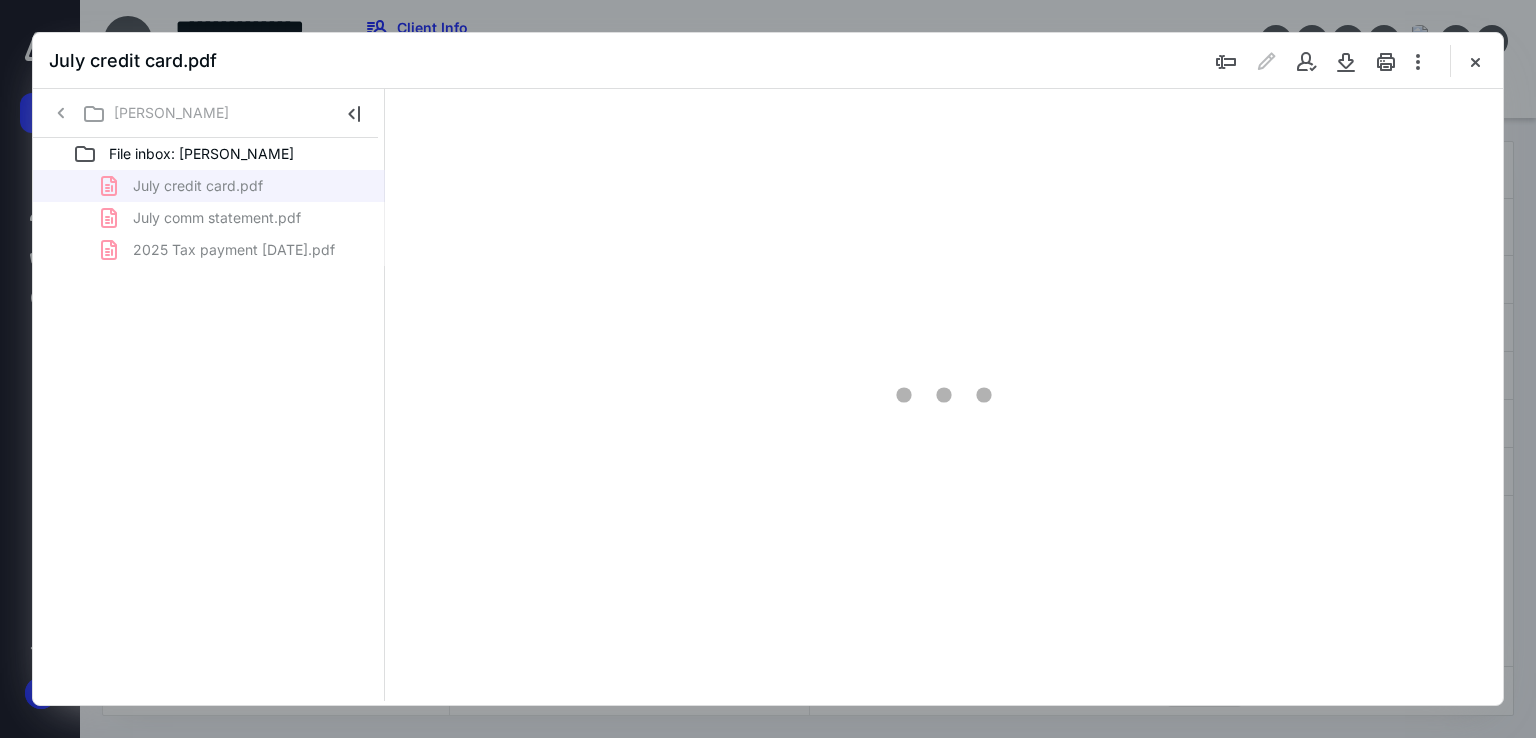 scroll, scrollTop: 0, scrollLeft: 0, axis: both 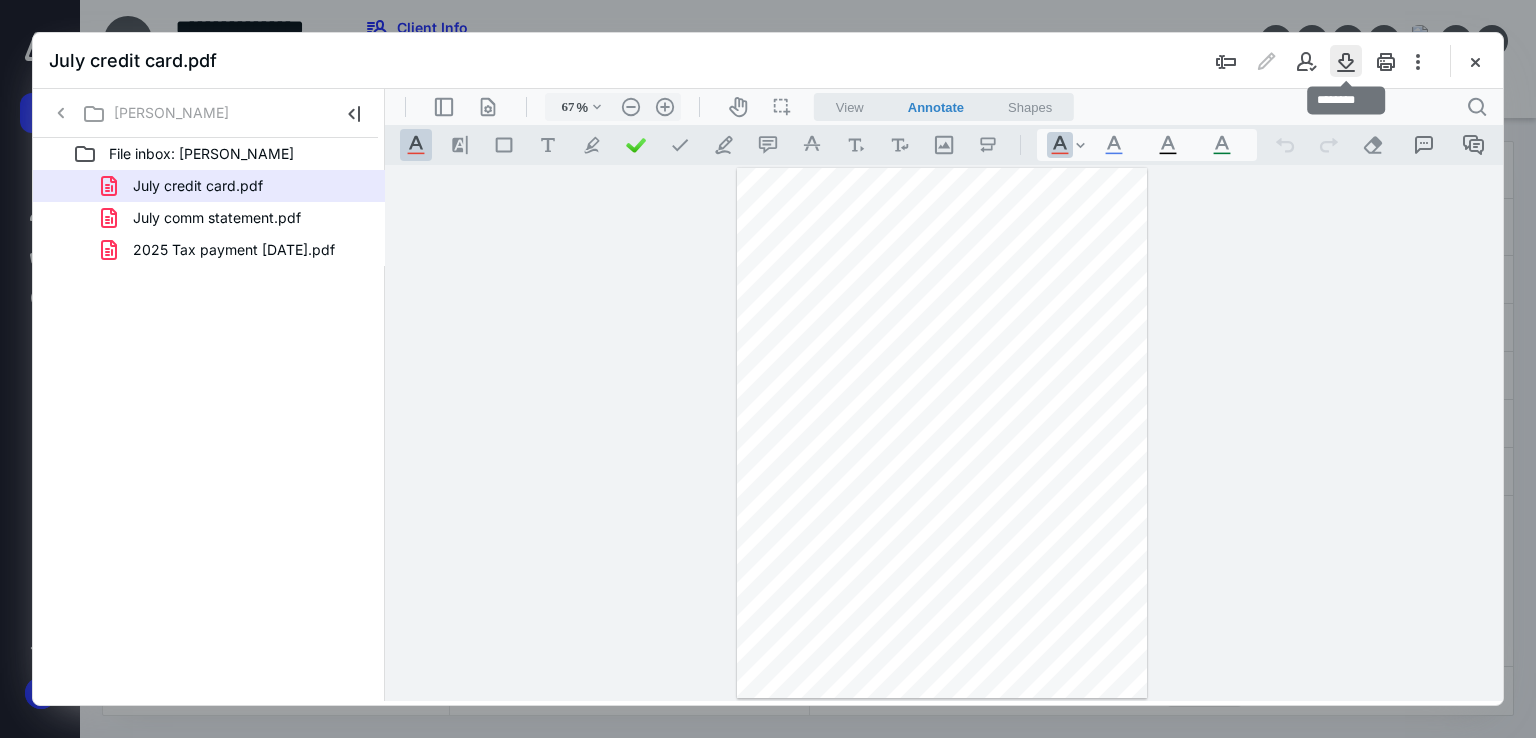type on "179" 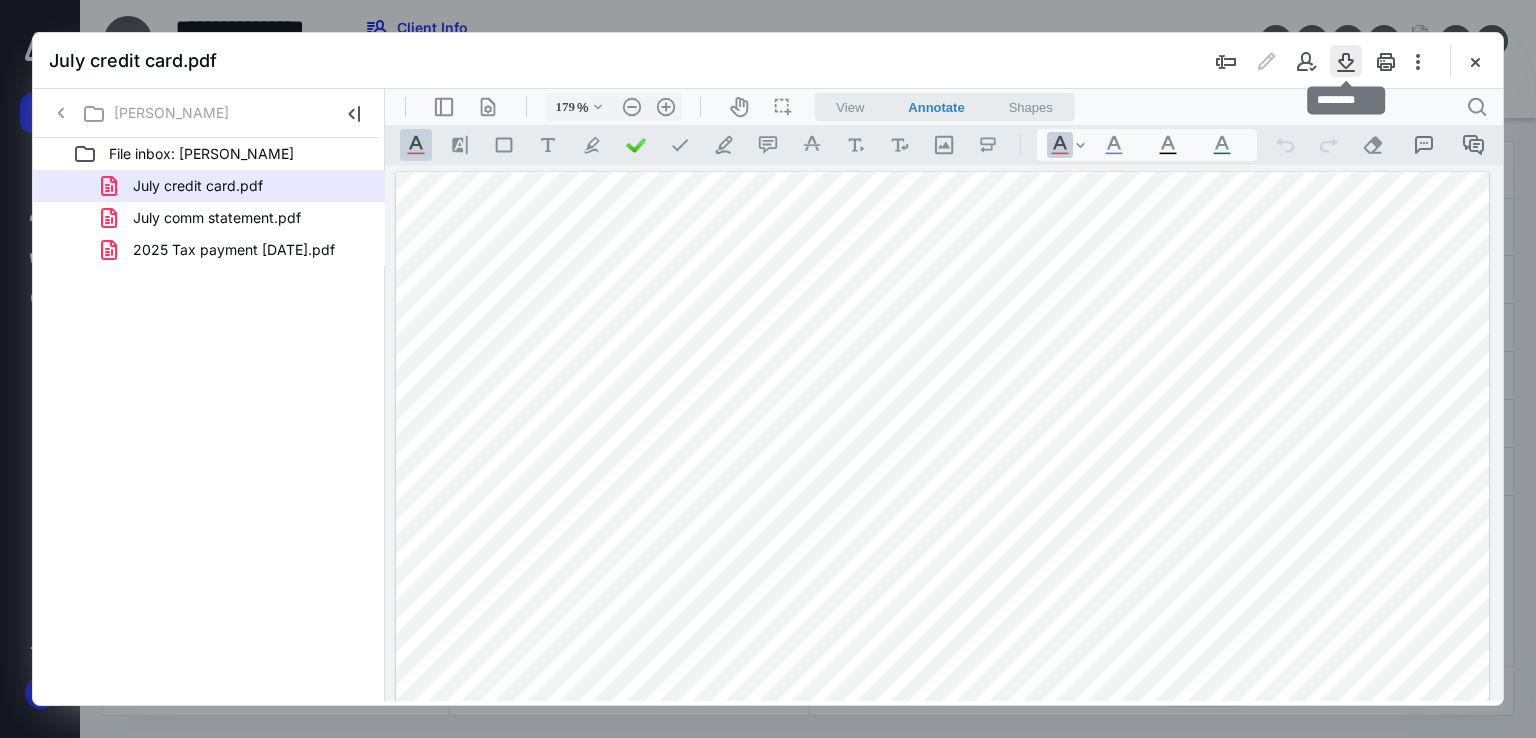click at bounding box center [1346, 61] 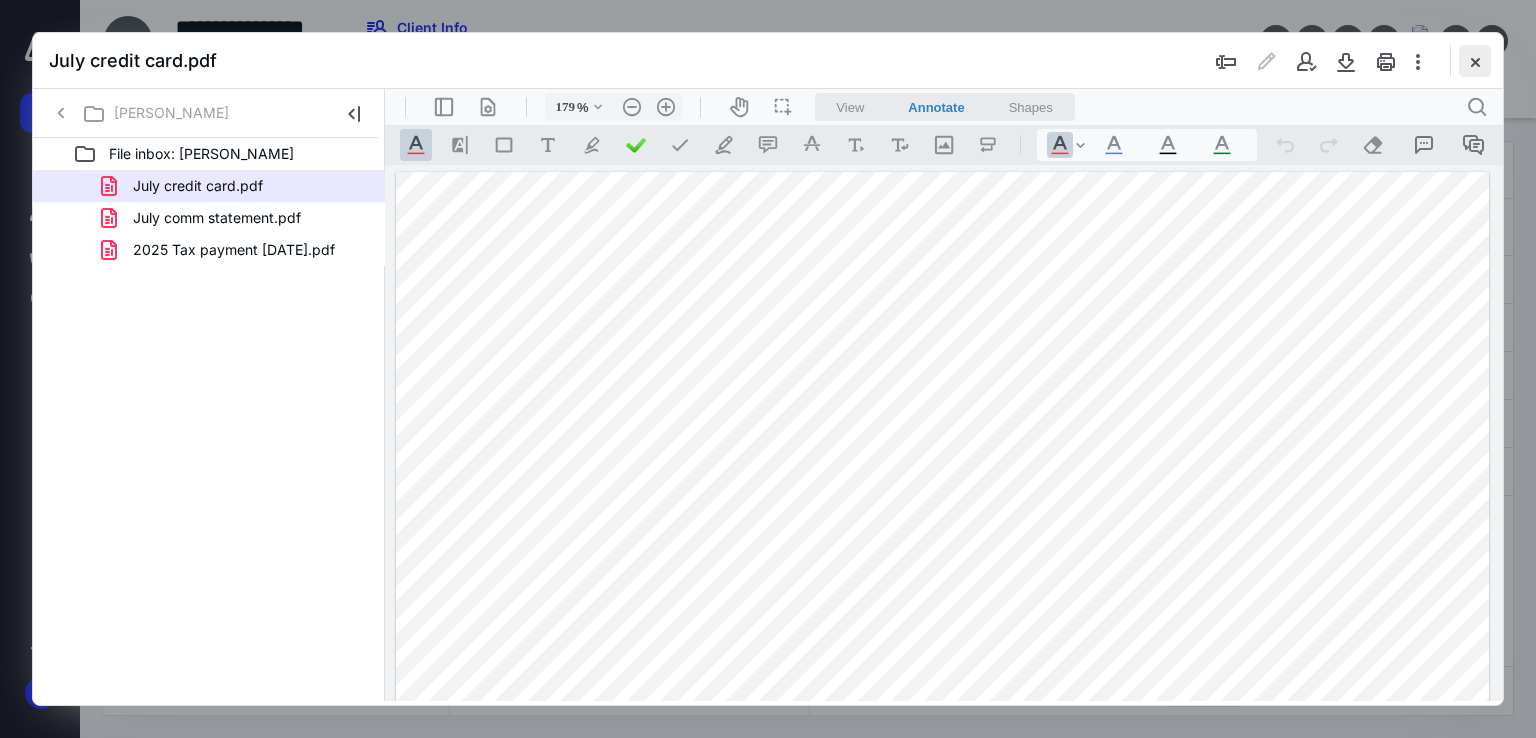 click at bounding box center (1475, 61) 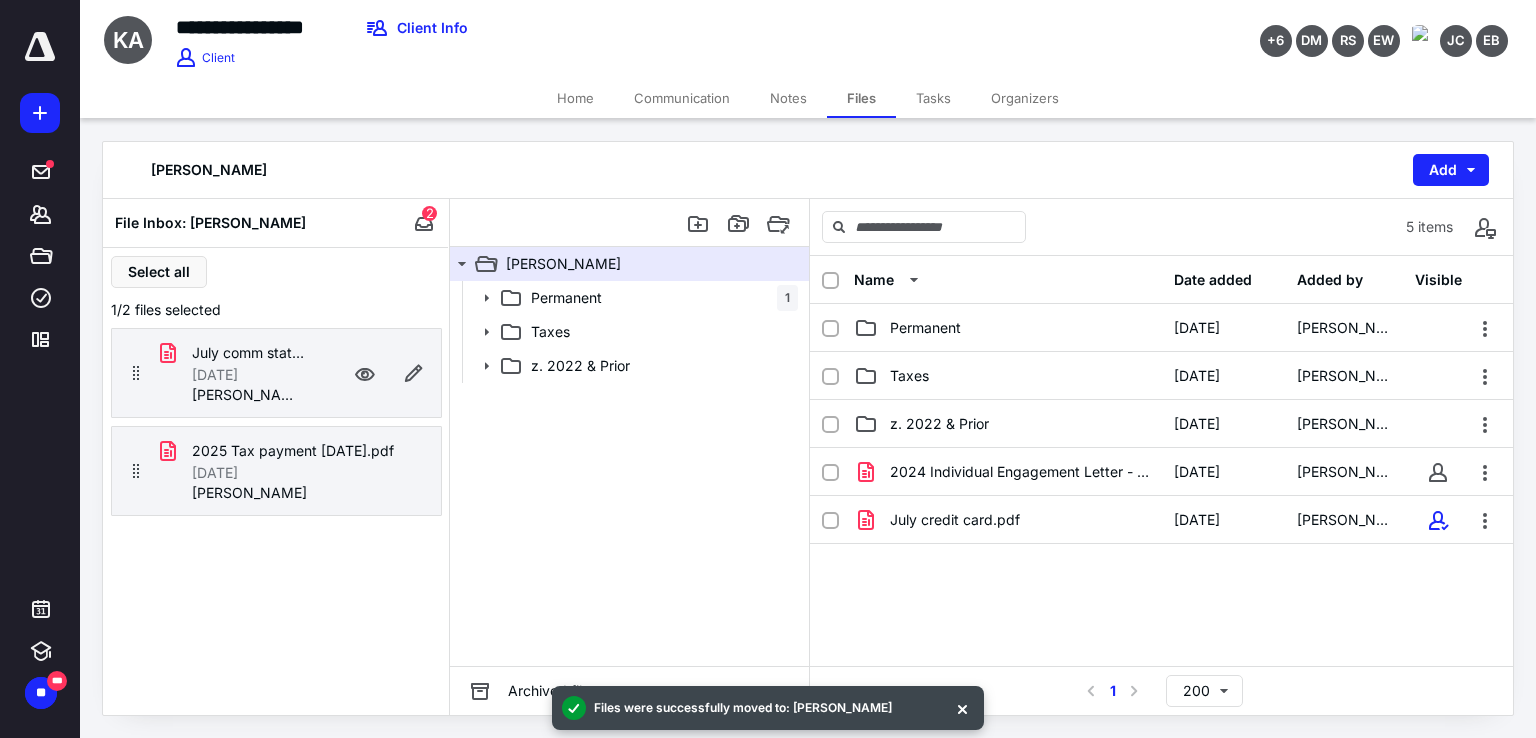 click on "[DATE]" at bounding box center [248, 375] 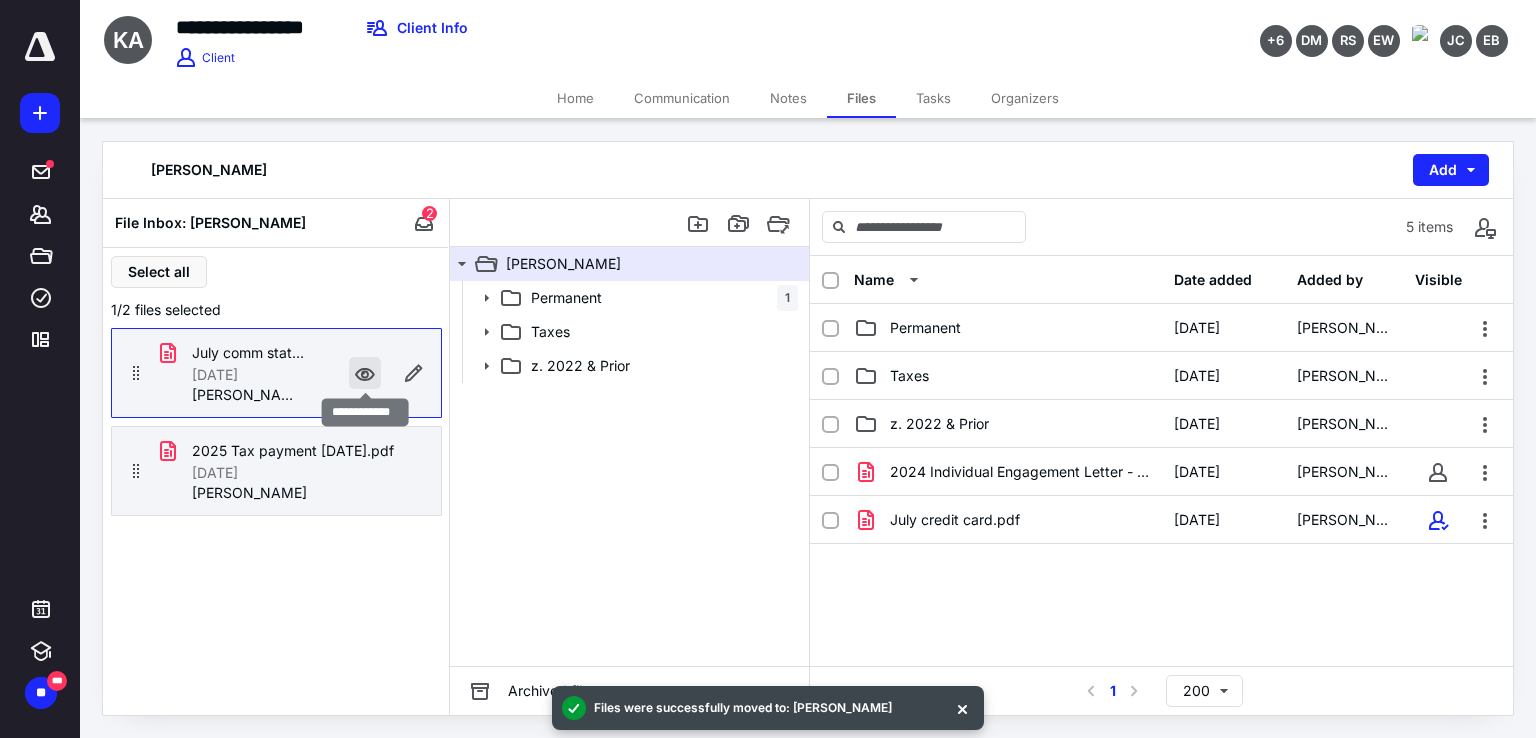 click at bounding box center [365, 373] 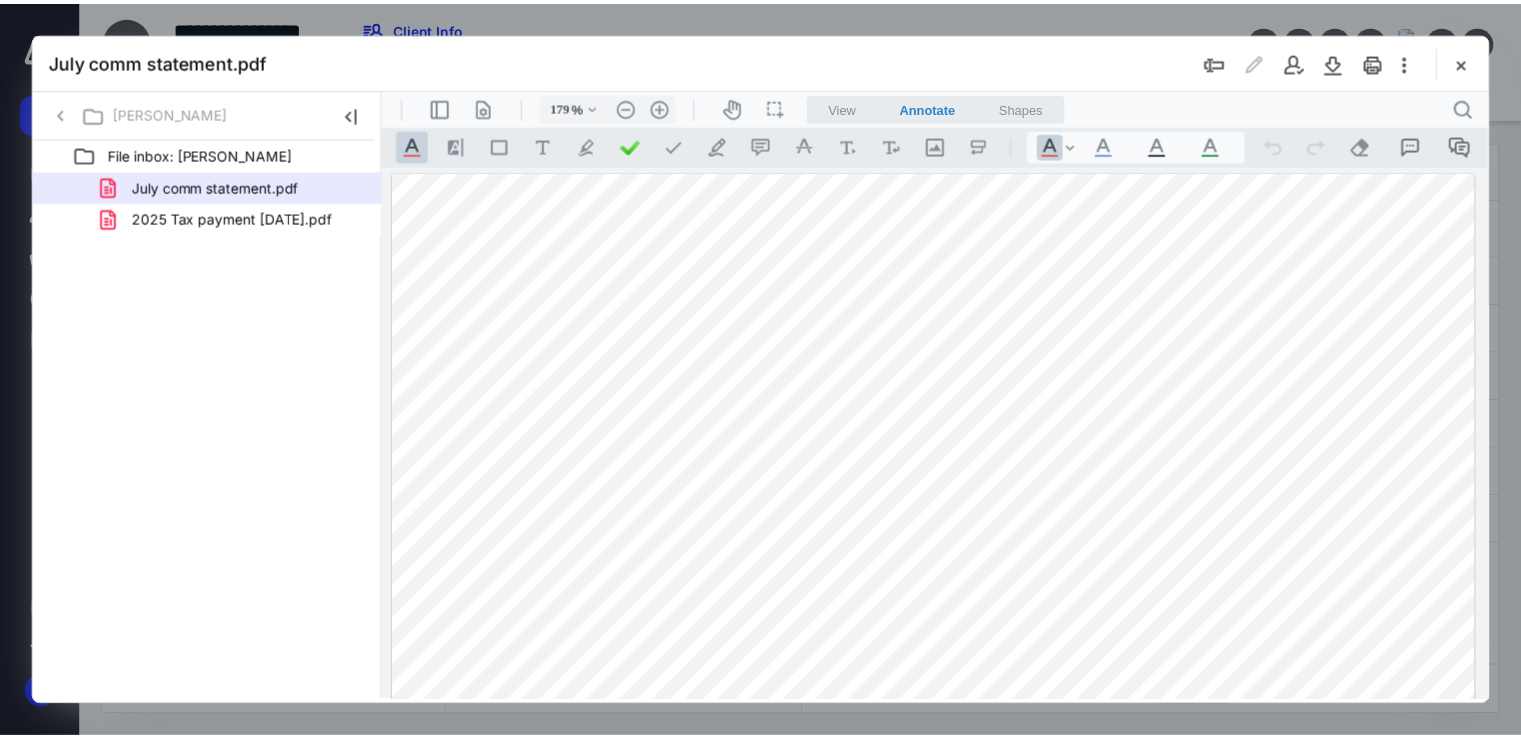 scroll, scrollTop: 0, scrollLeft: 0, axis: both 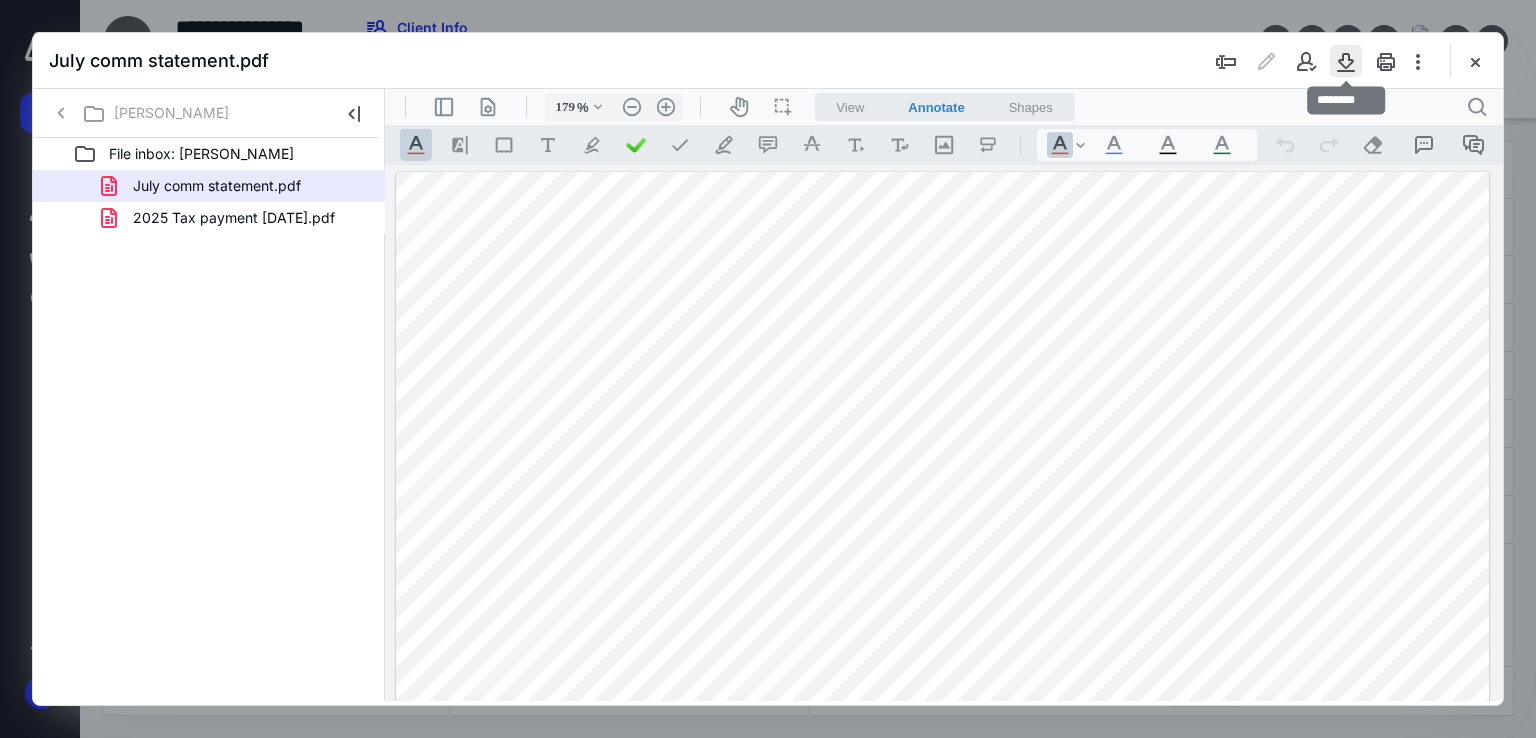 click at bounding box center (1346, 61) 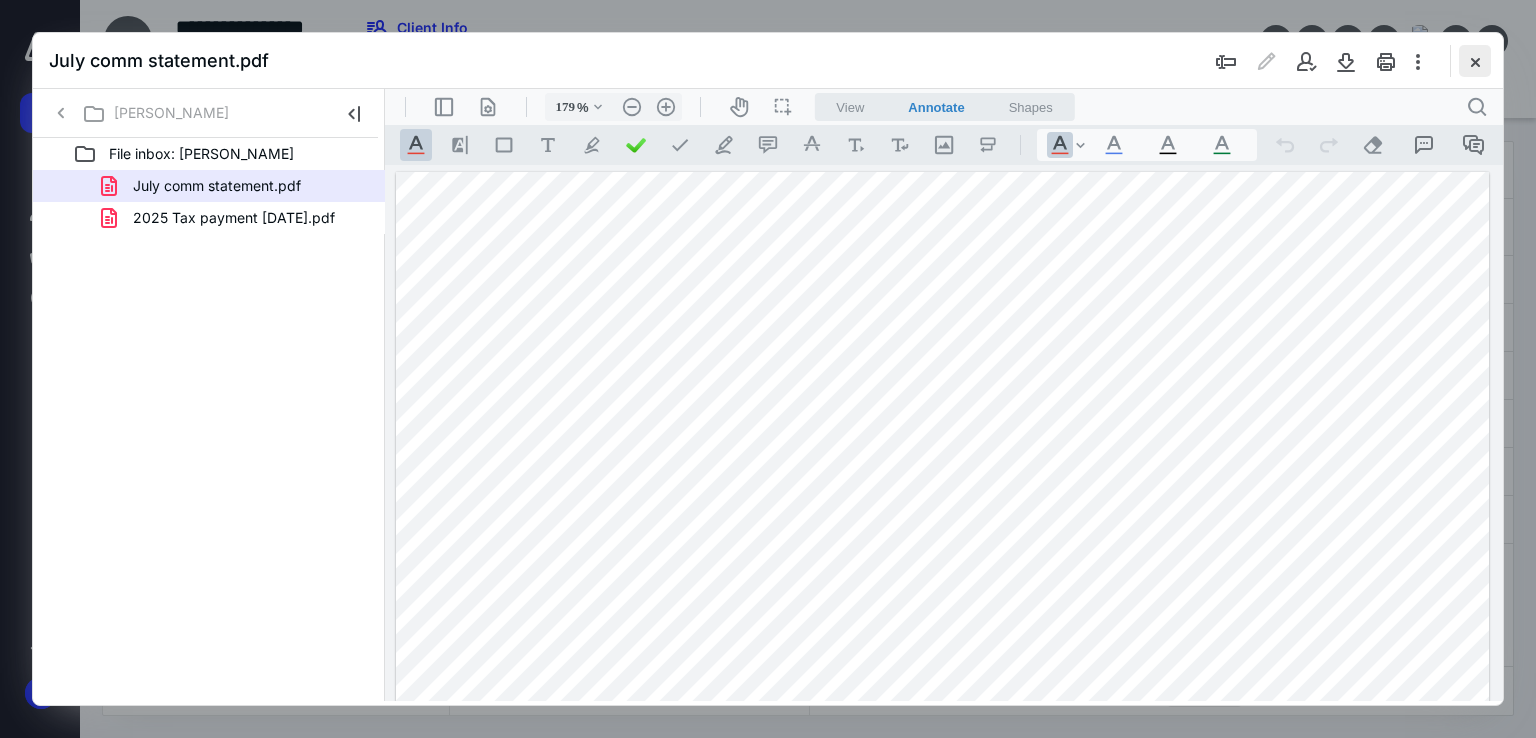 click at bounding box center [1475, 61] 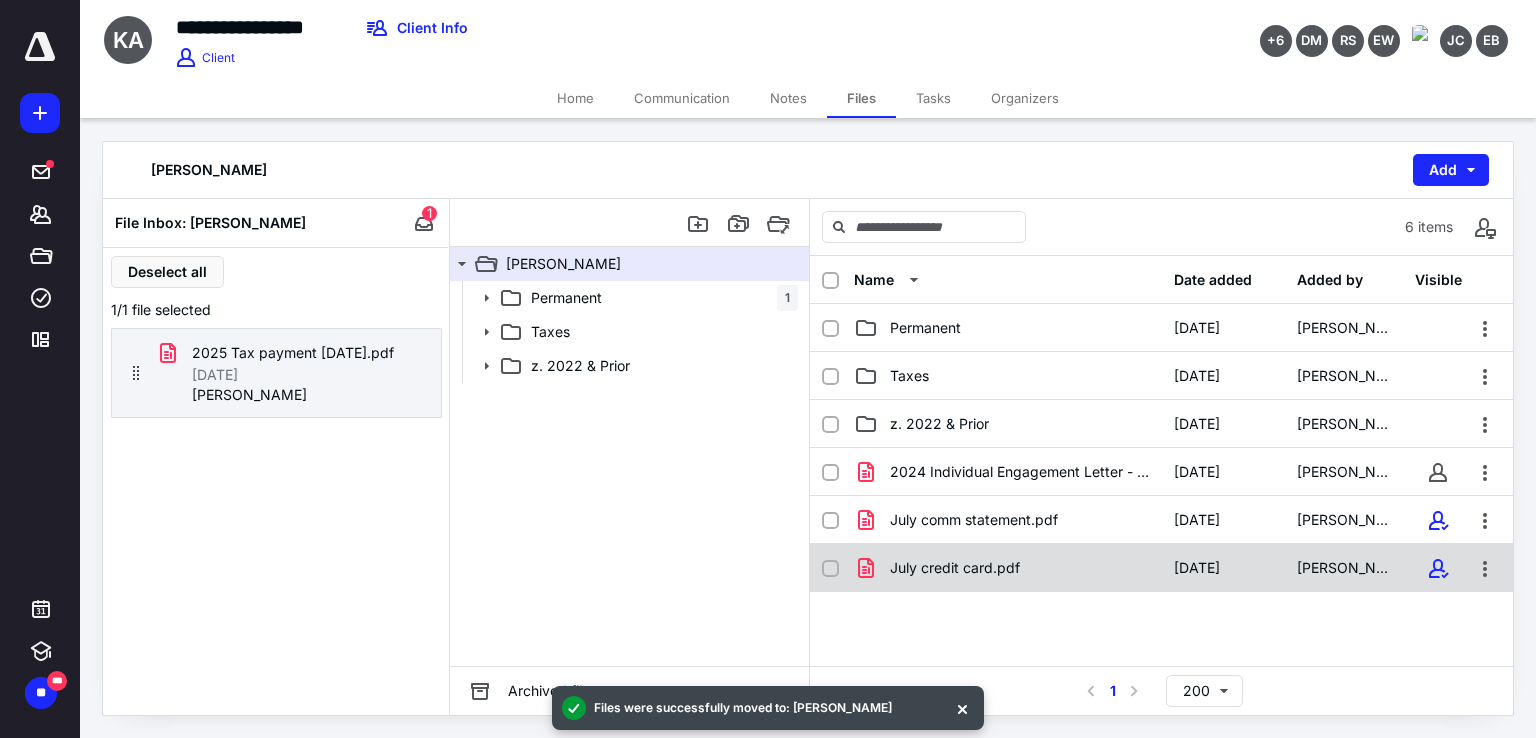 click 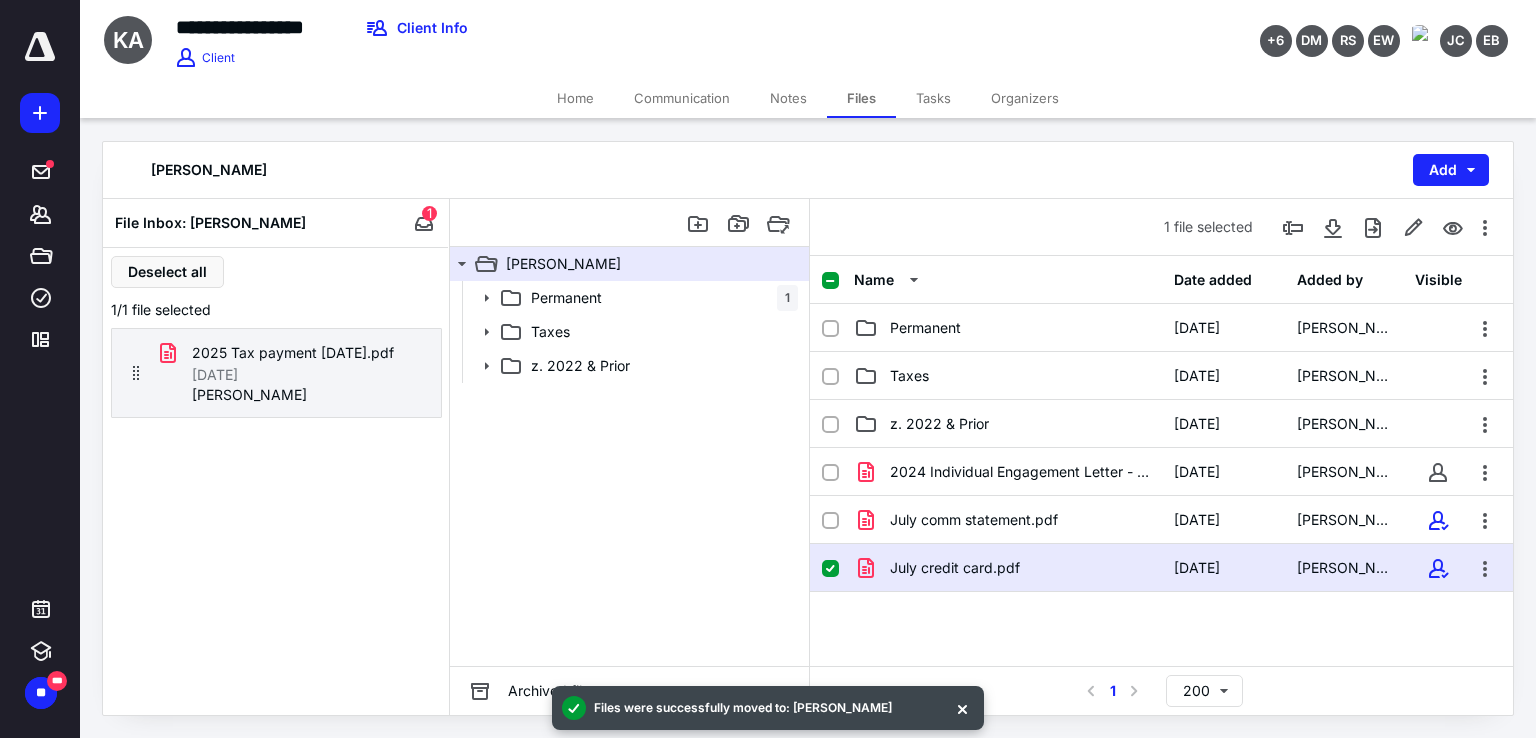 checkbox on "true" 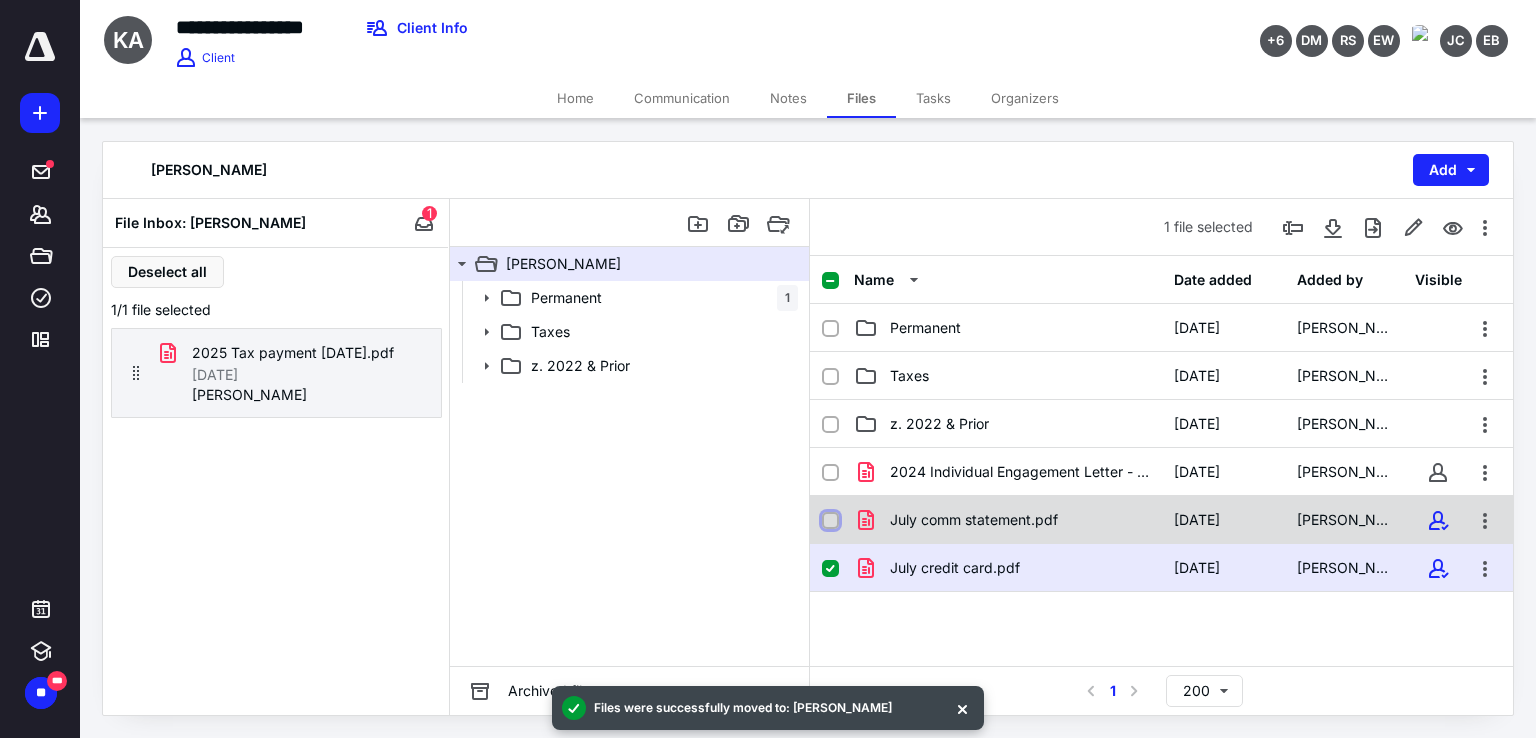 click at bounding box center [830, 521] 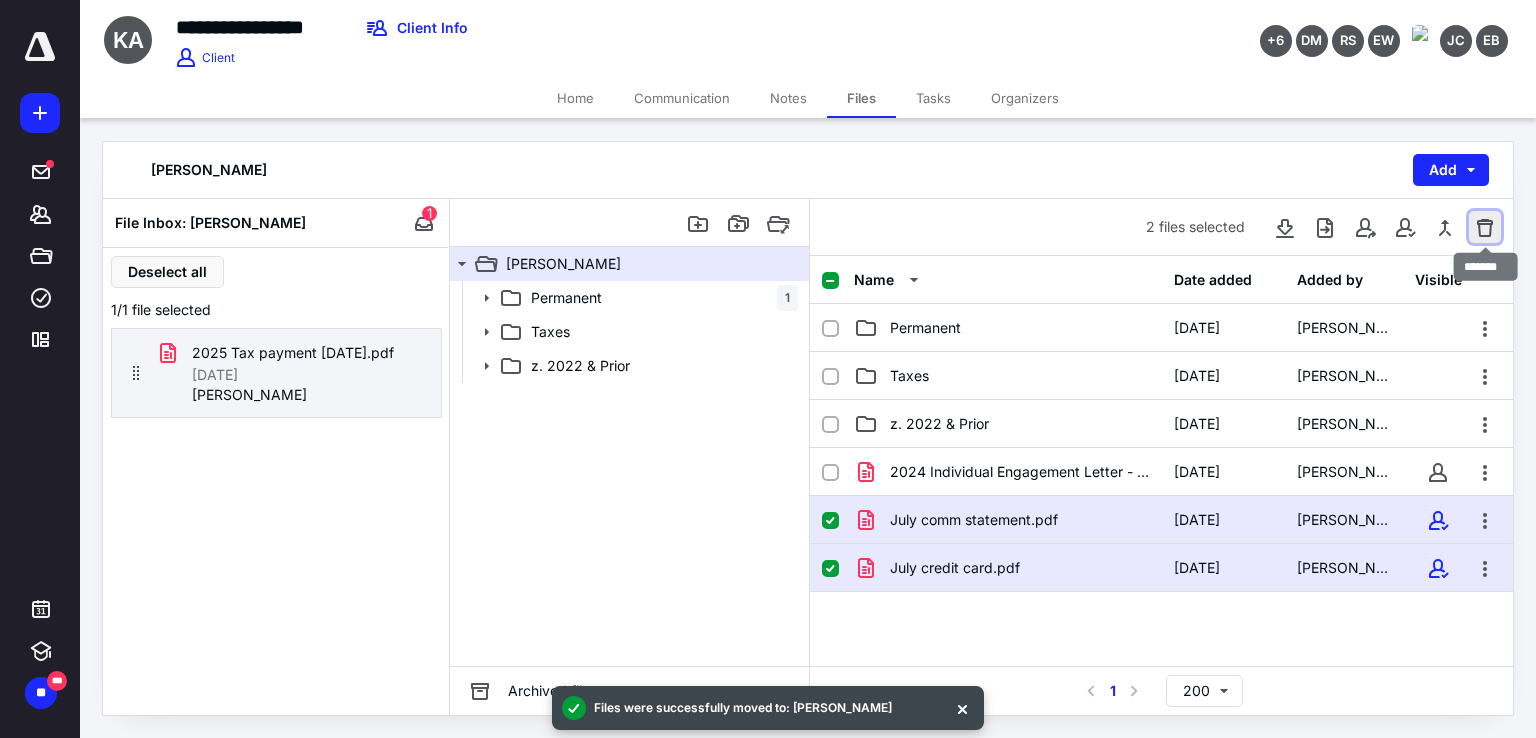 click at bounding box center (1485, 227) 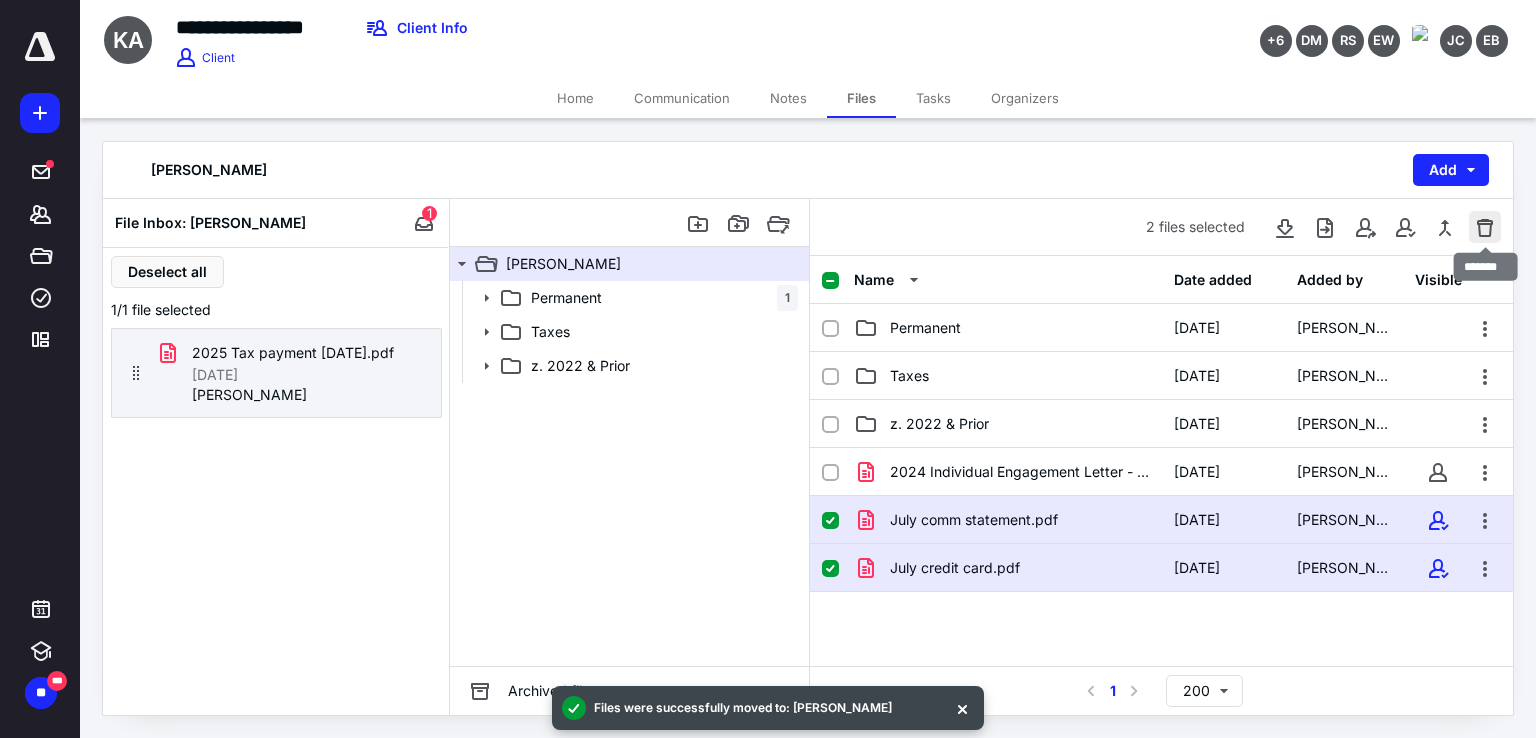checkbox on "false" 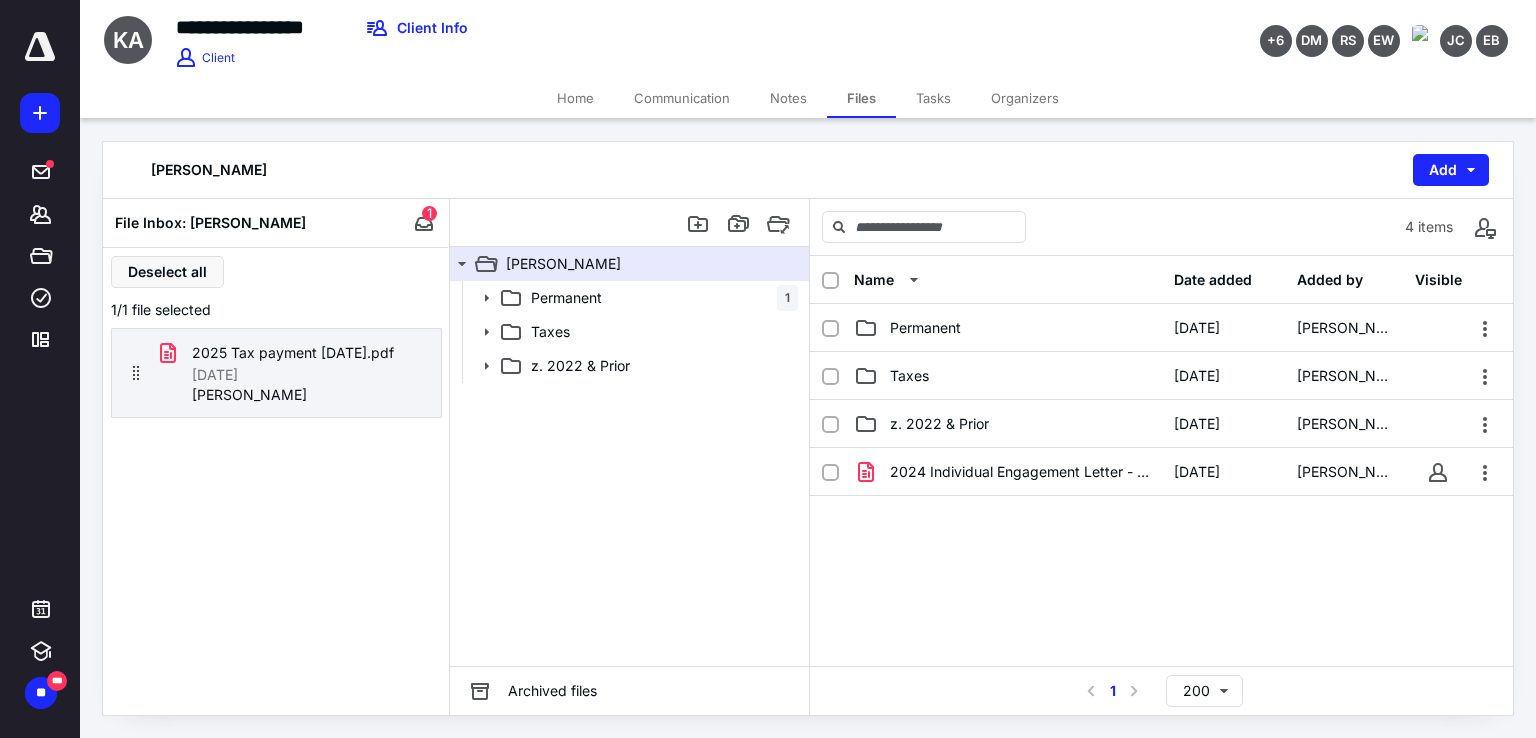 click on "Home" at bounding box center (575, 98) 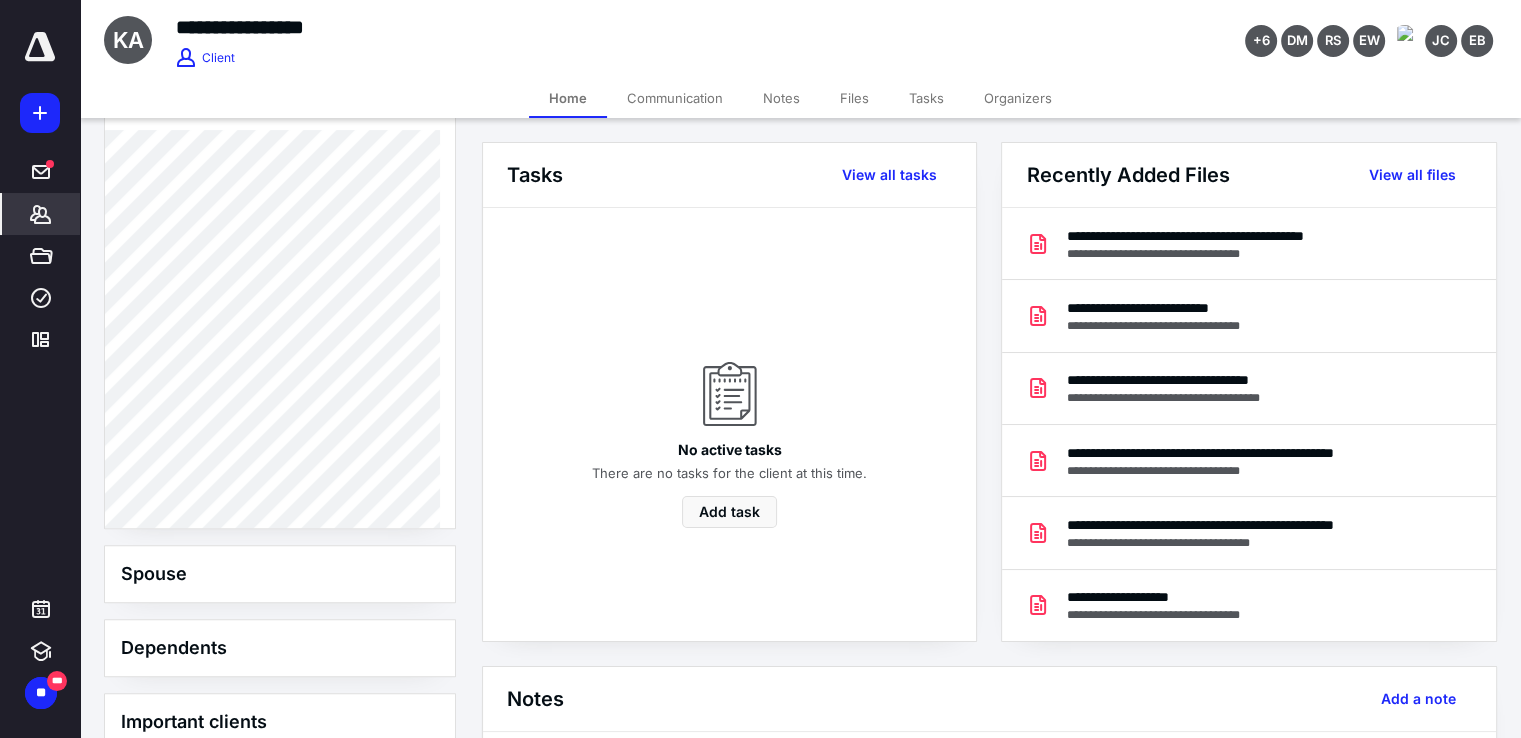 scroll, scrollTop: 744, scrollLeft: 0, axis: vertical 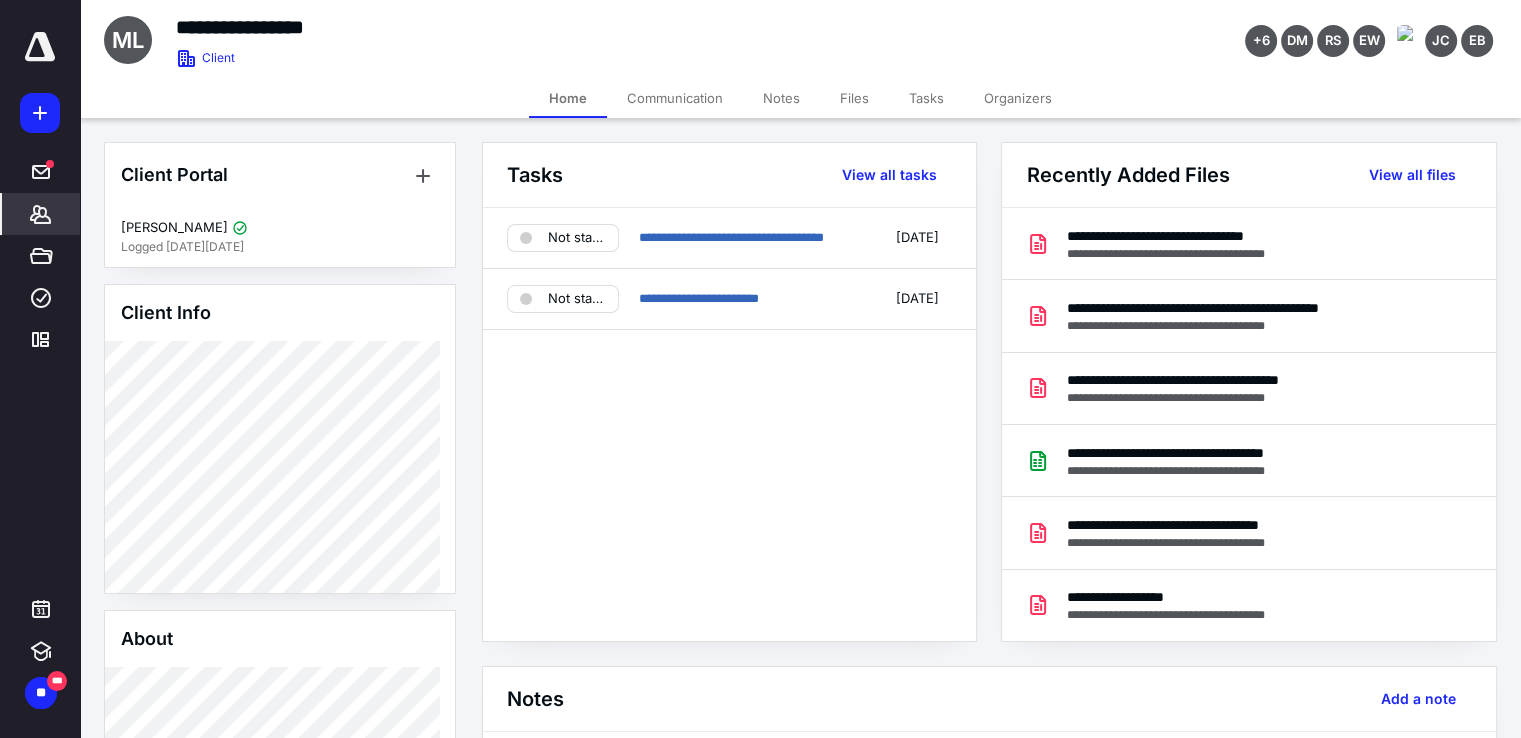 click on "Files" at bounding box center [854, 98] 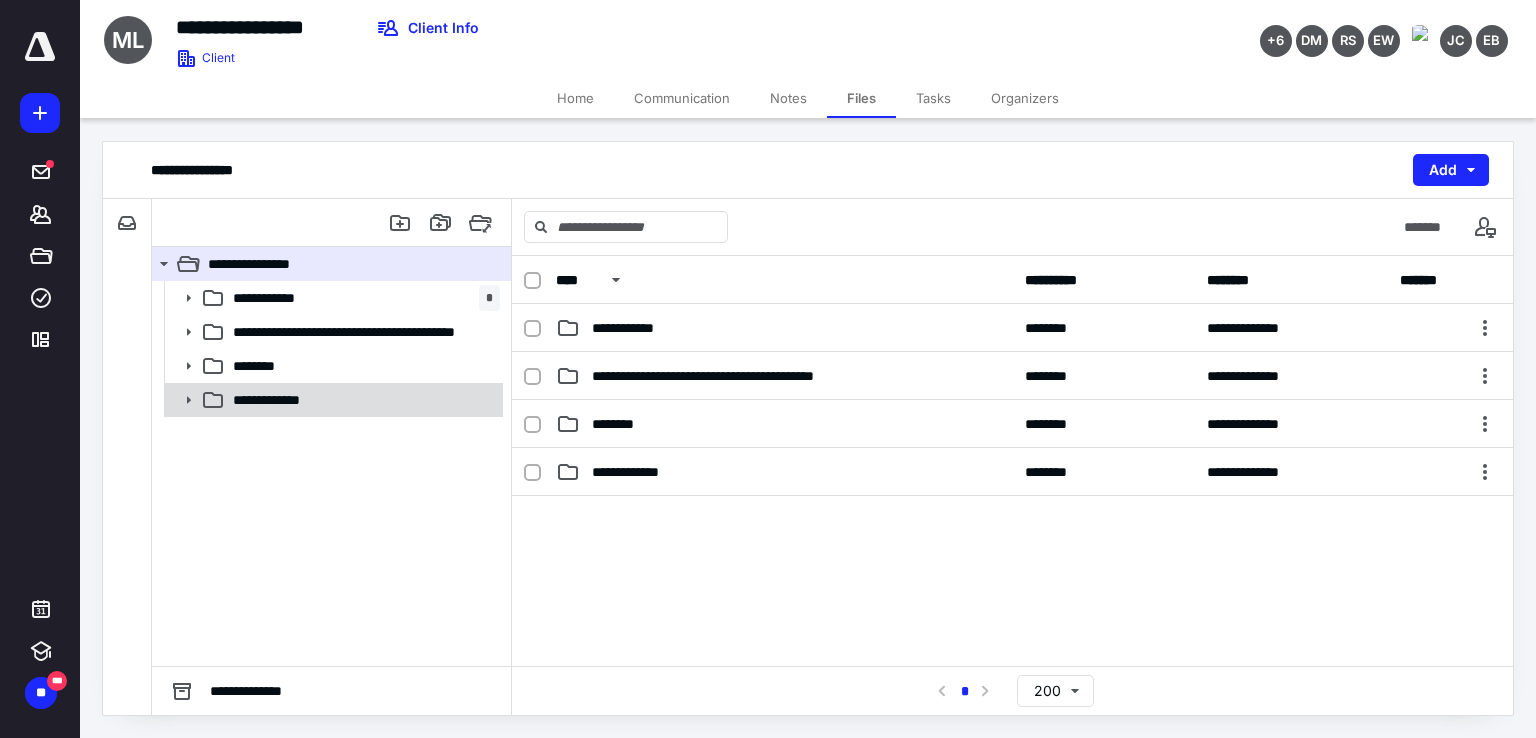 click 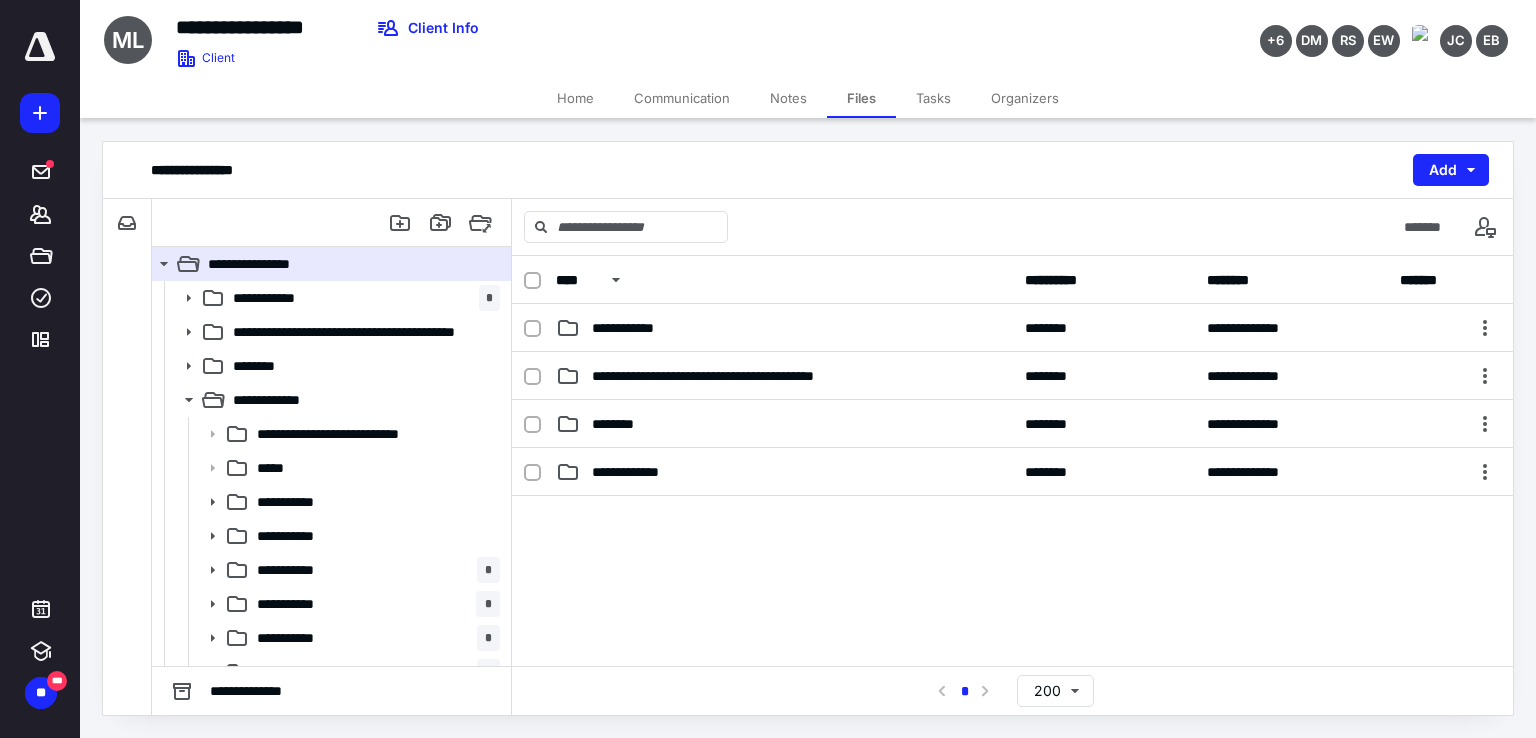 scroll, scrollTop: 22, scrollLeft: 0, axis: vertical 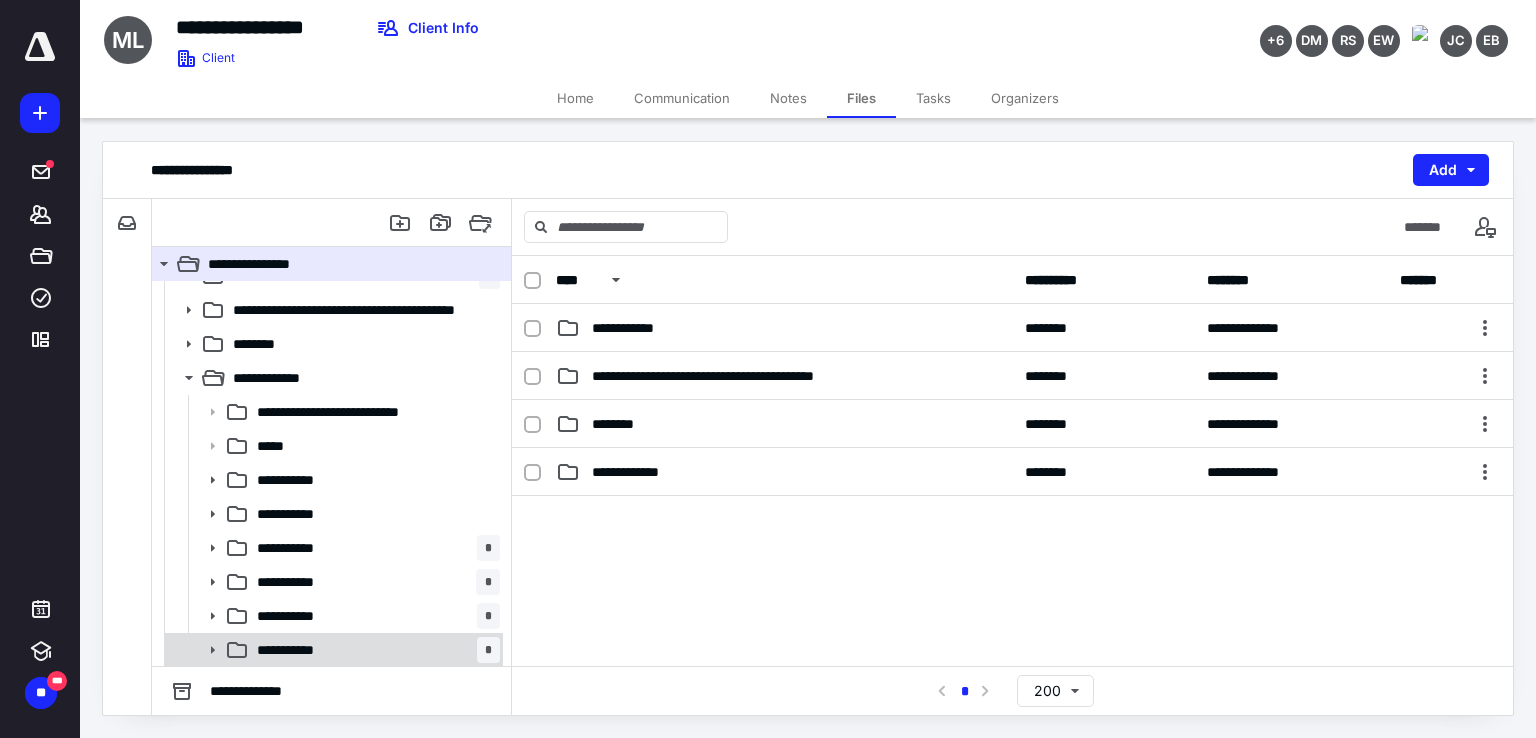 click 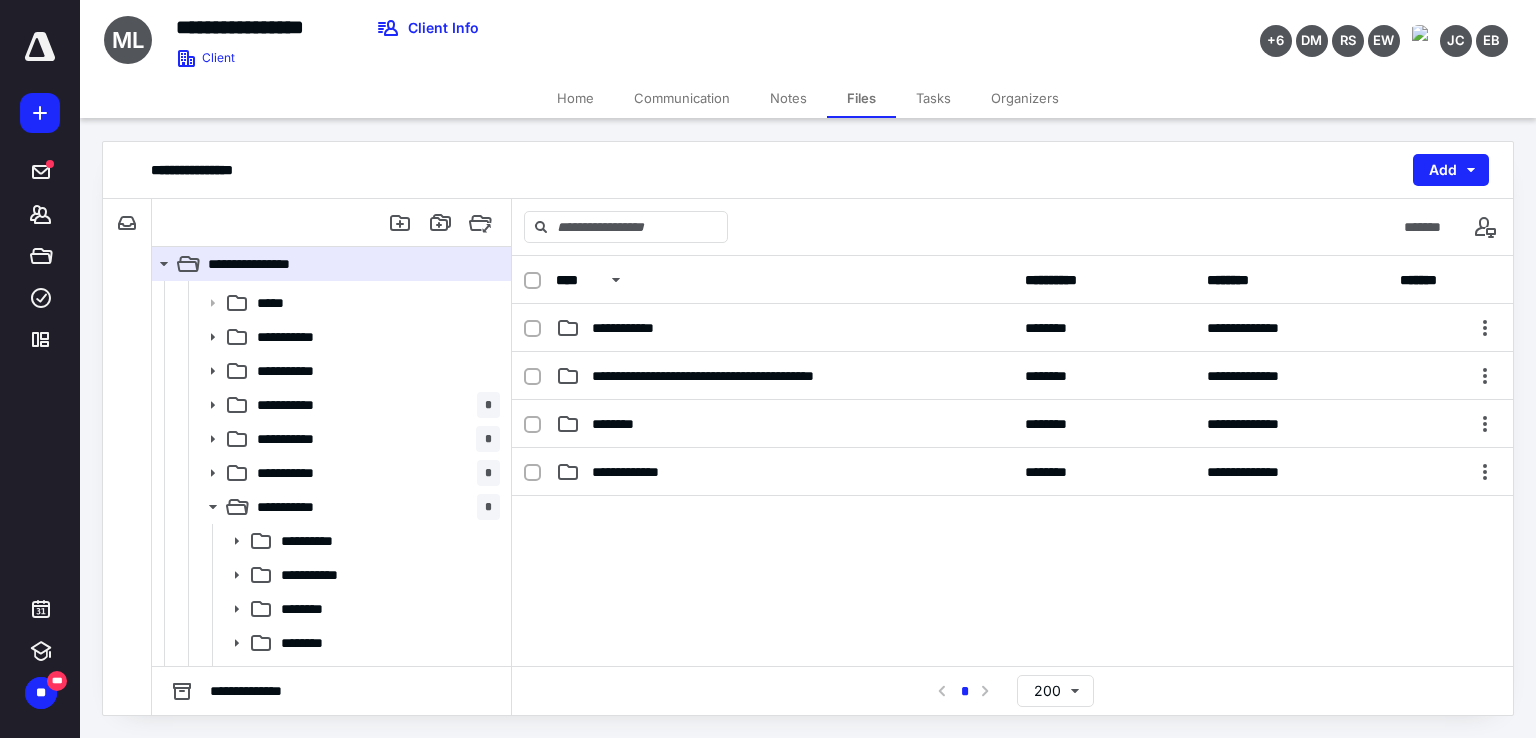 scroll, scrollTop: 180, scrollLeft: 0, axis: vertical 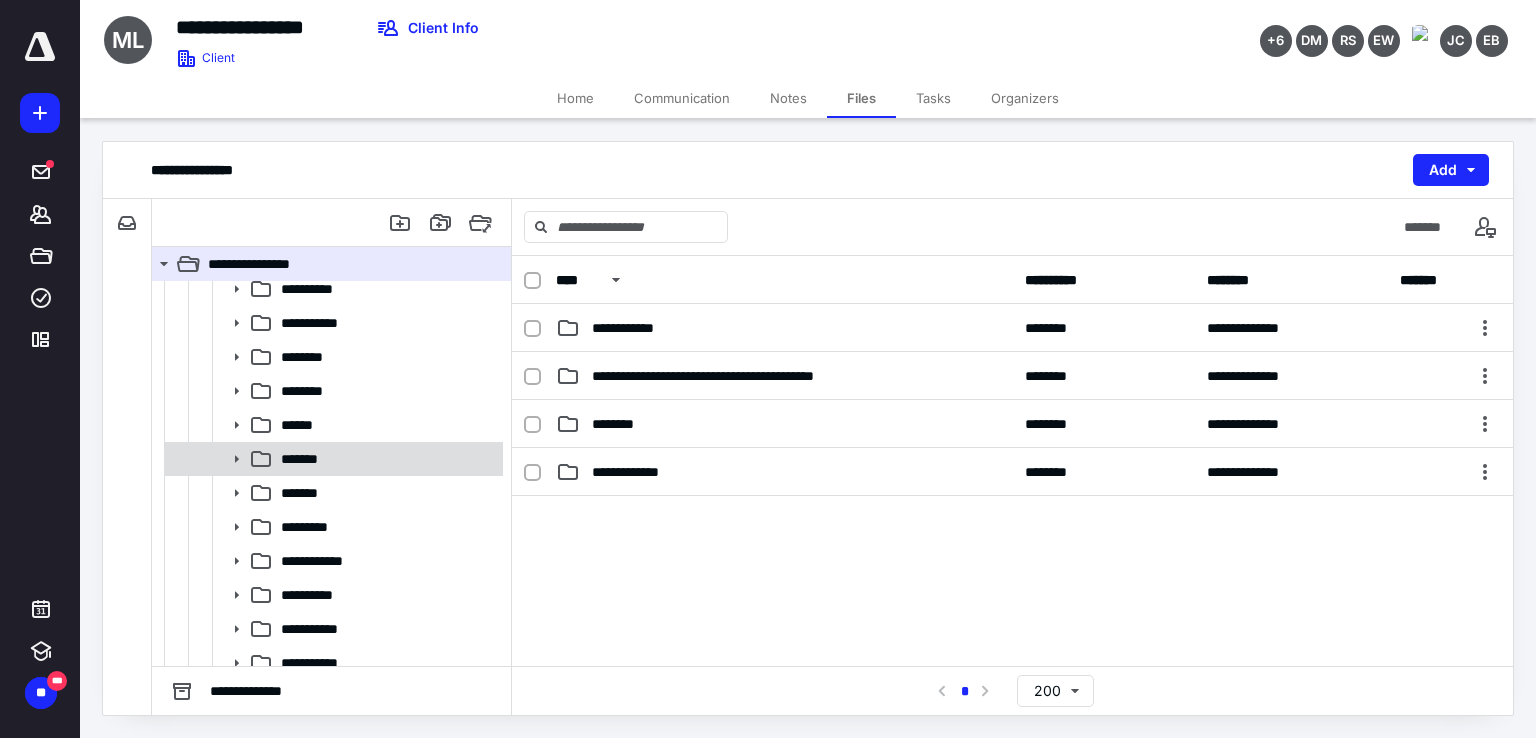 click 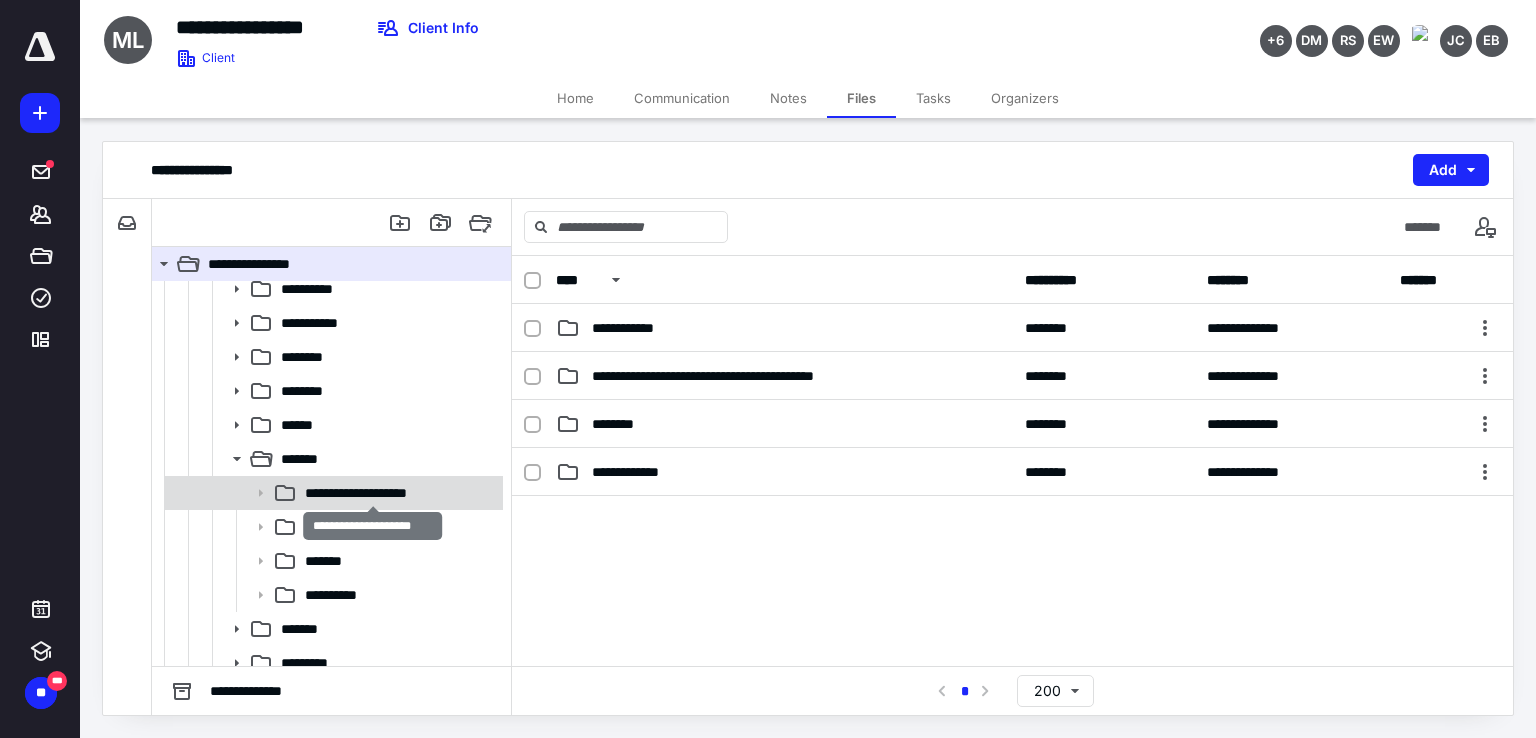click on "**********" at bounding box center [373, 493] 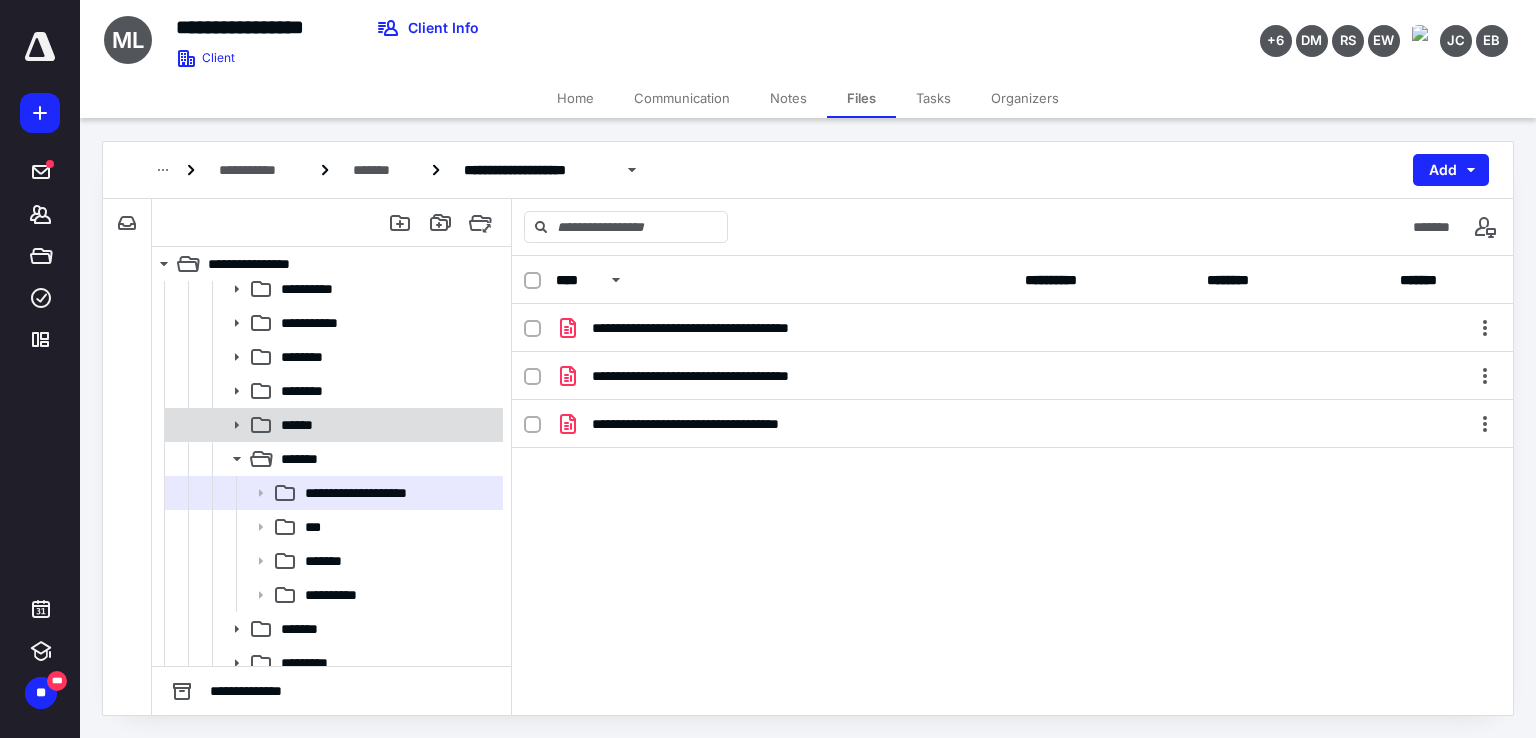 click 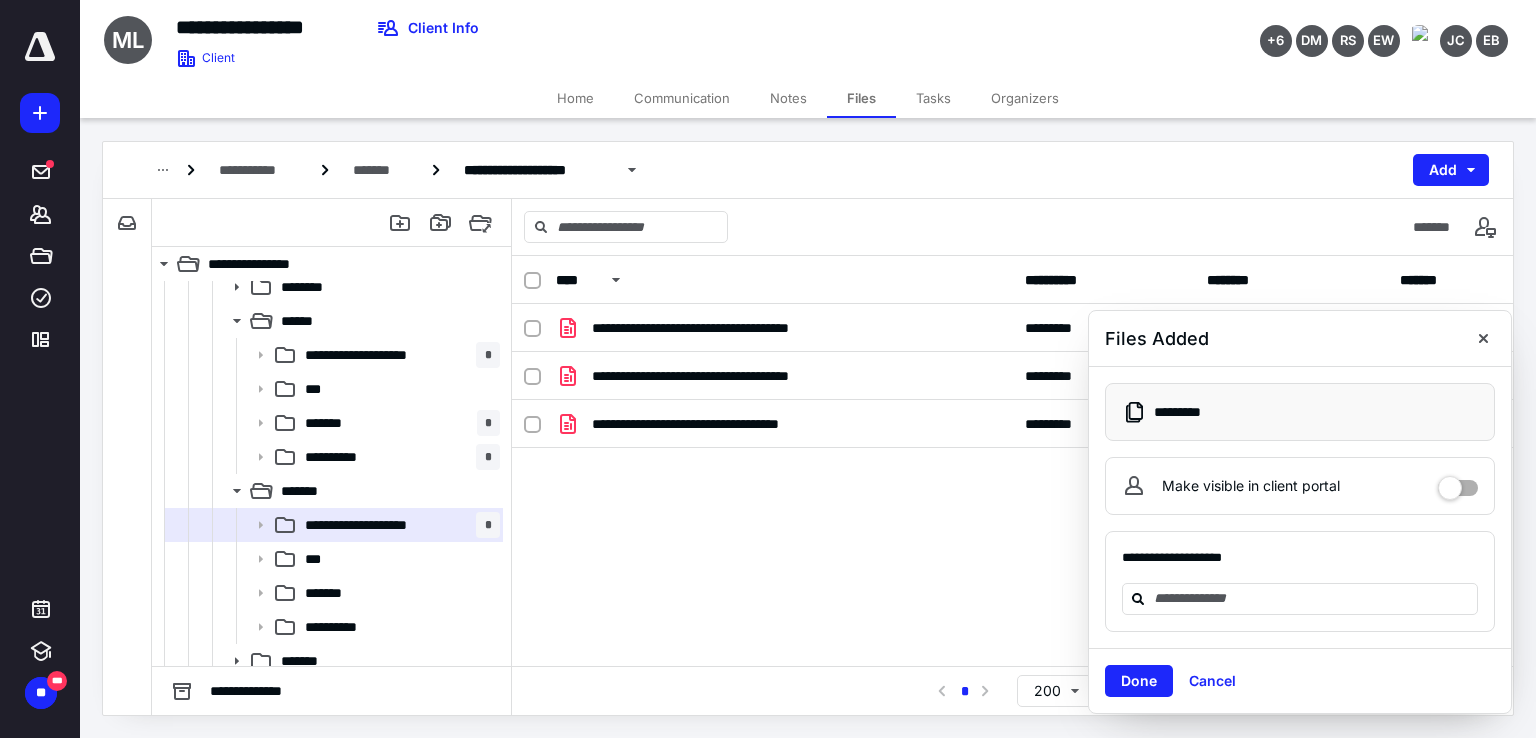 scroll, scrollTop: 537, scrollLeft: 0, axis: vertical 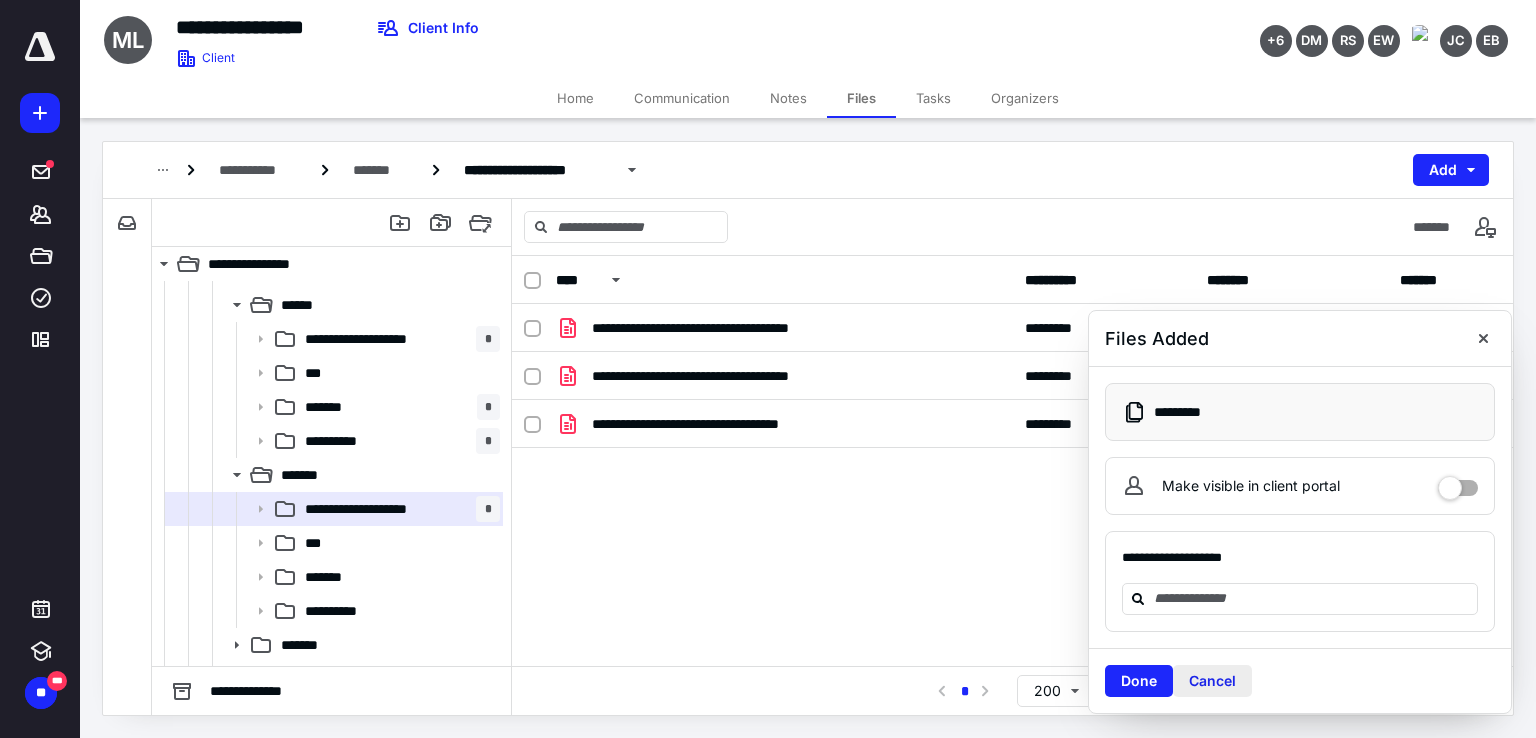 click on "Cancel" at bounding box center [1212, 681] 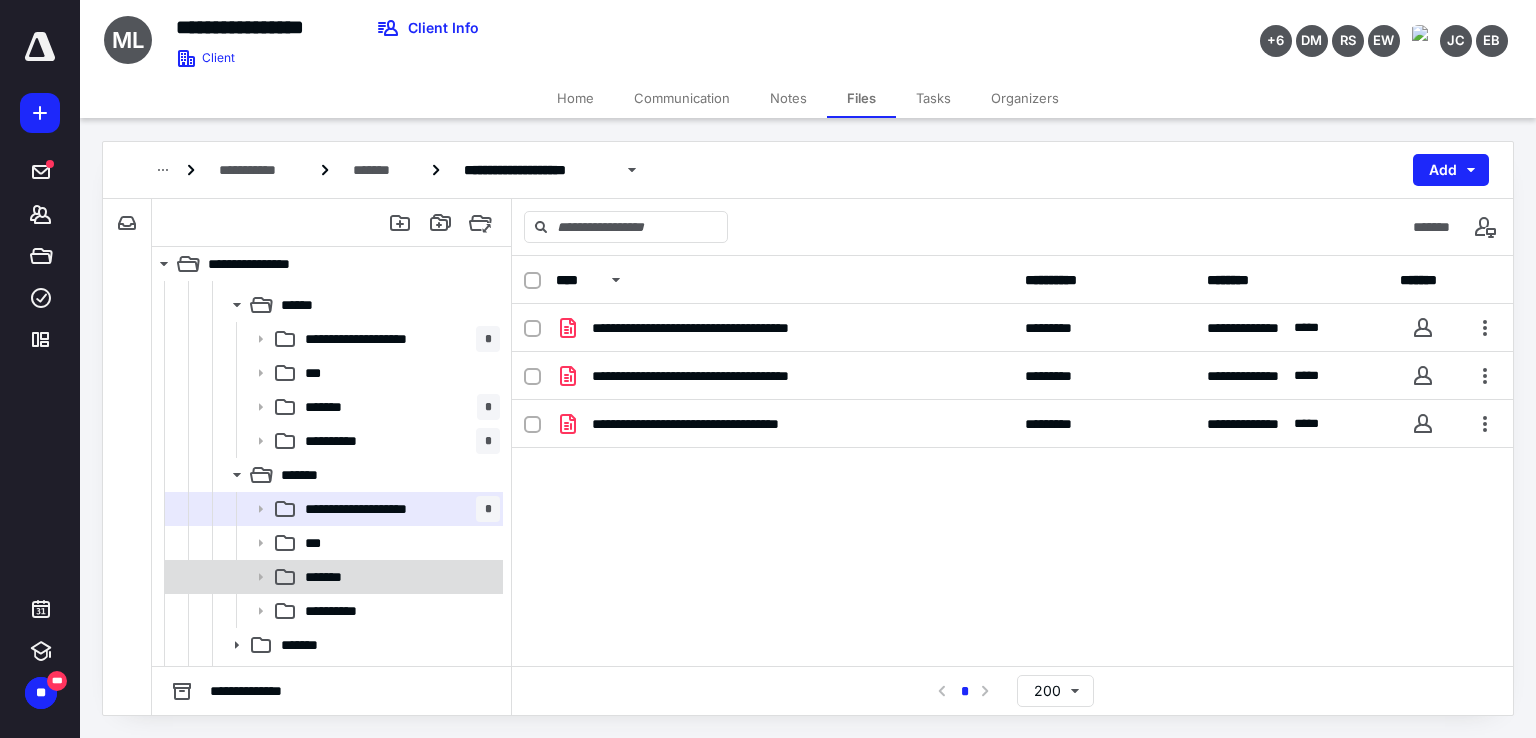 click on "*******" at bounding box center [398, 577] 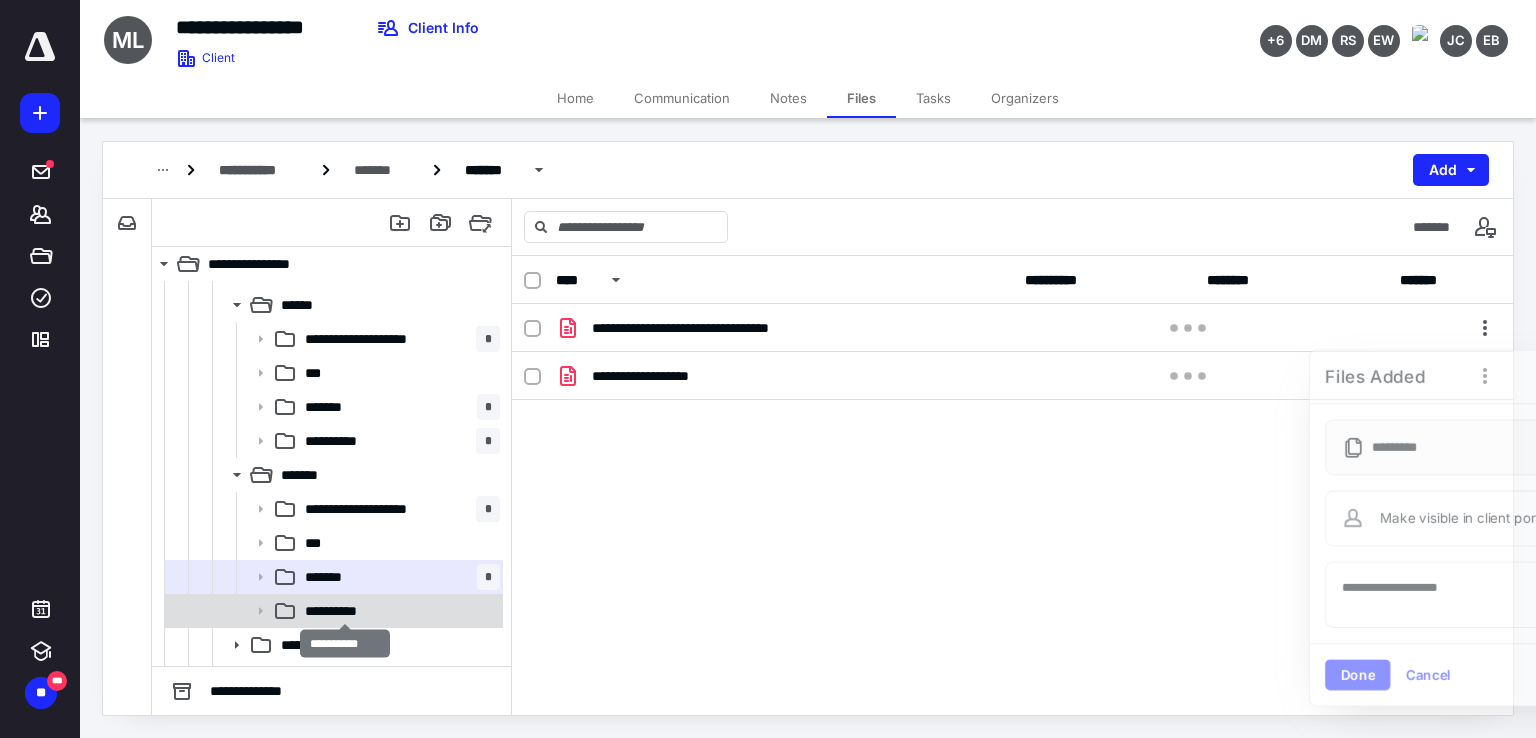 click on "**********" at bounding box center [345, 611] 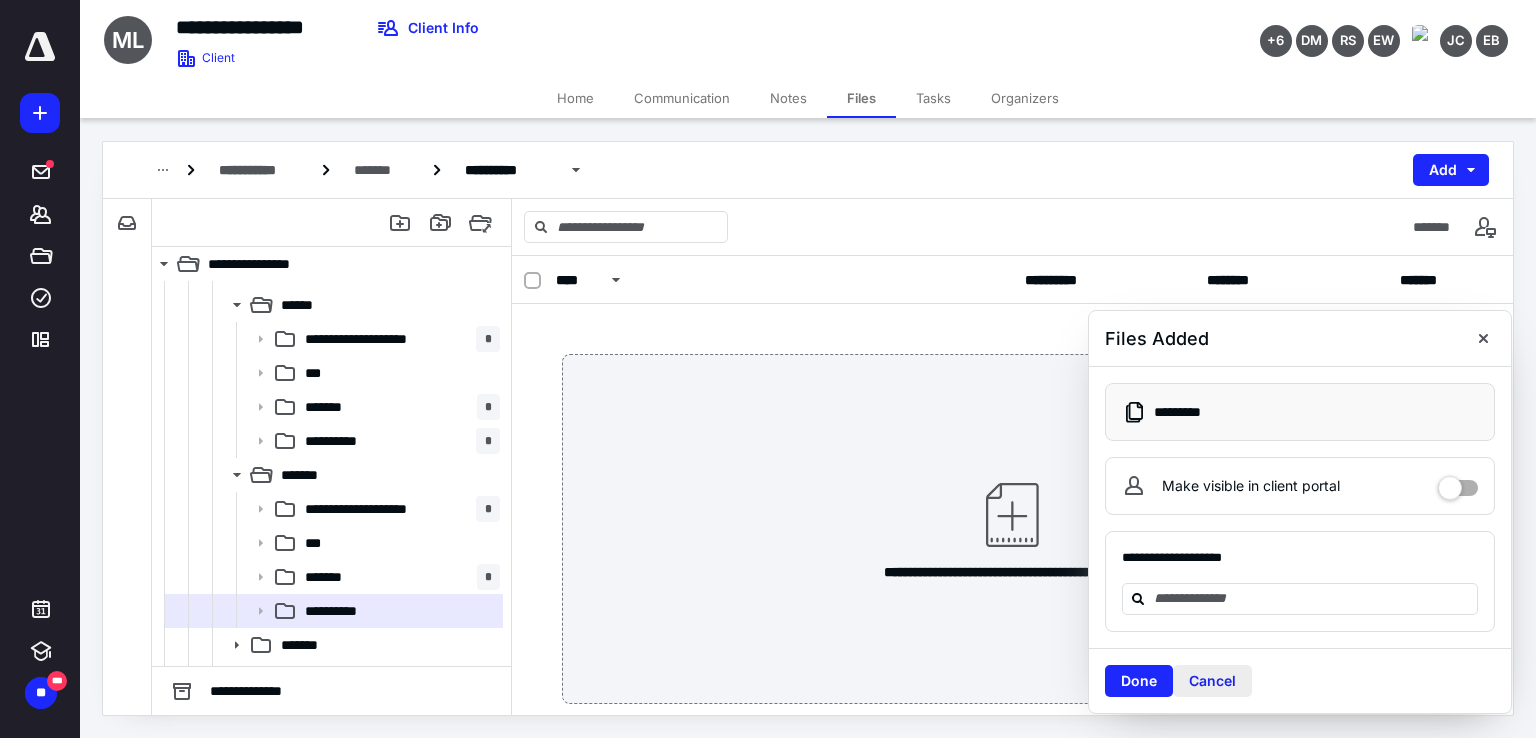 click on "Cancel" at bounding box center [1212, 681] 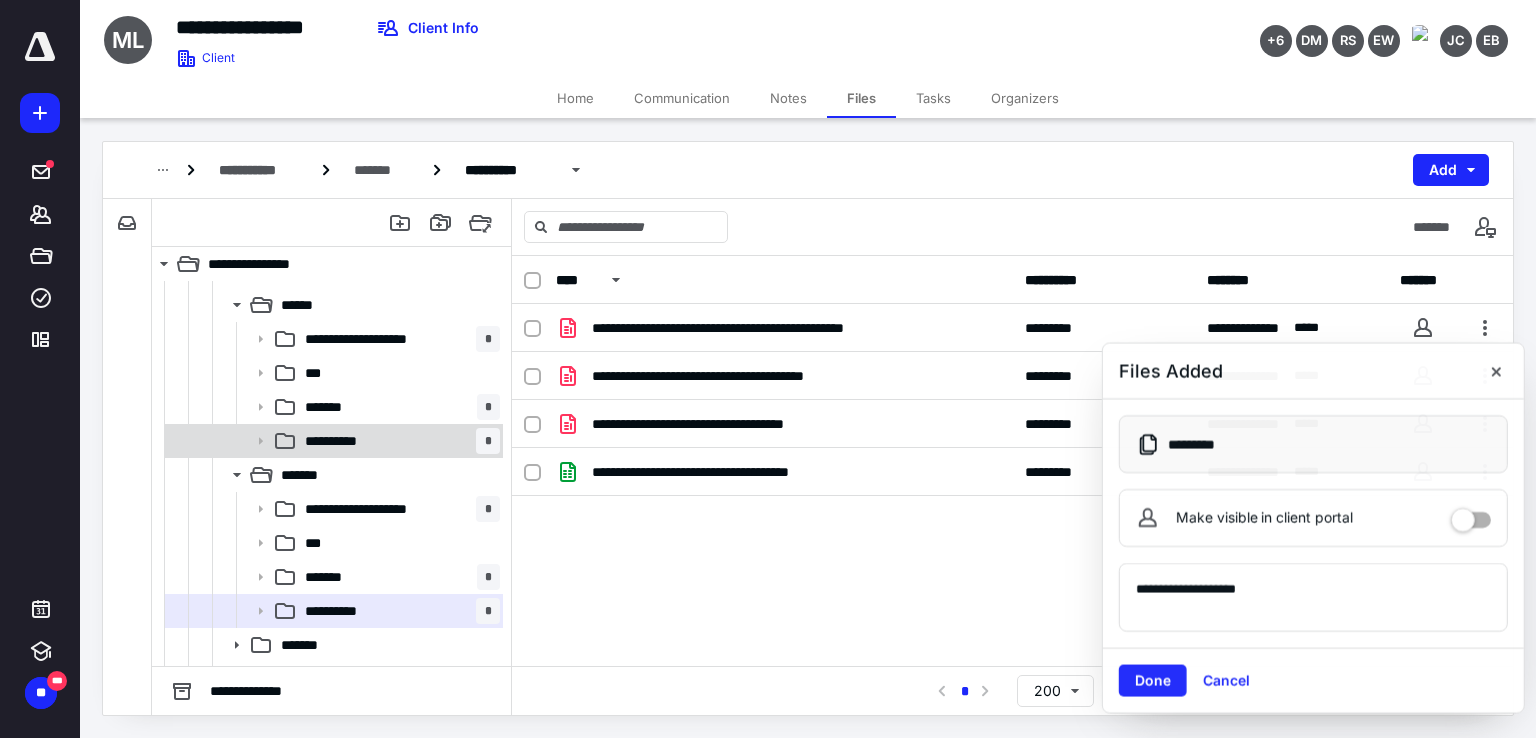 click on "**********" at bounding box center [398, 441] 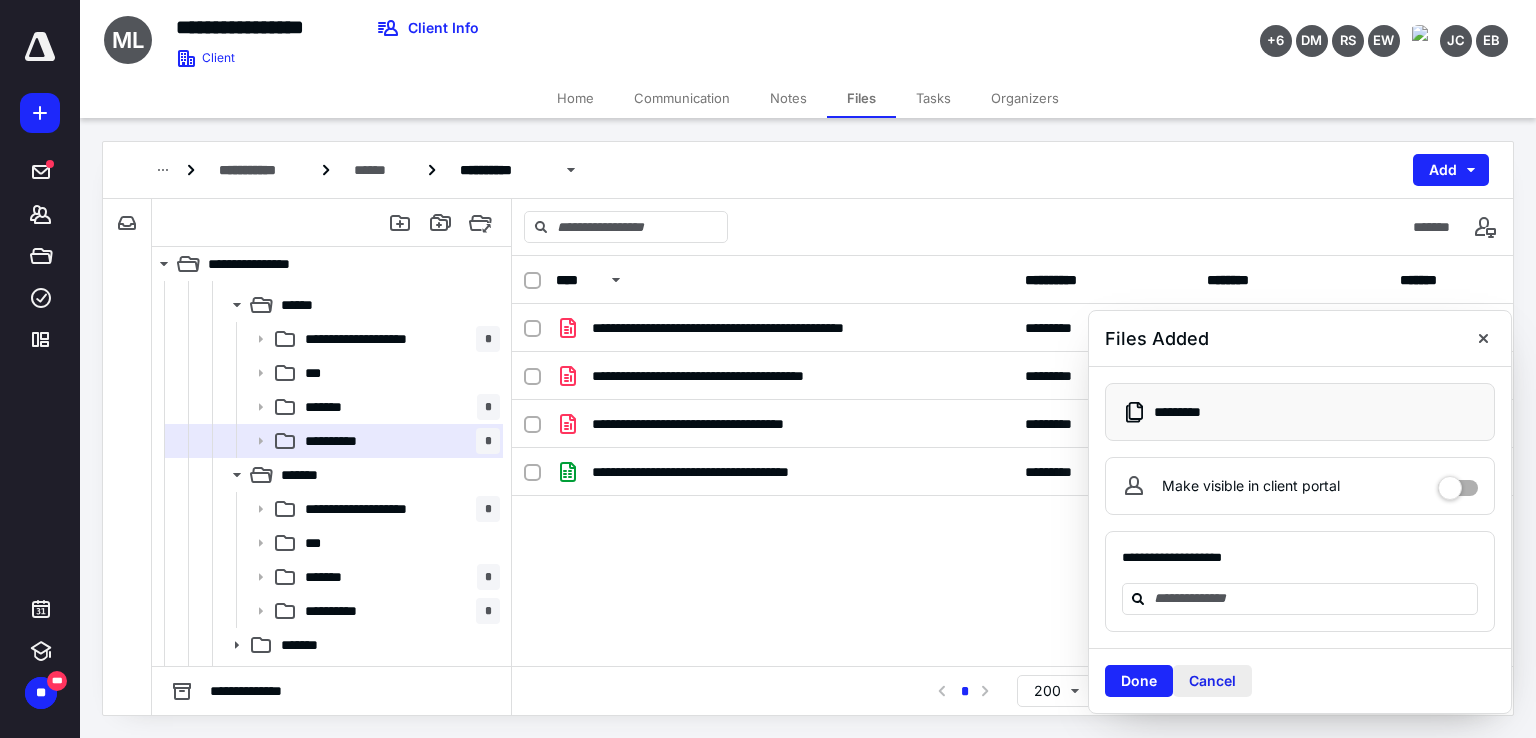 click on "Cancel" at bounding box center (1212, 681) 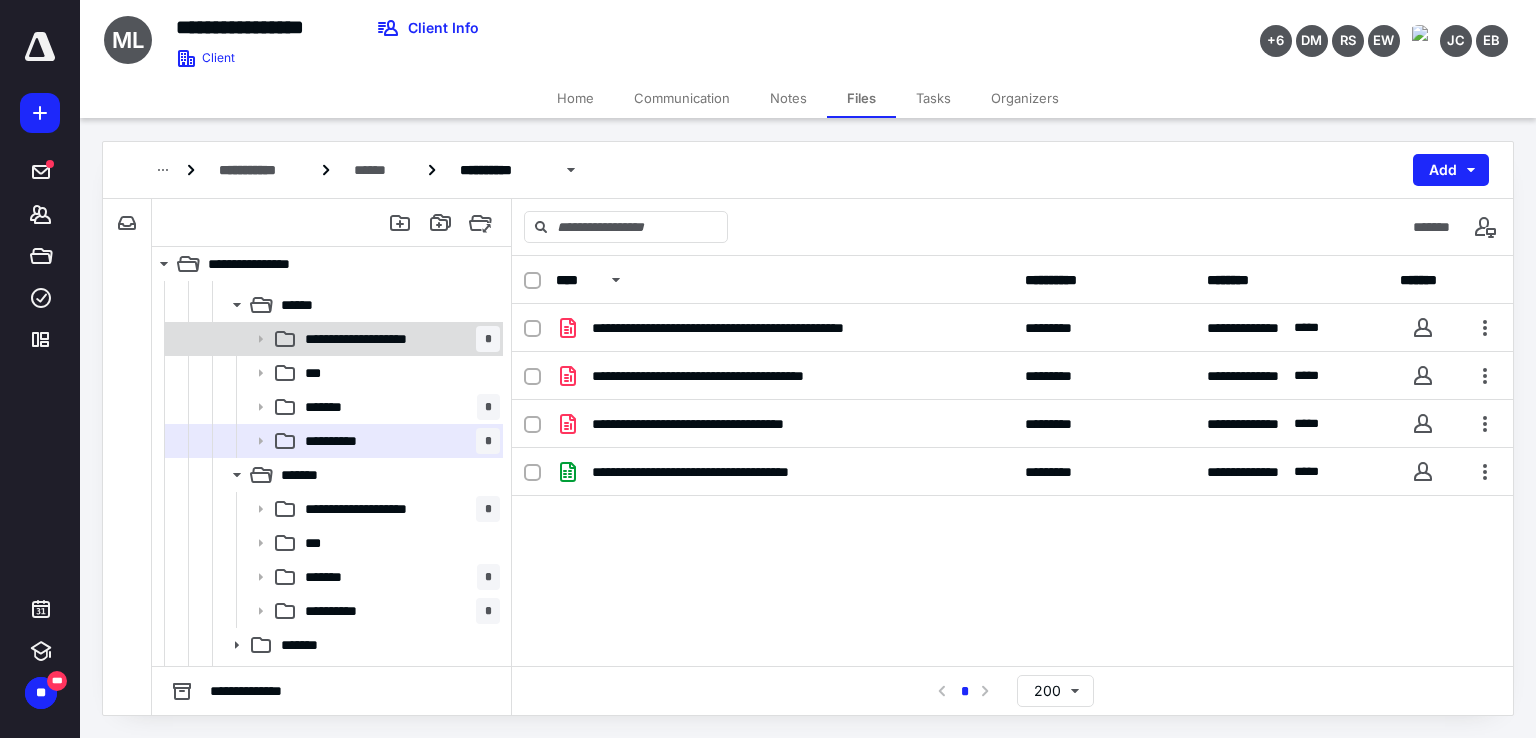 click on "**********" at bounding box center [373, 339] 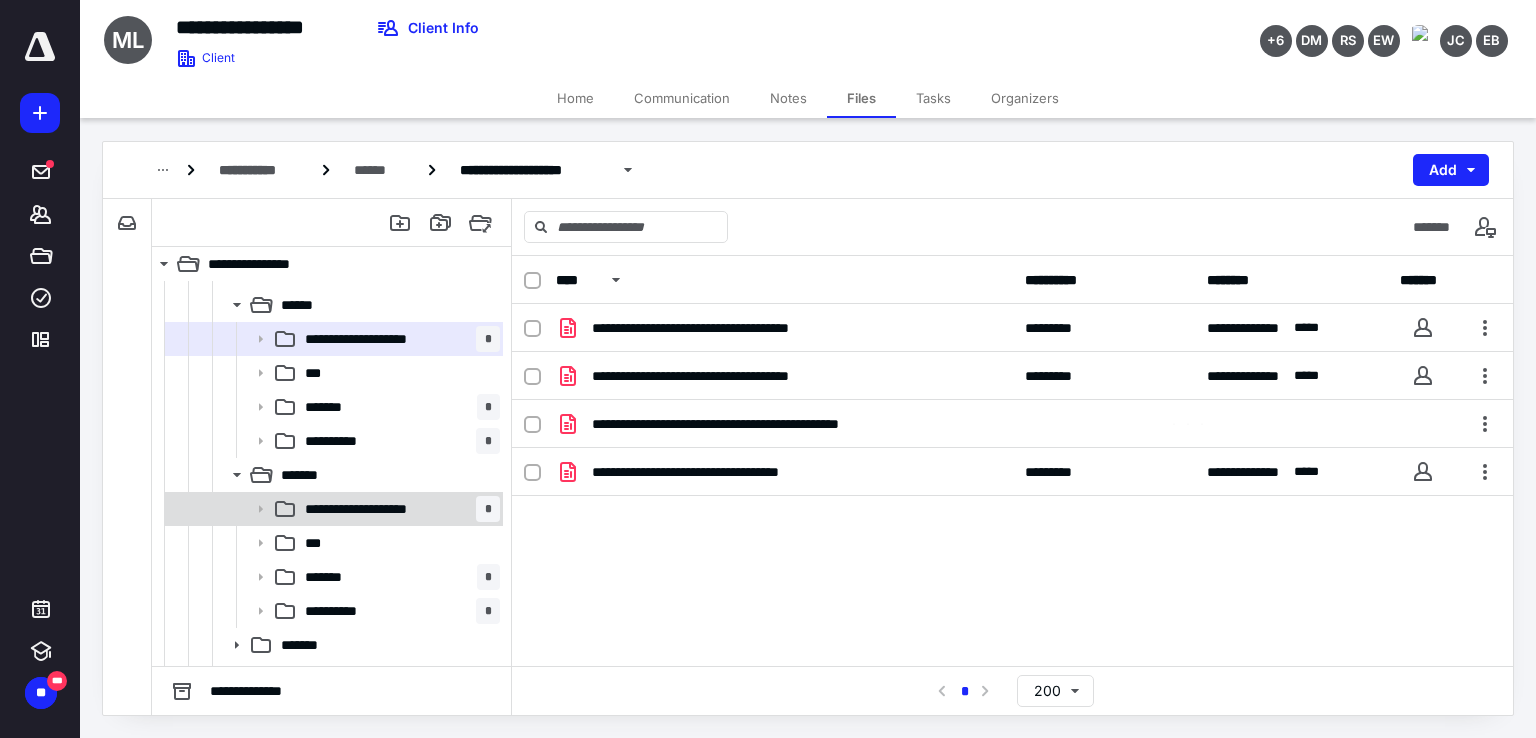 click on "**********" at bounding box center [373, 509] 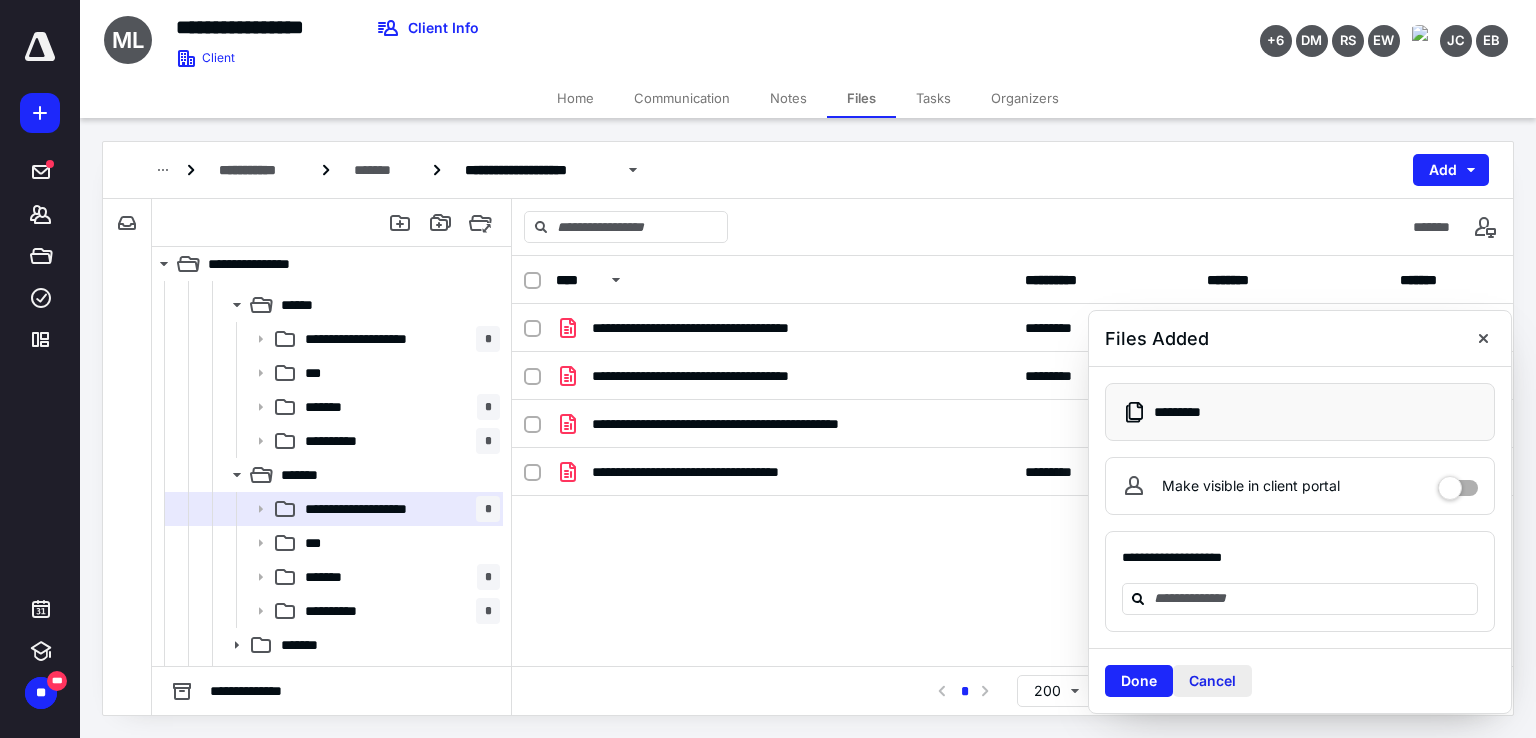 click on "Cancel" at bounding box center (1212, 681) 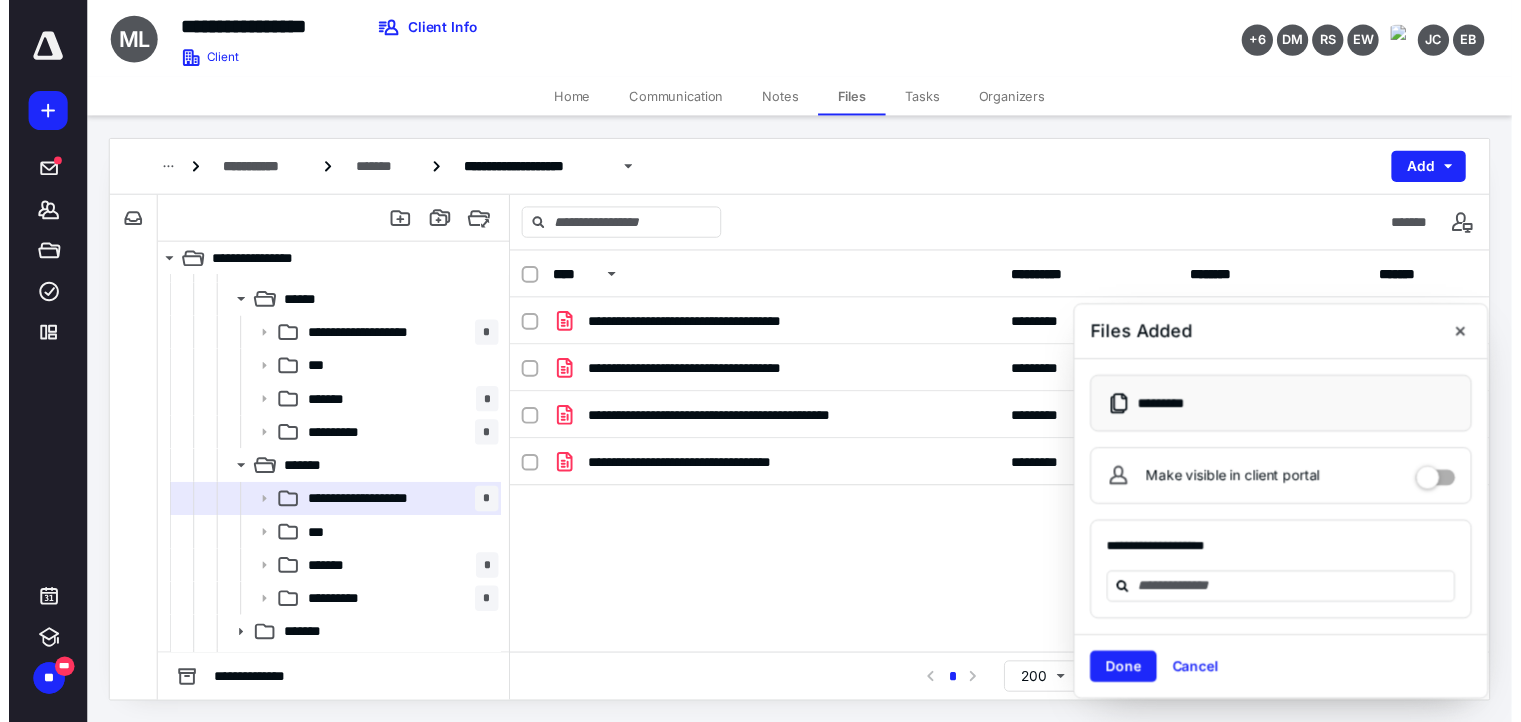 scroll, scrollTop: 736, scrollLeft: 0, axis: vertical 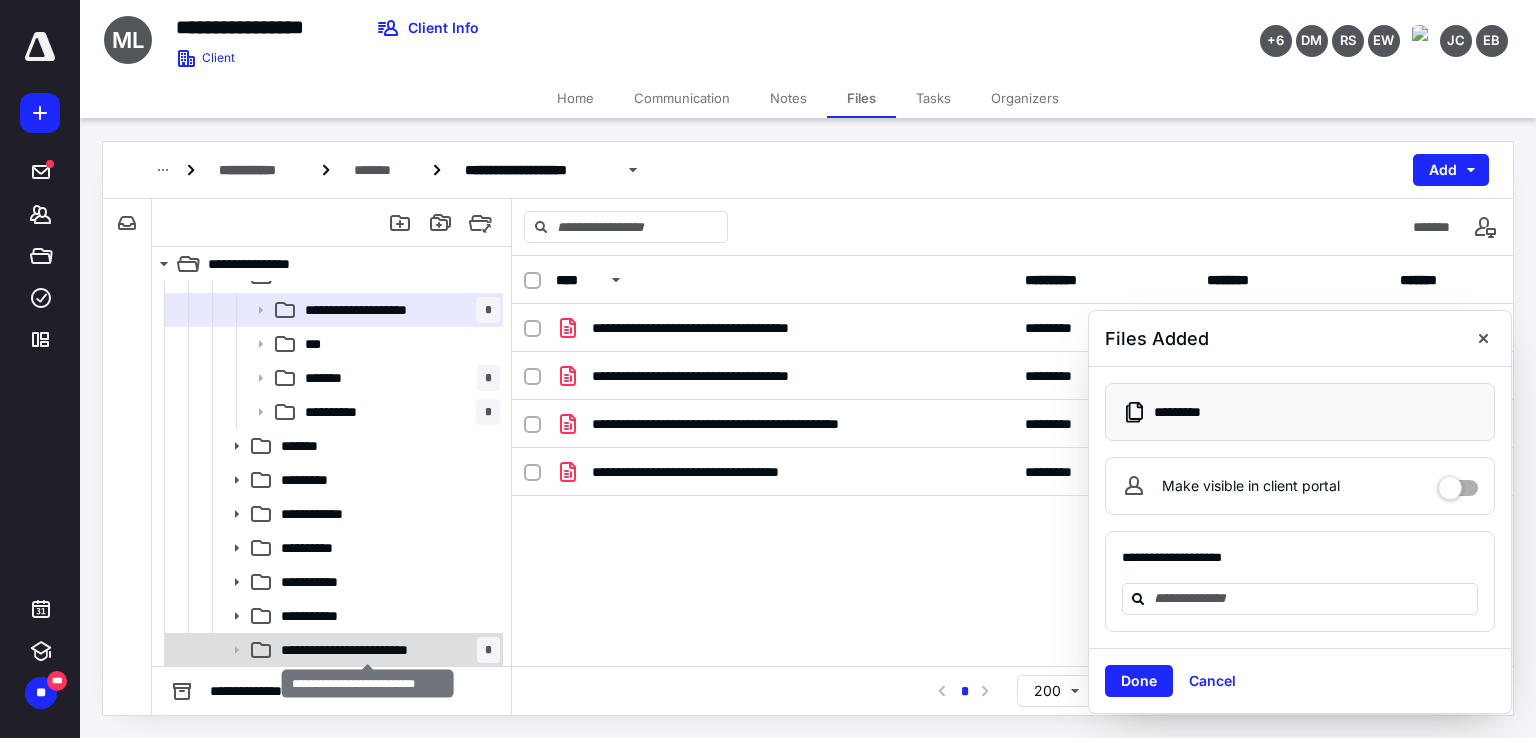 click on "**********" at bounding box center (368, 650) 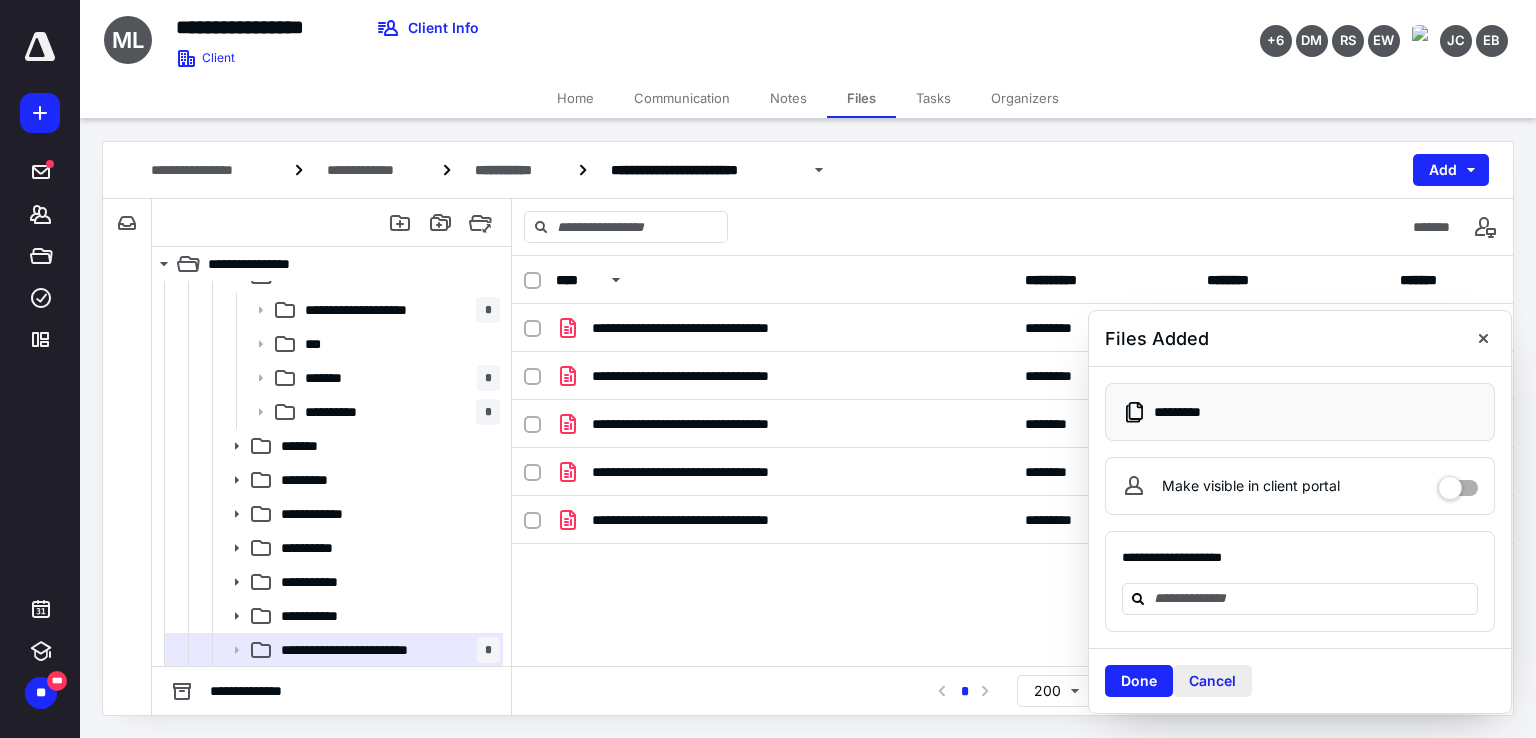 click on "Cancel" at bounding box center (1212, 681) 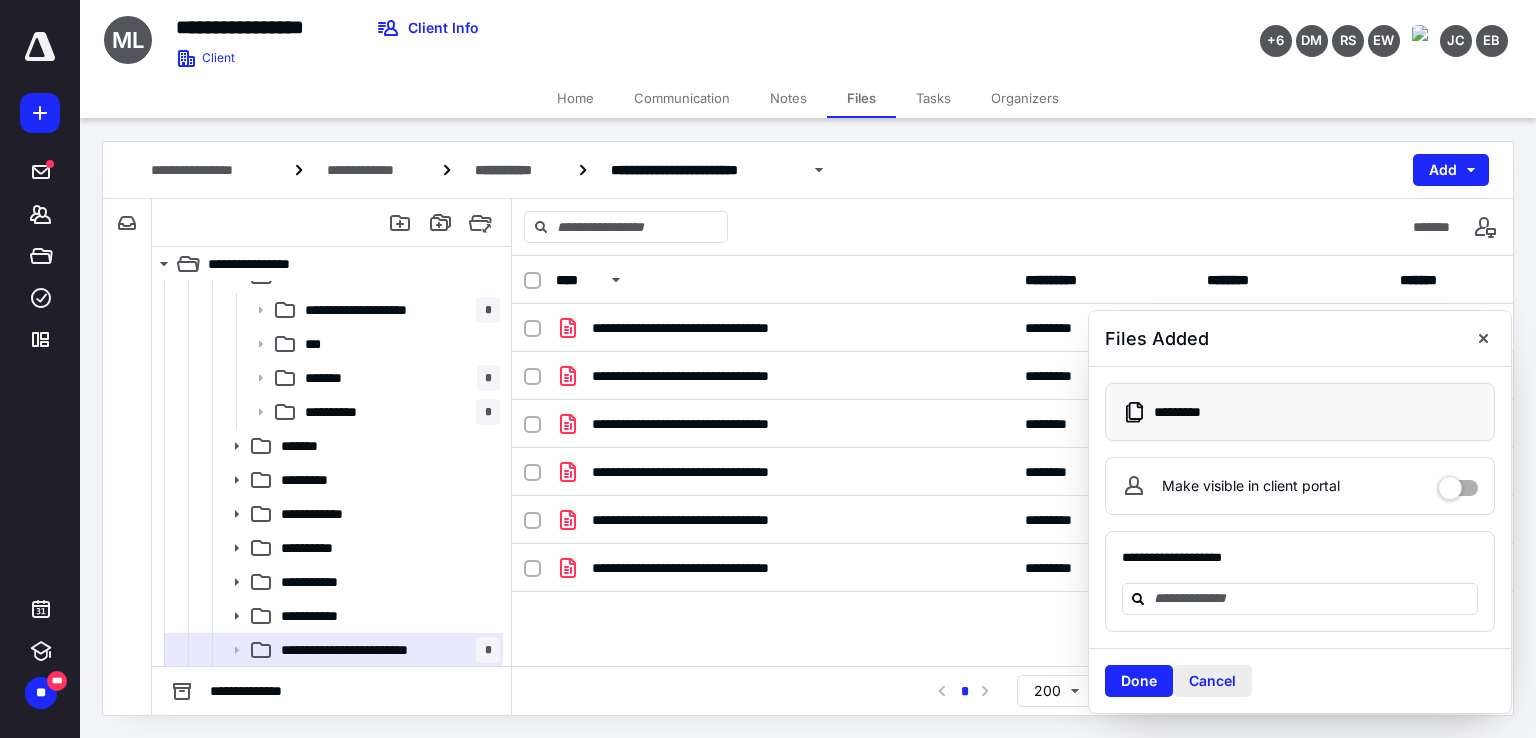 click on "Cancel" at bounding box center [1212, 681] 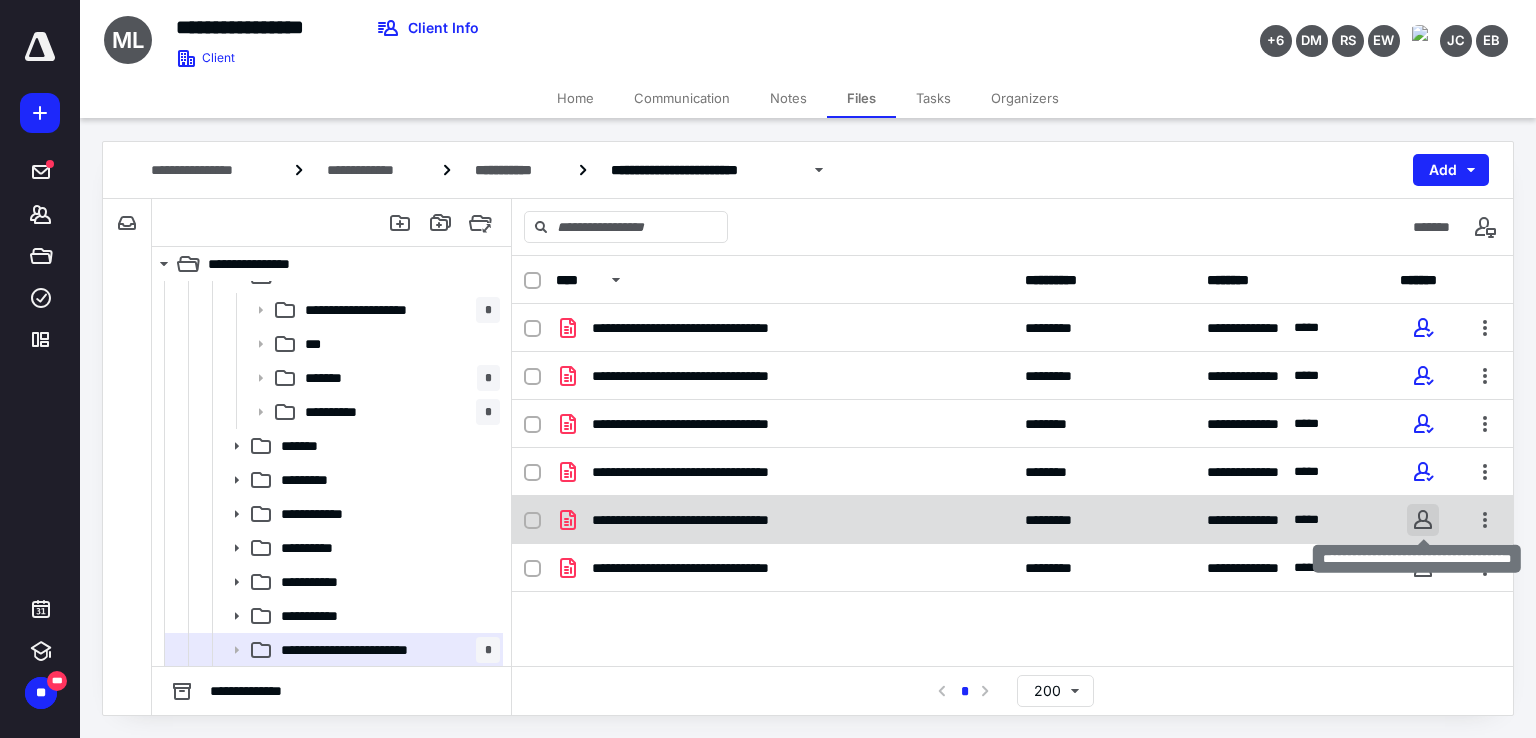 click at bounding box center (1423, 520) 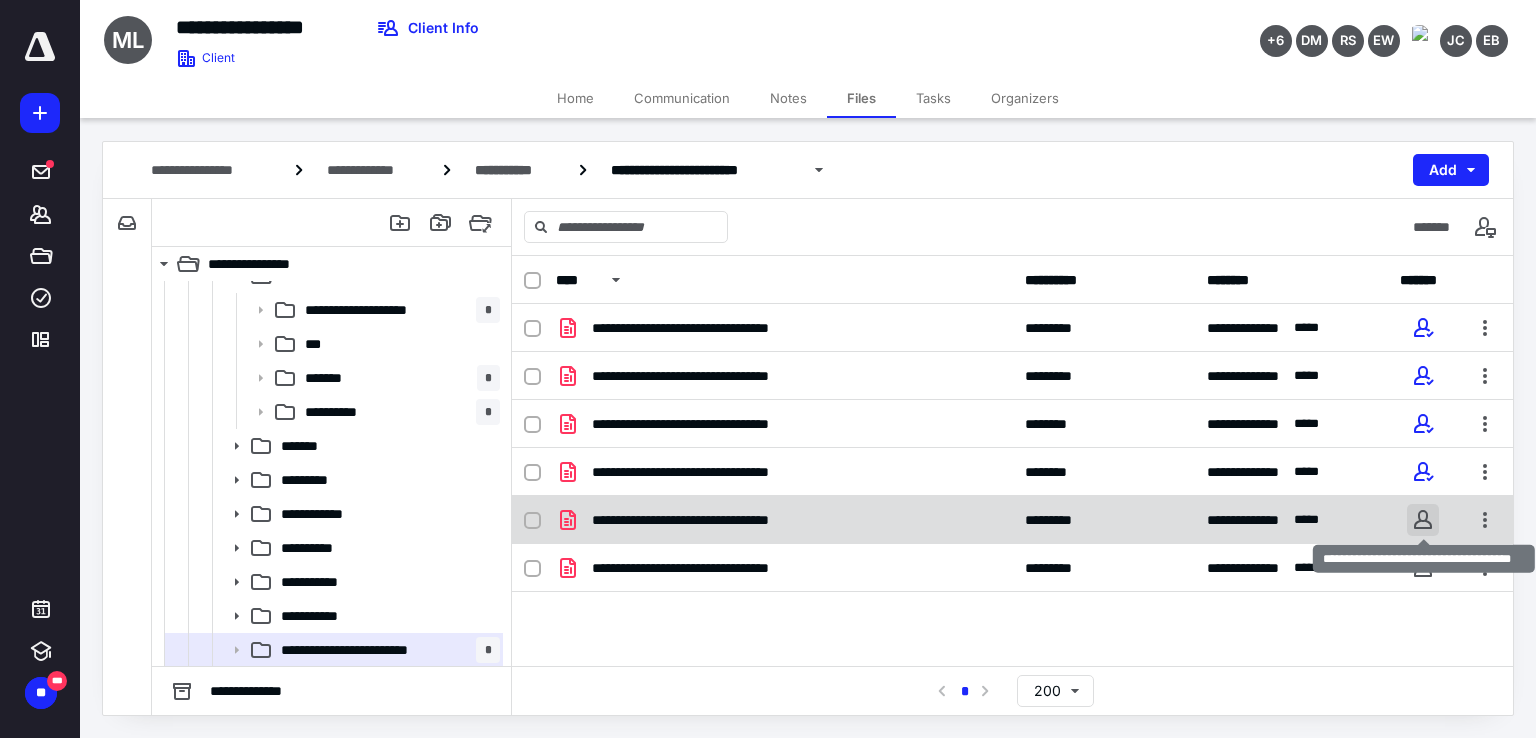 checkbox on "true" 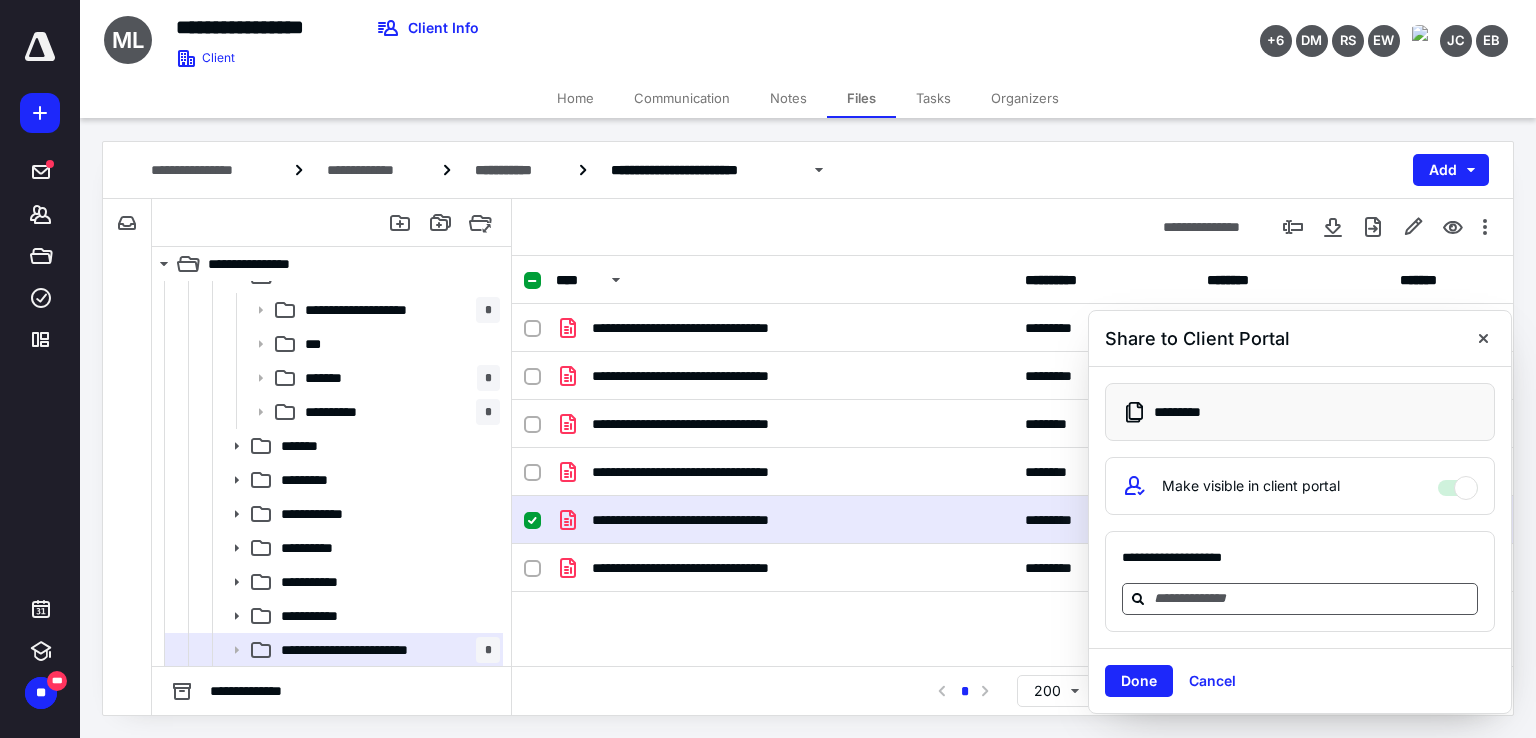 click at bounding box center (1312, 598) 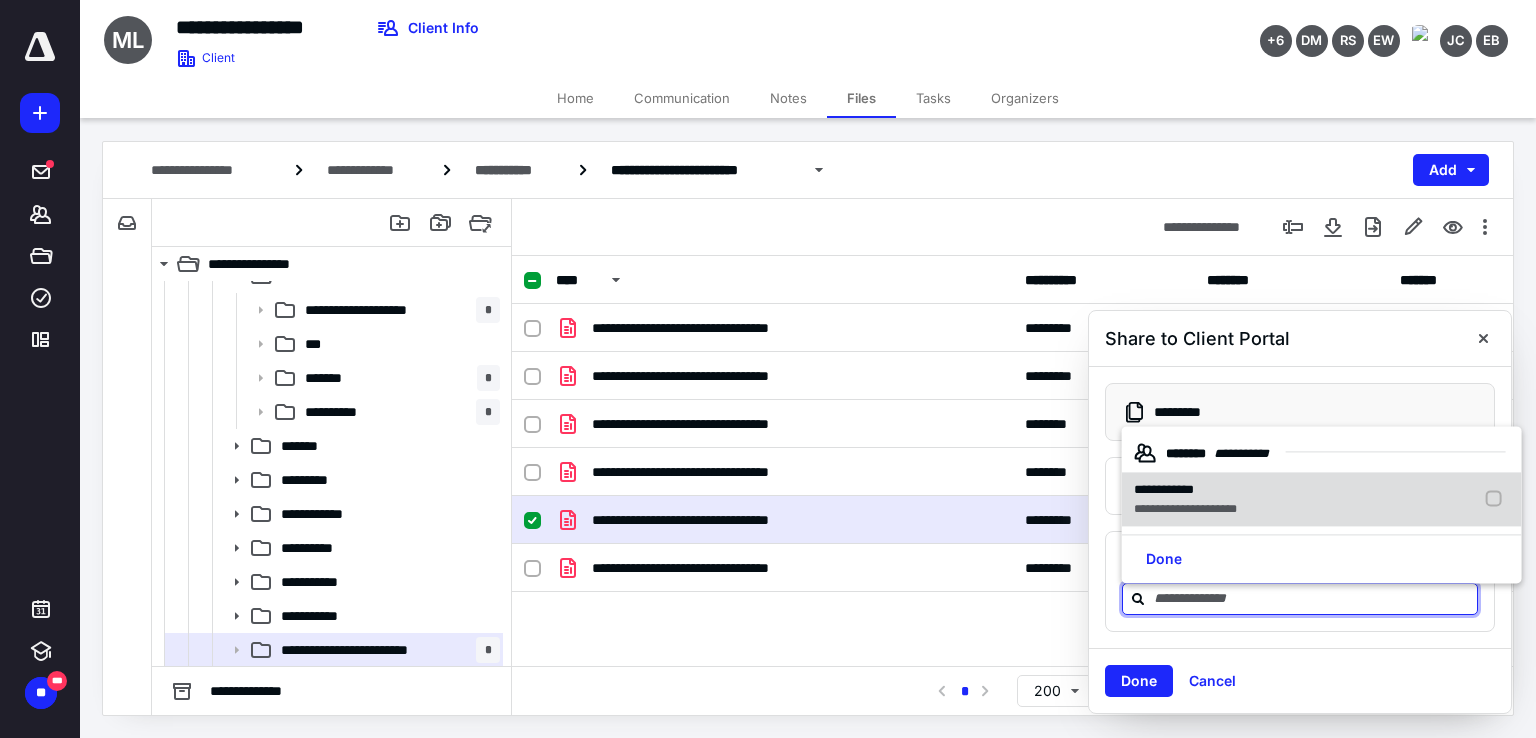 click on "**********" at bounding box center [1185, 490] 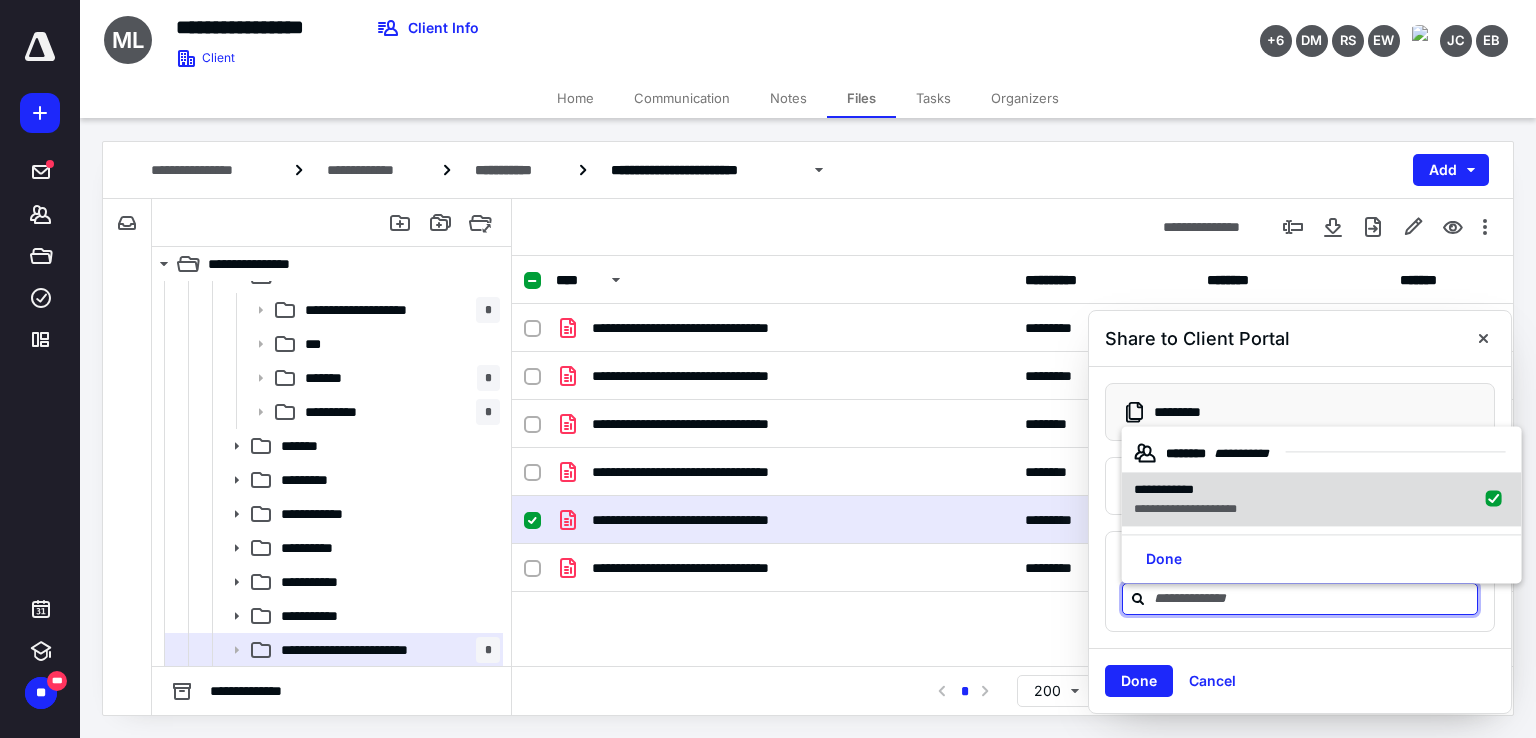checkbox on "true" 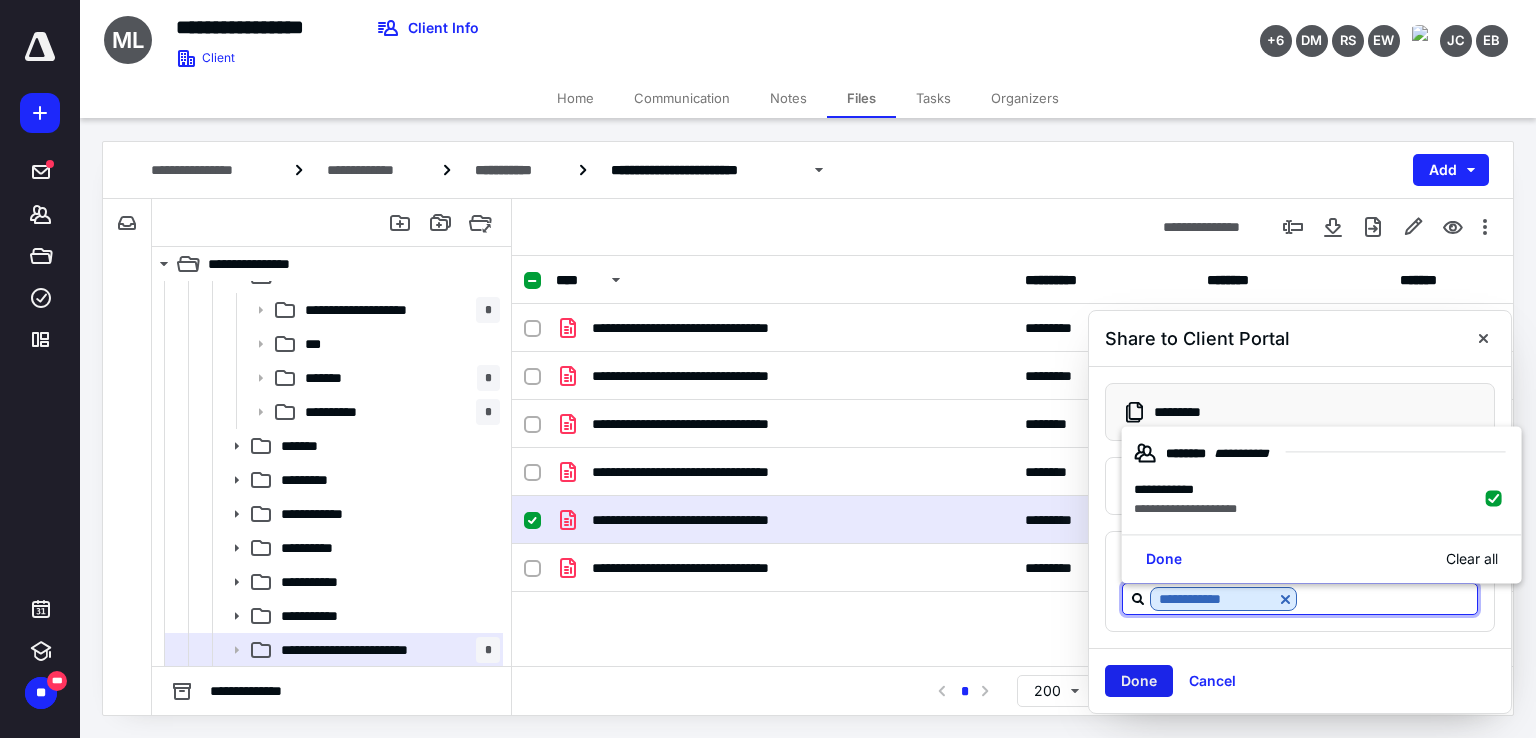 click on "Done" at bounding box center [1139, 681] 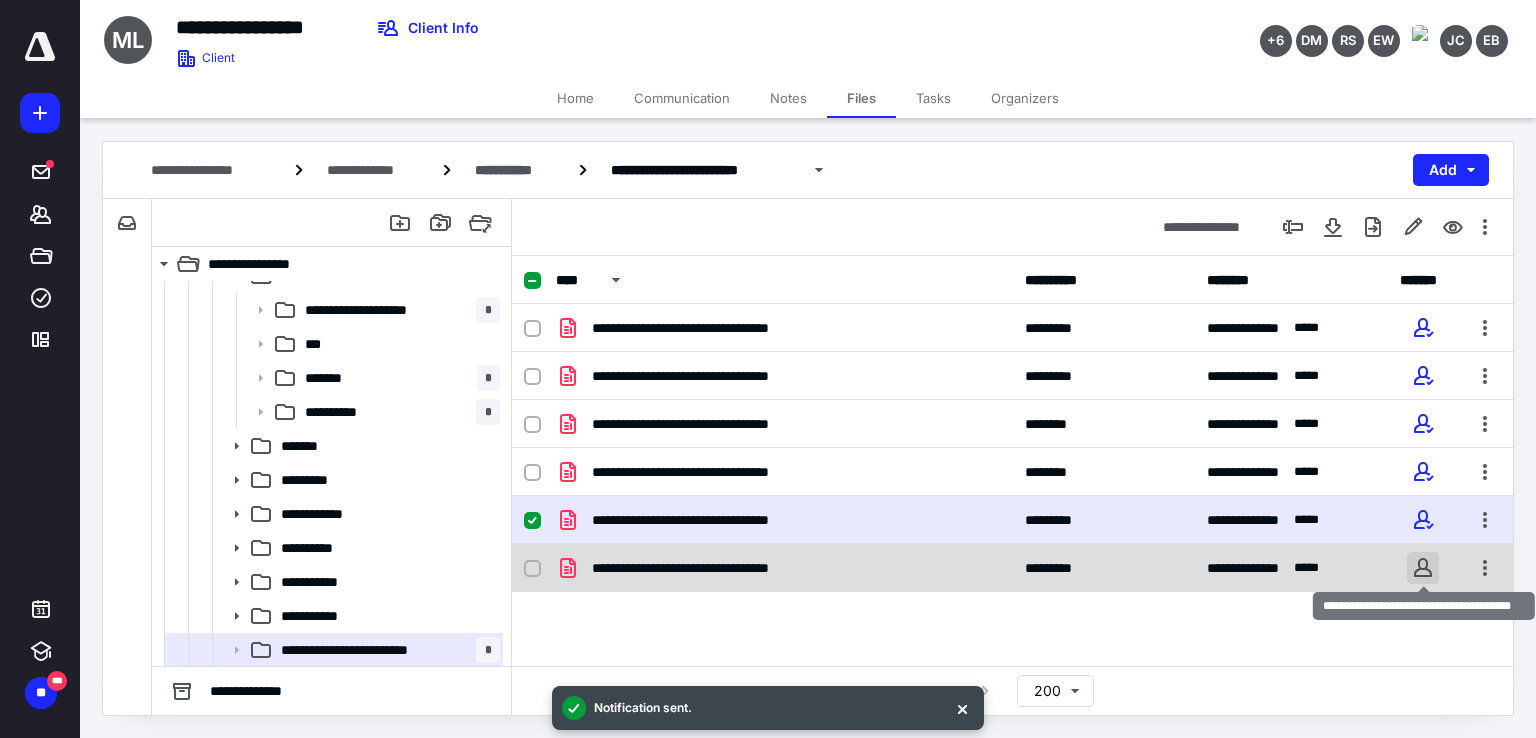 click at bounding box center (1423, 568) 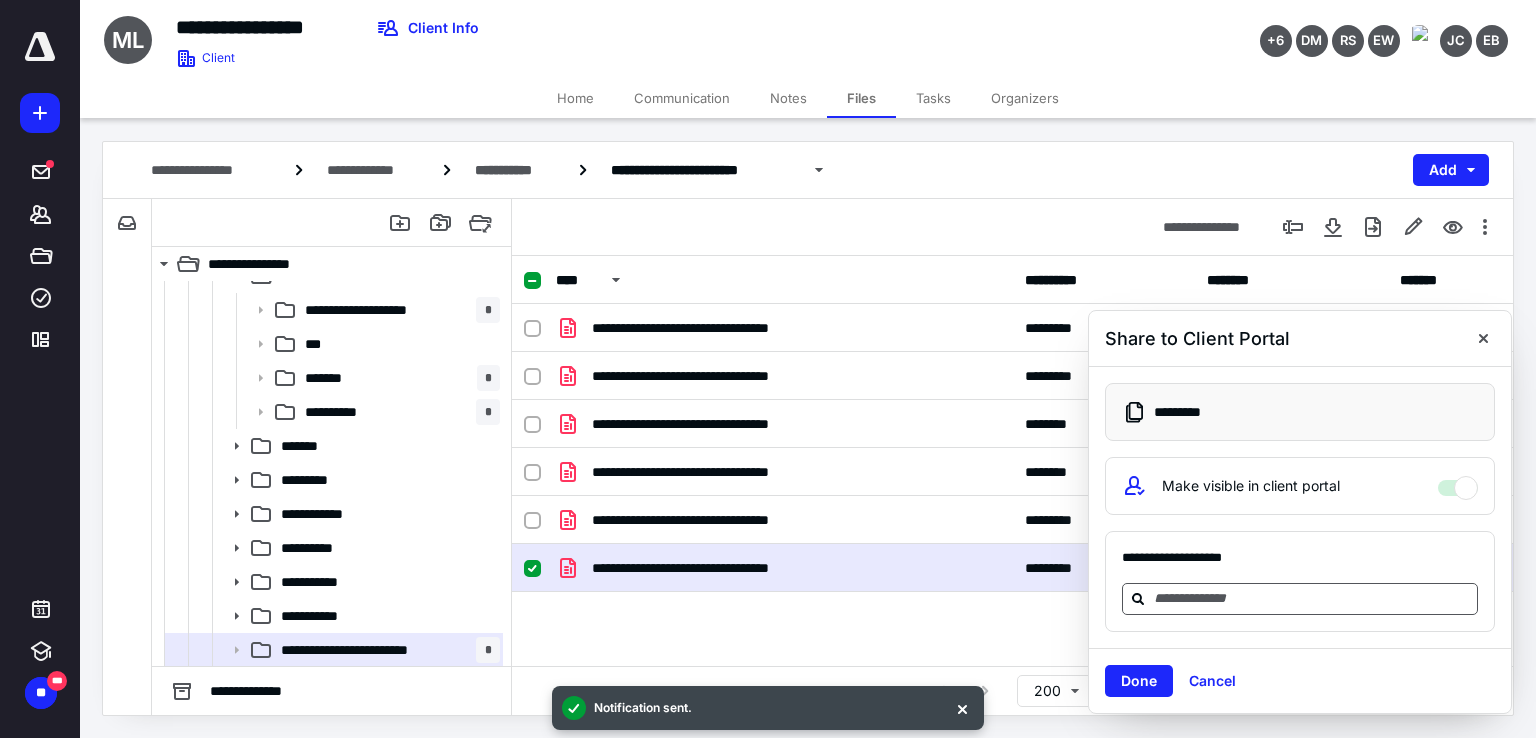 click at bounding box center (1312, 598) 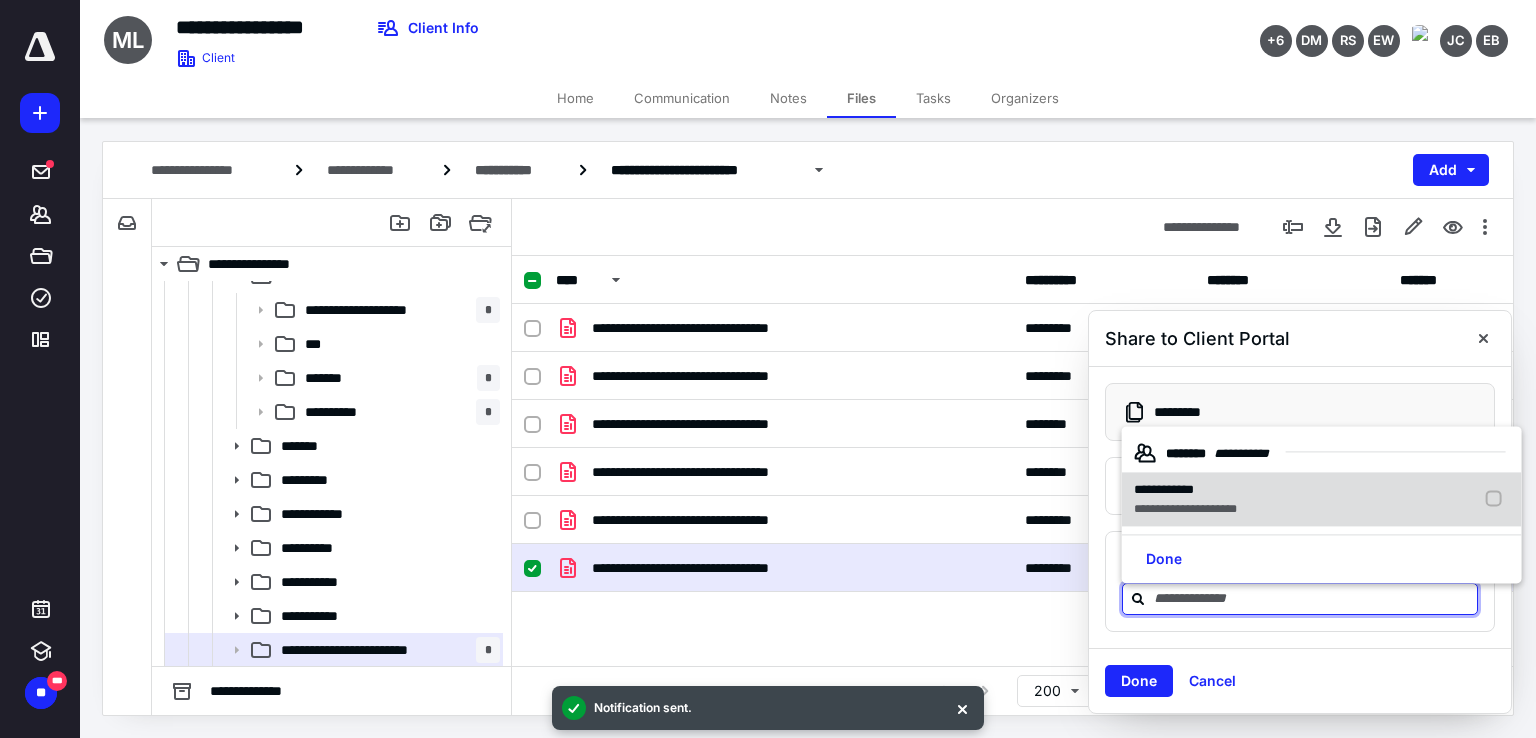 click on "**********" at bounding box center [1185, 509] 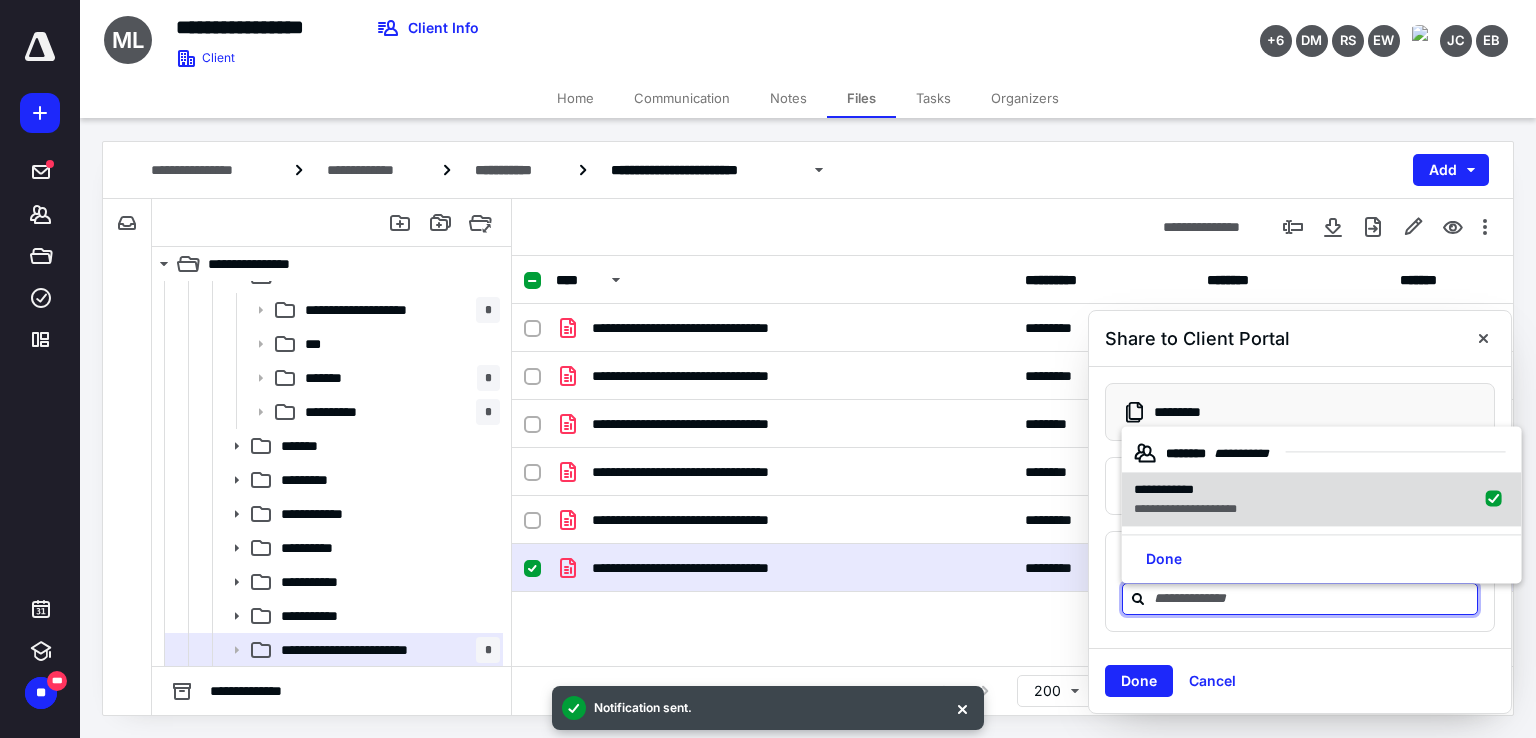 checkbox on "true" 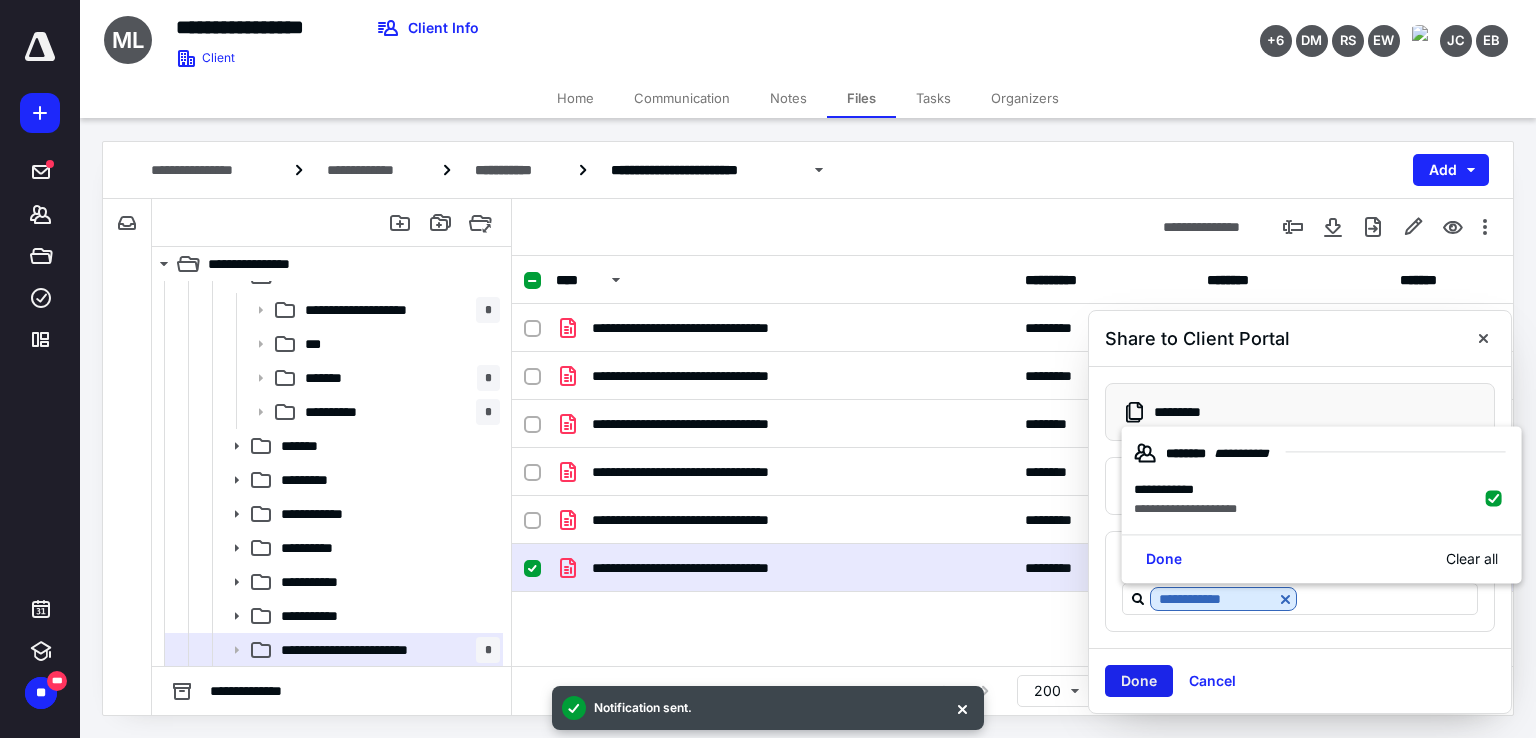 click on "Done" at bounding box center (1139, 681) 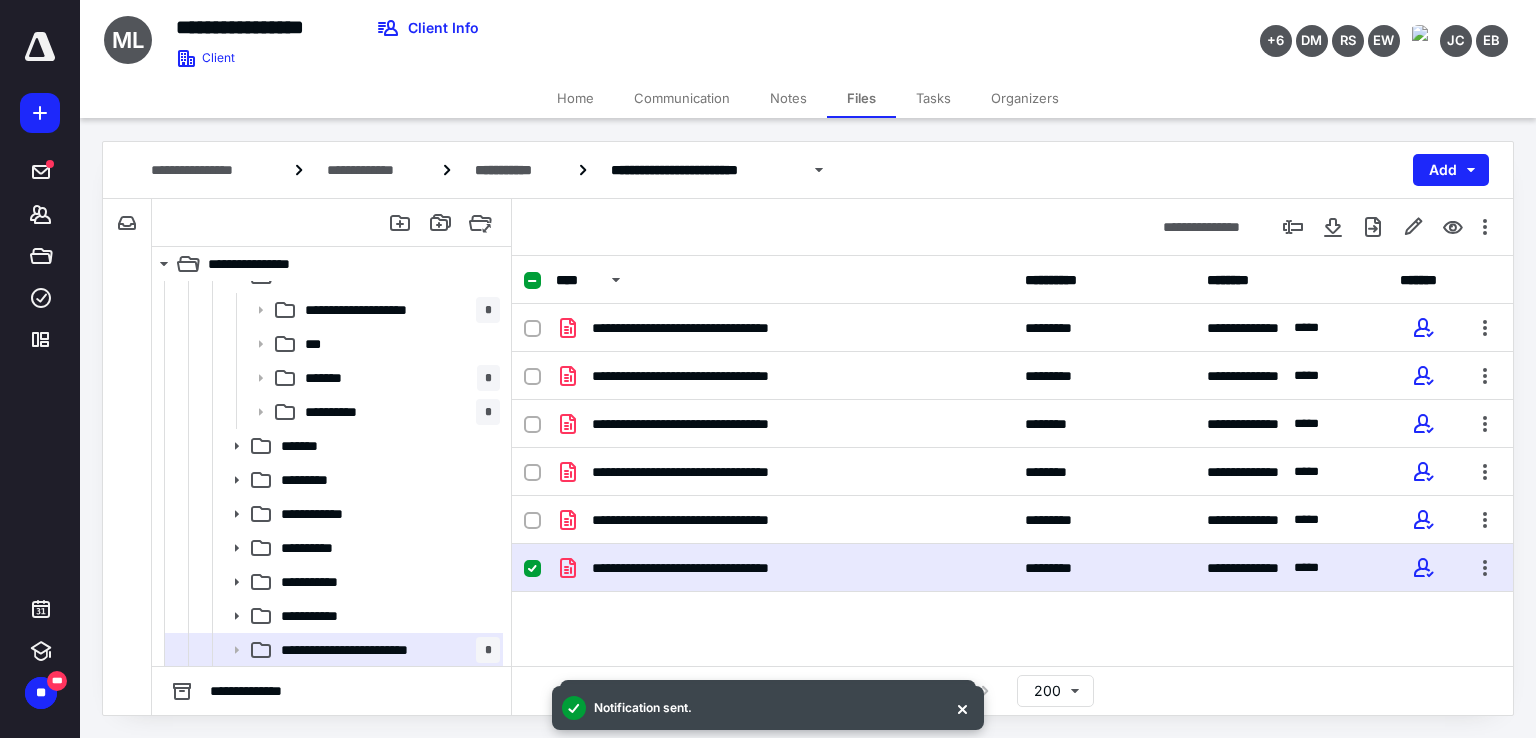 click on "Tasks" at bounding box center [933, 98] 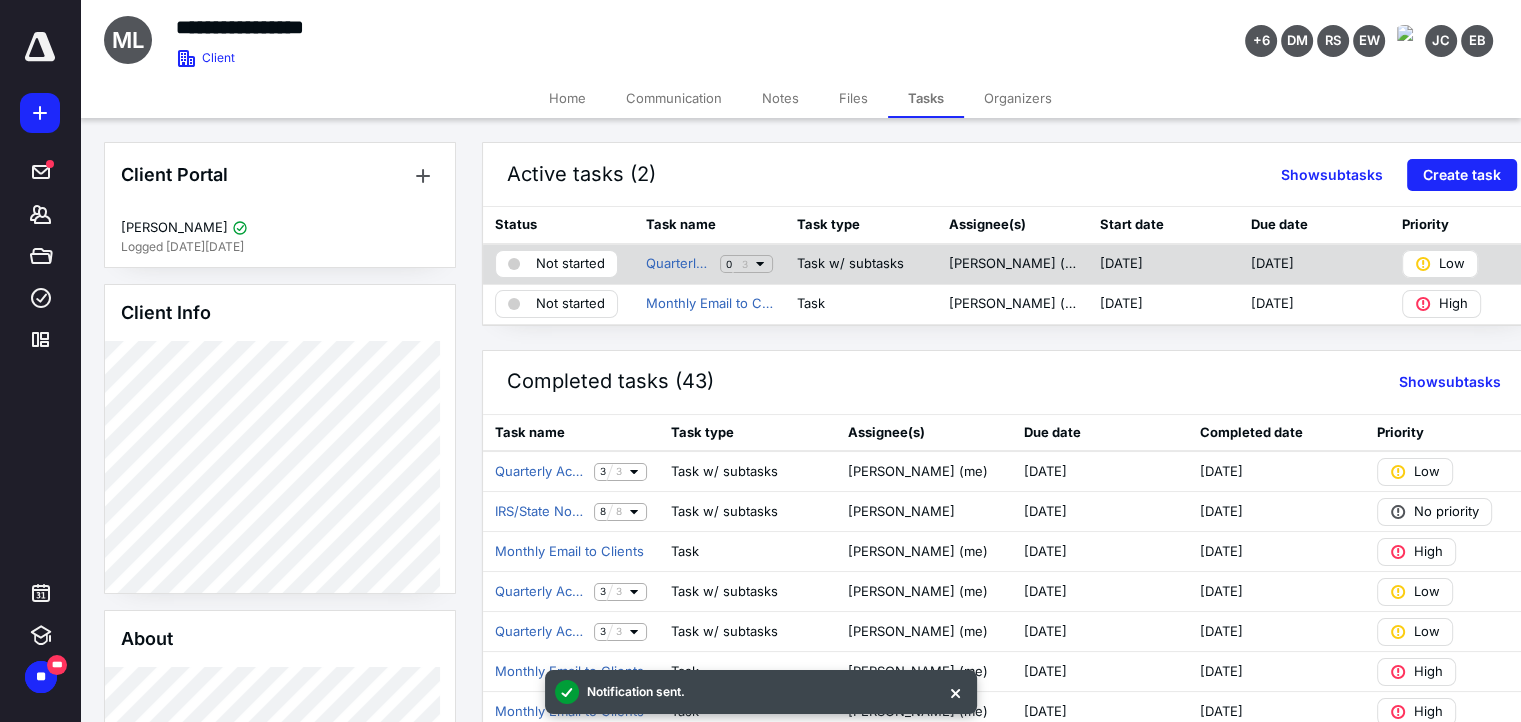 click 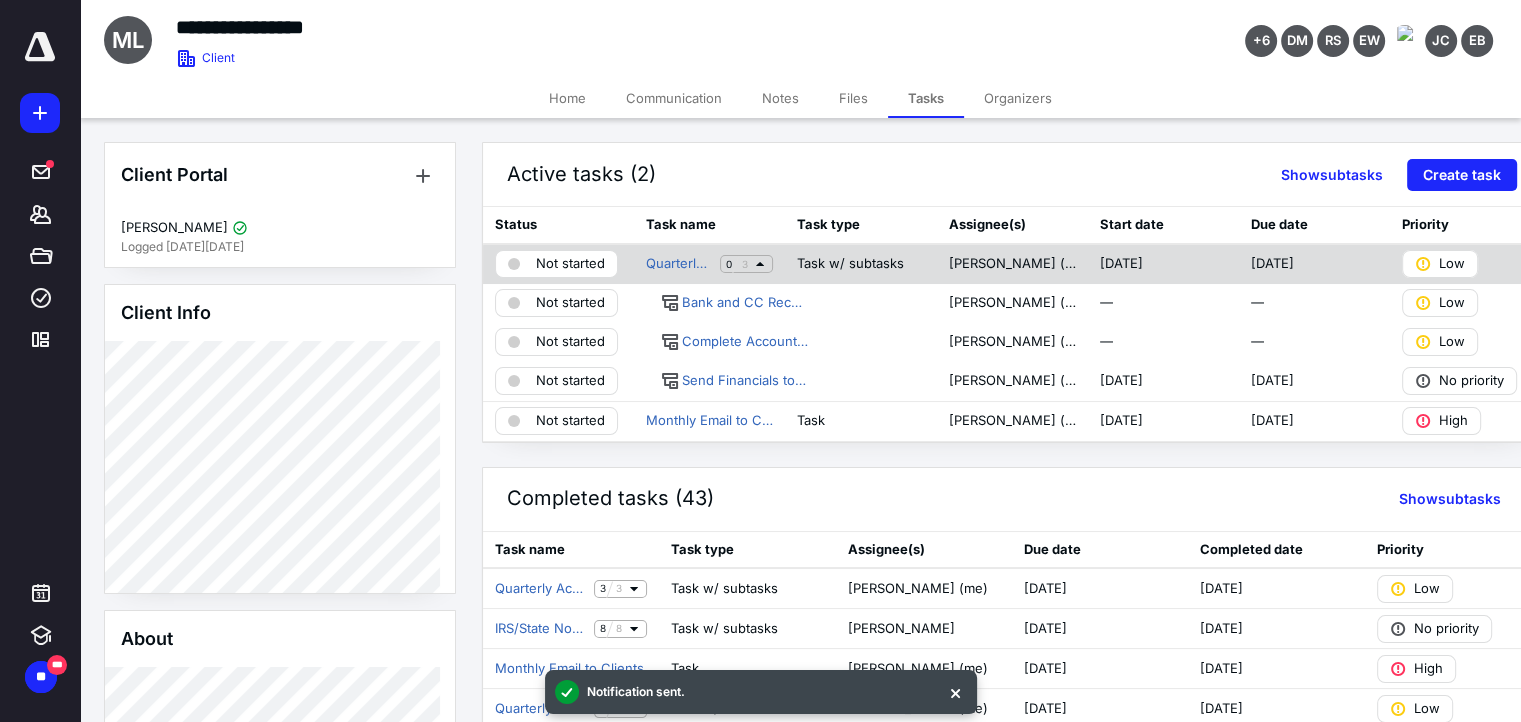 click on "Not started" at bounding box center (570, 264) 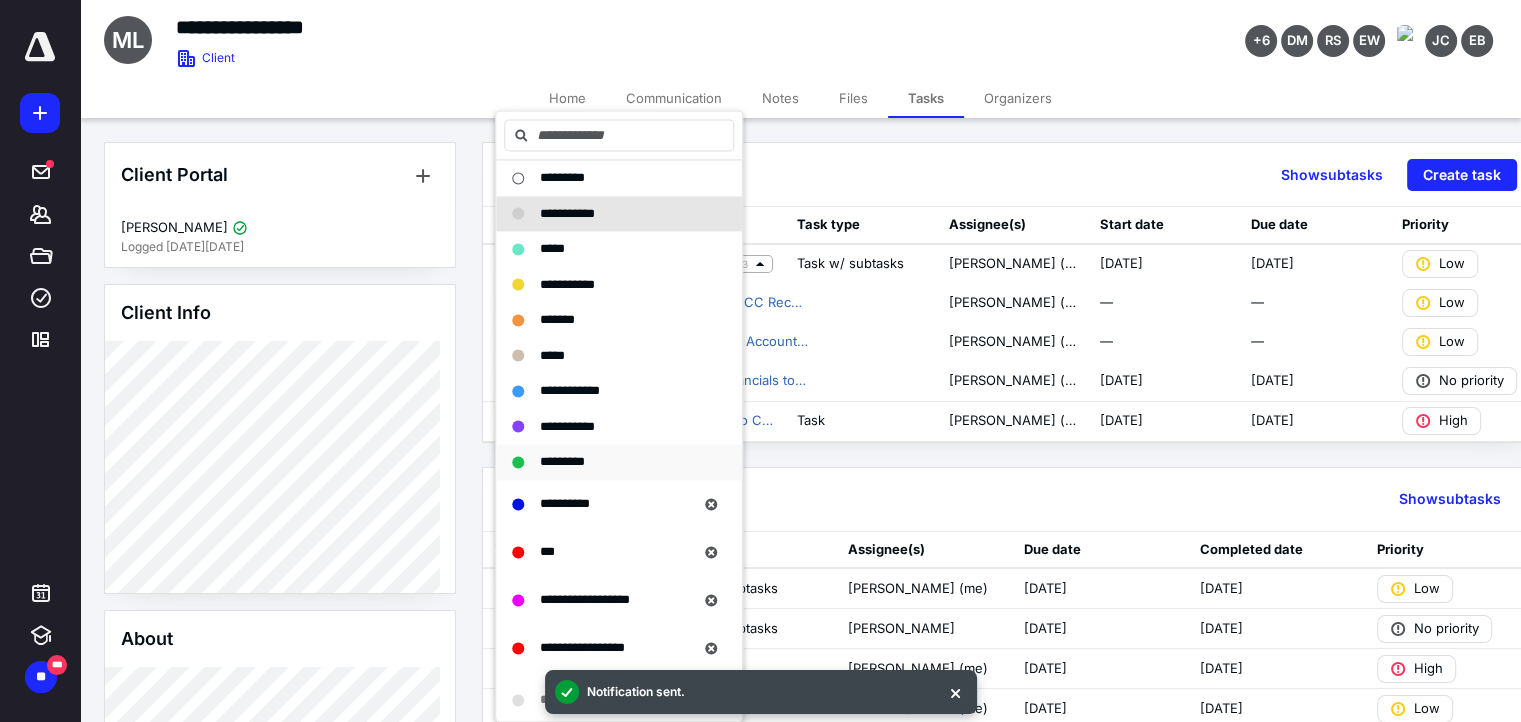 click on "*********" at bounding box center (562, 462) 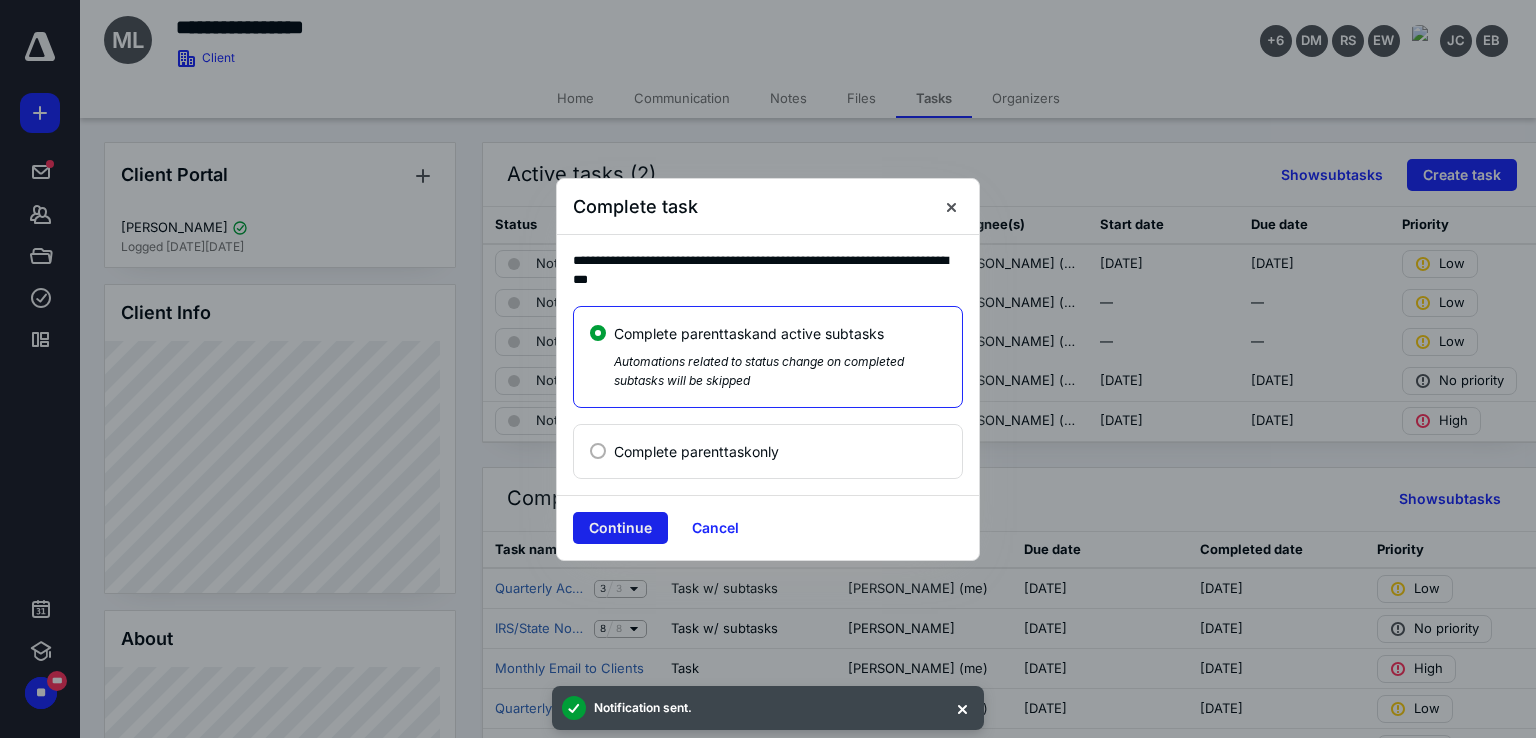 click on "Continue" at bounding box center [620, 528] 